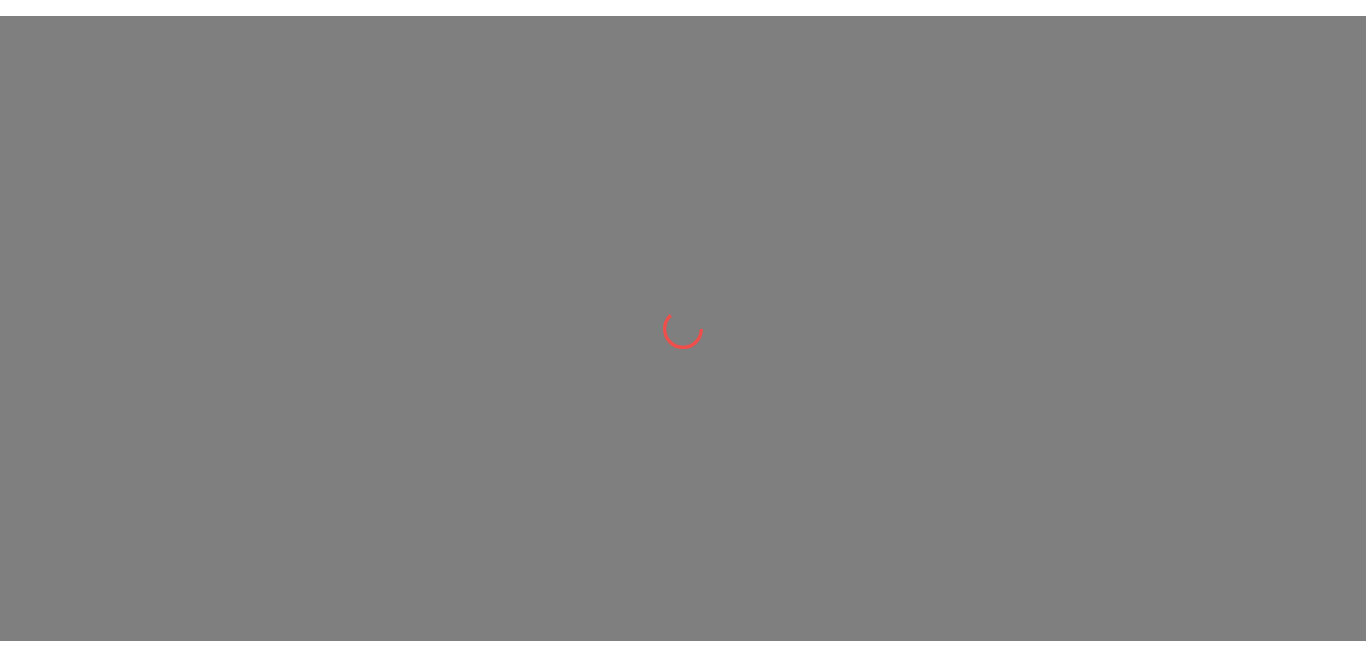 scroll, scrollTop: 0, scrollLeft: 0, axis: both 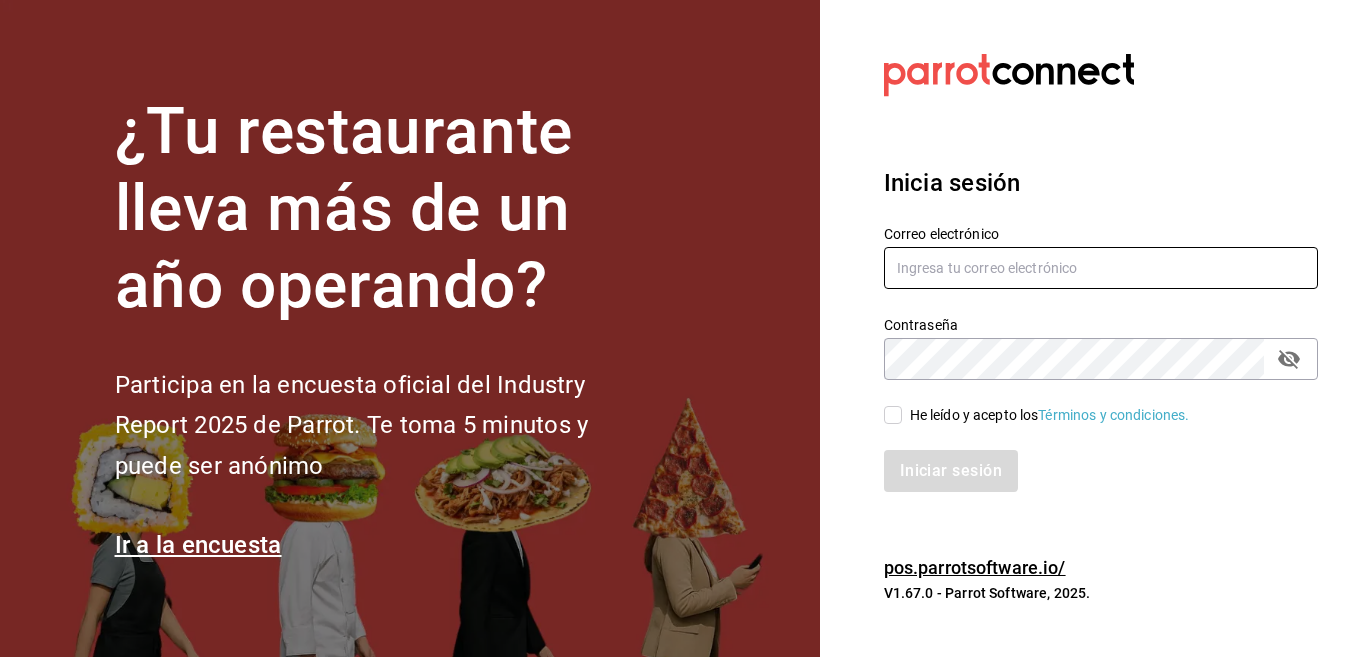 type on "[EMAIL]" 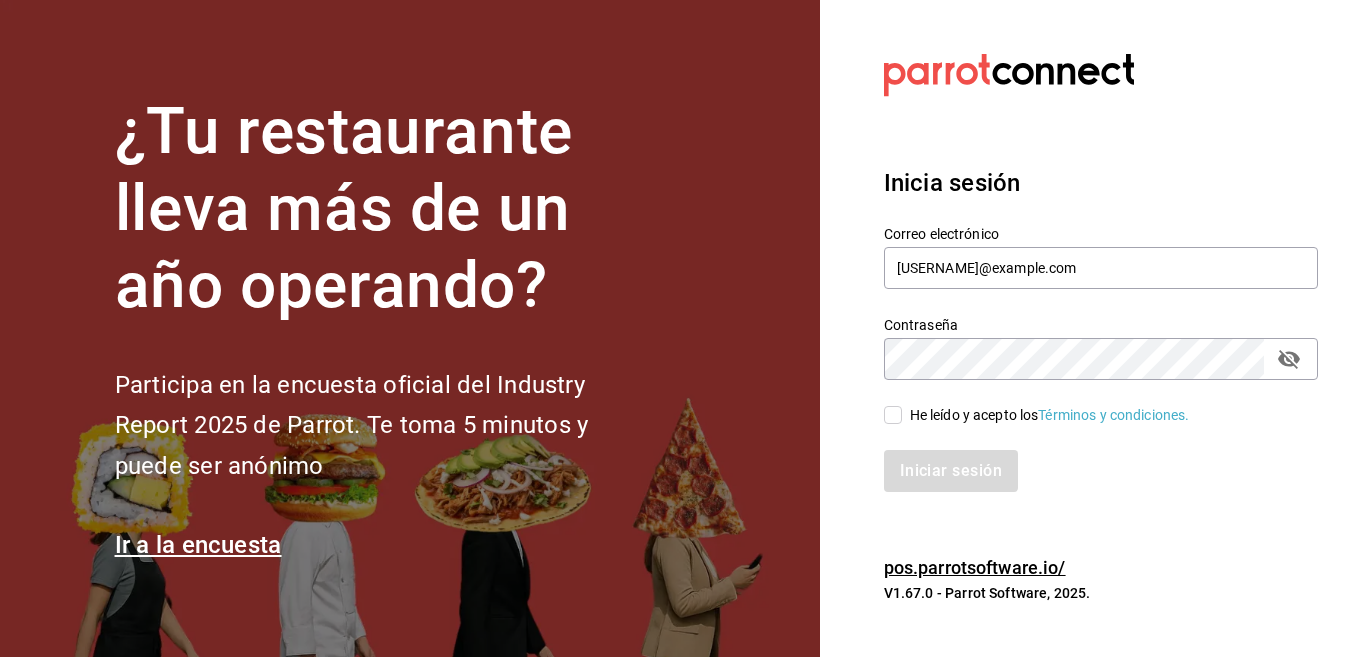 click on "He leído y acepto los  Términos y condiciones." at bounding box center [893, 415] 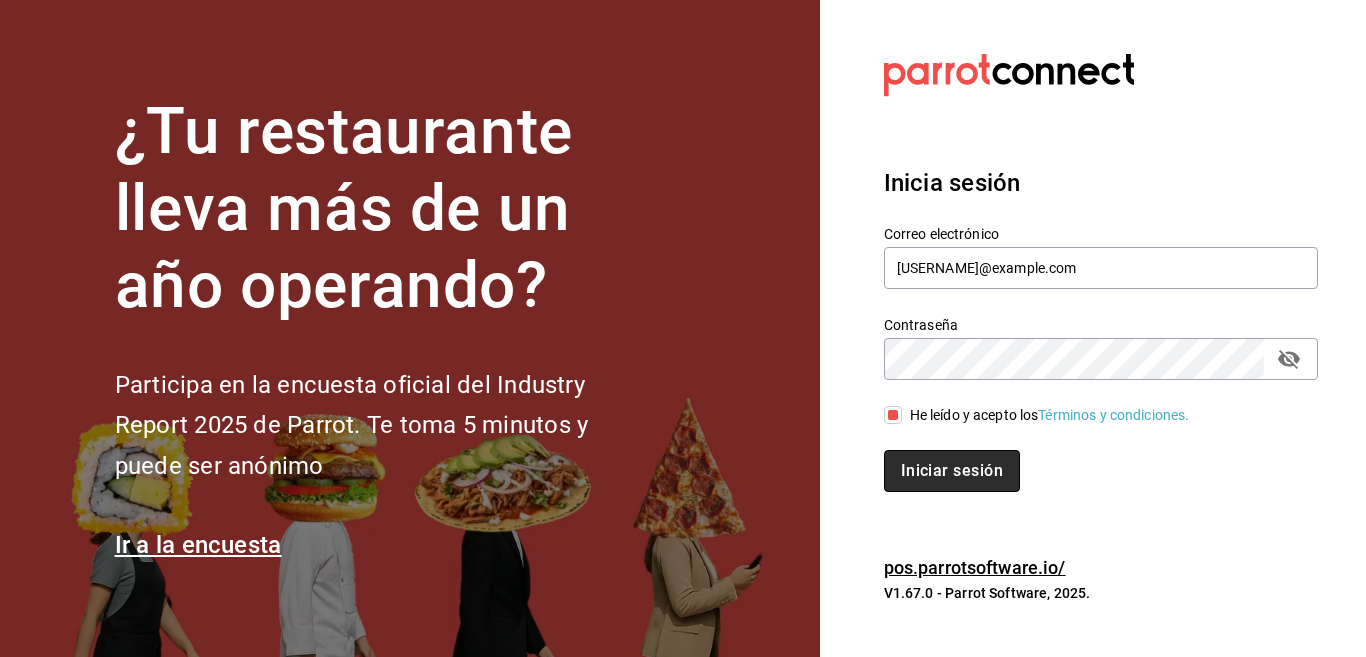 click on "Iniciar sesión" at bounding box center (952, 471) 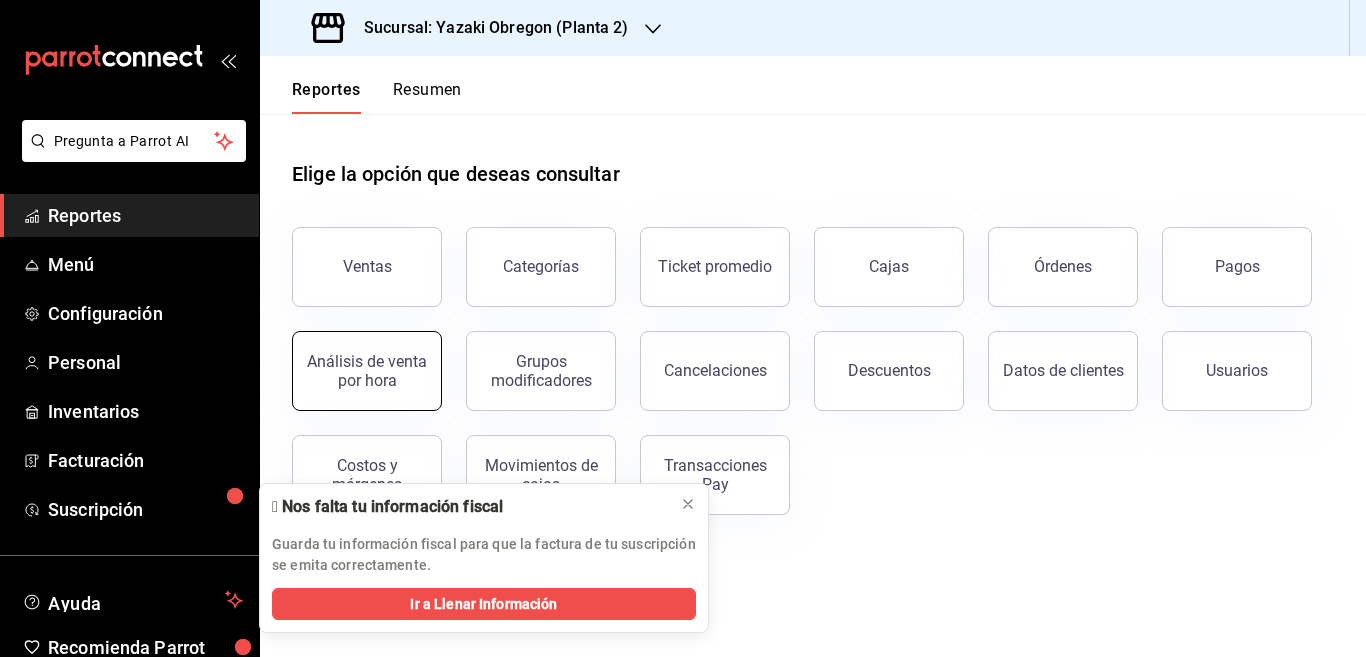 scroll, scrollTop: 0, scrollLeft: 0, axis: both 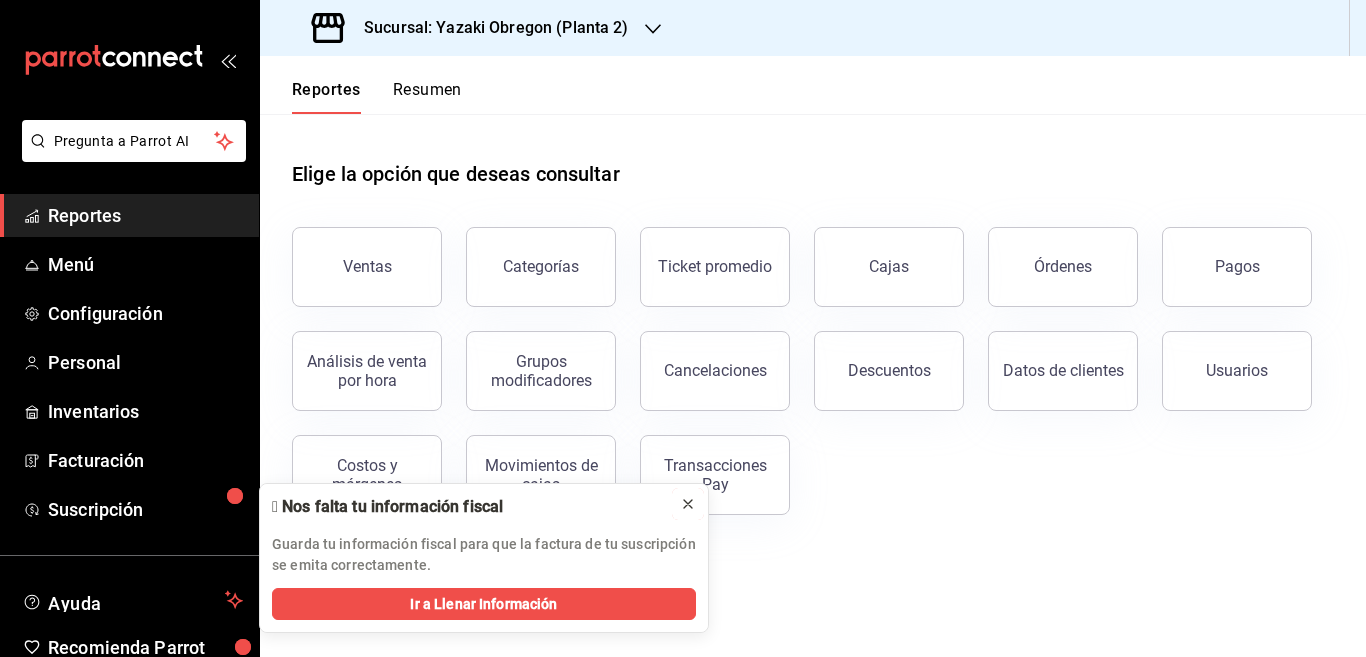 click 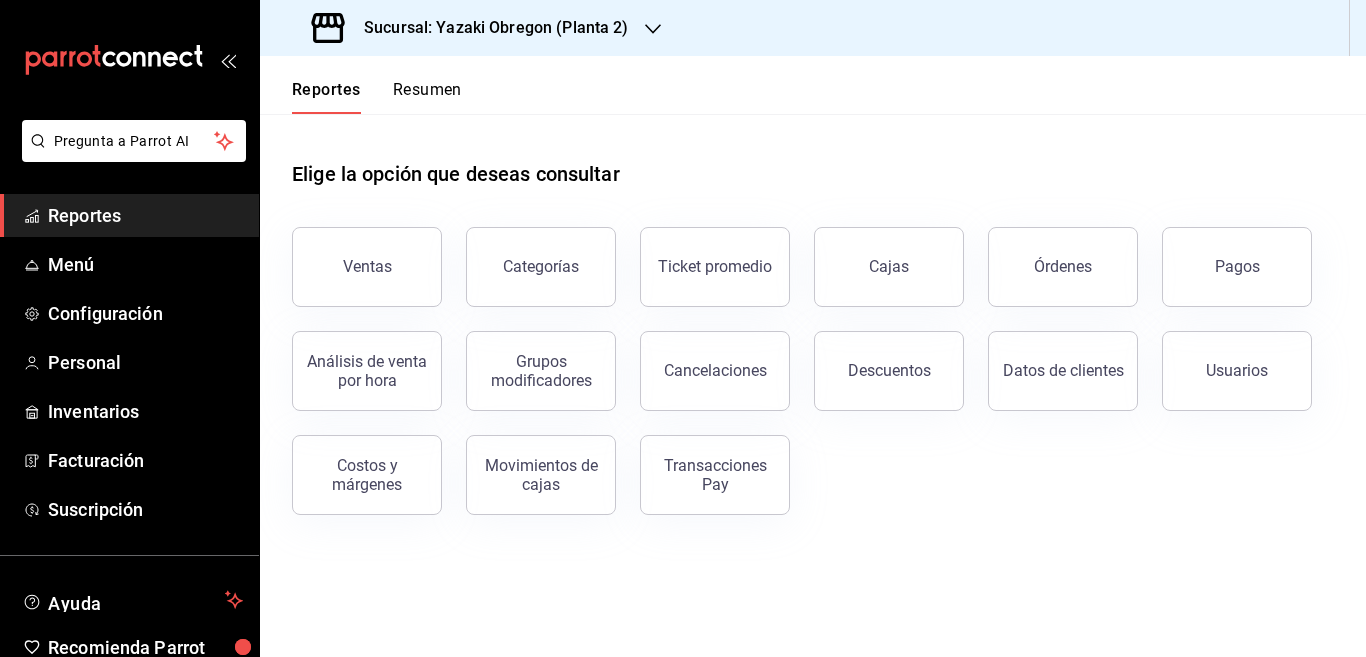 click 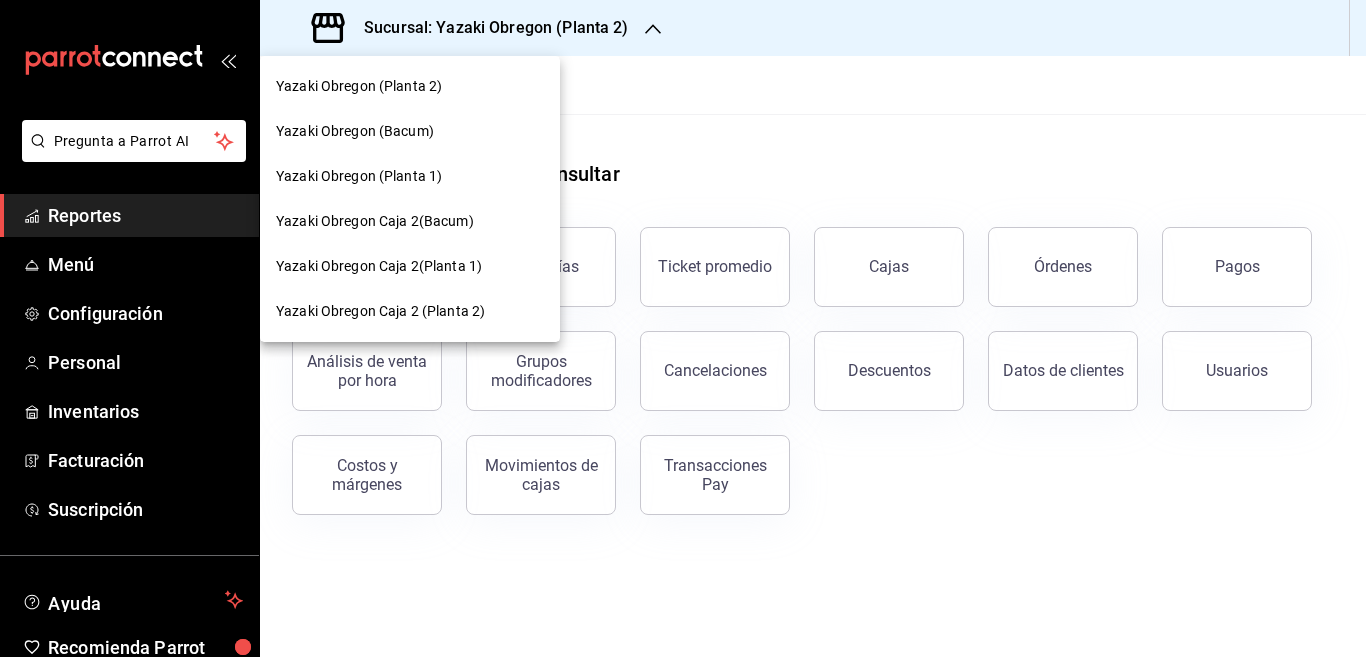 click on "Yazaki Obregon (Planta 1)" at bounding box center [359, 176] 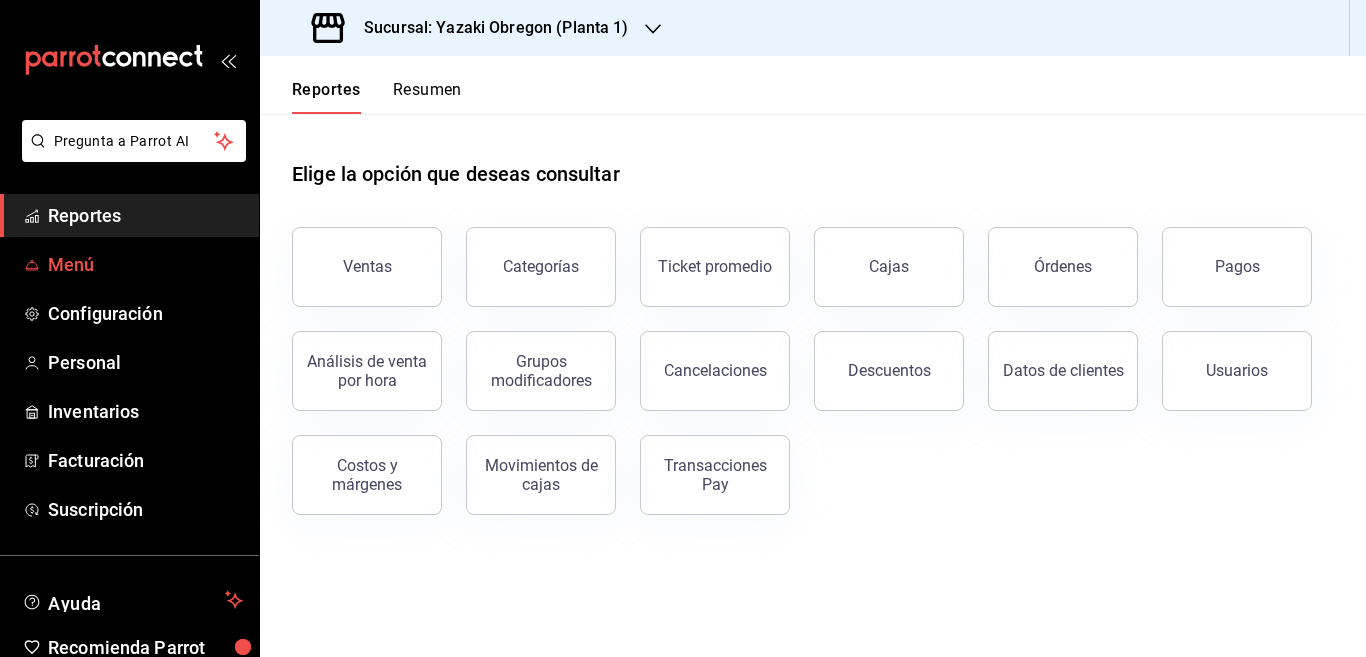 click on "Menú" at bounding box center (145, 264) 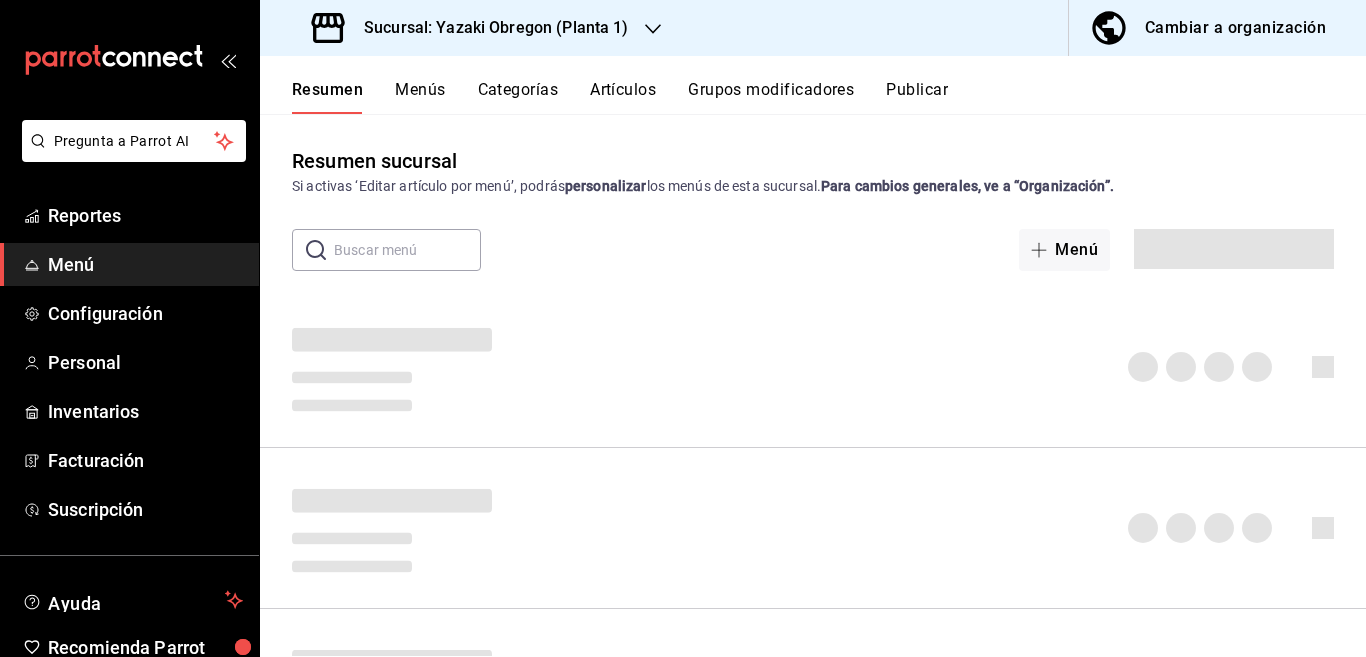 click on "Artículos" at bounding box center (623, 97) 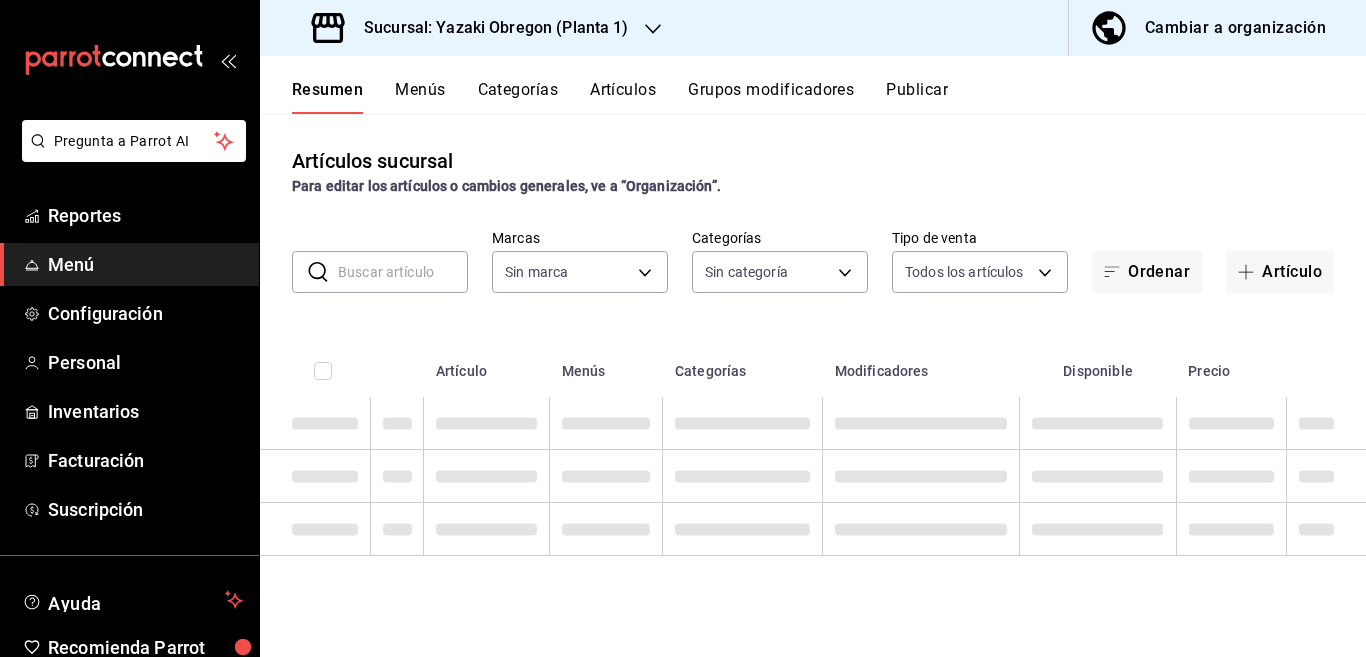 click on "Artículos" at bounding box center [623, 97] 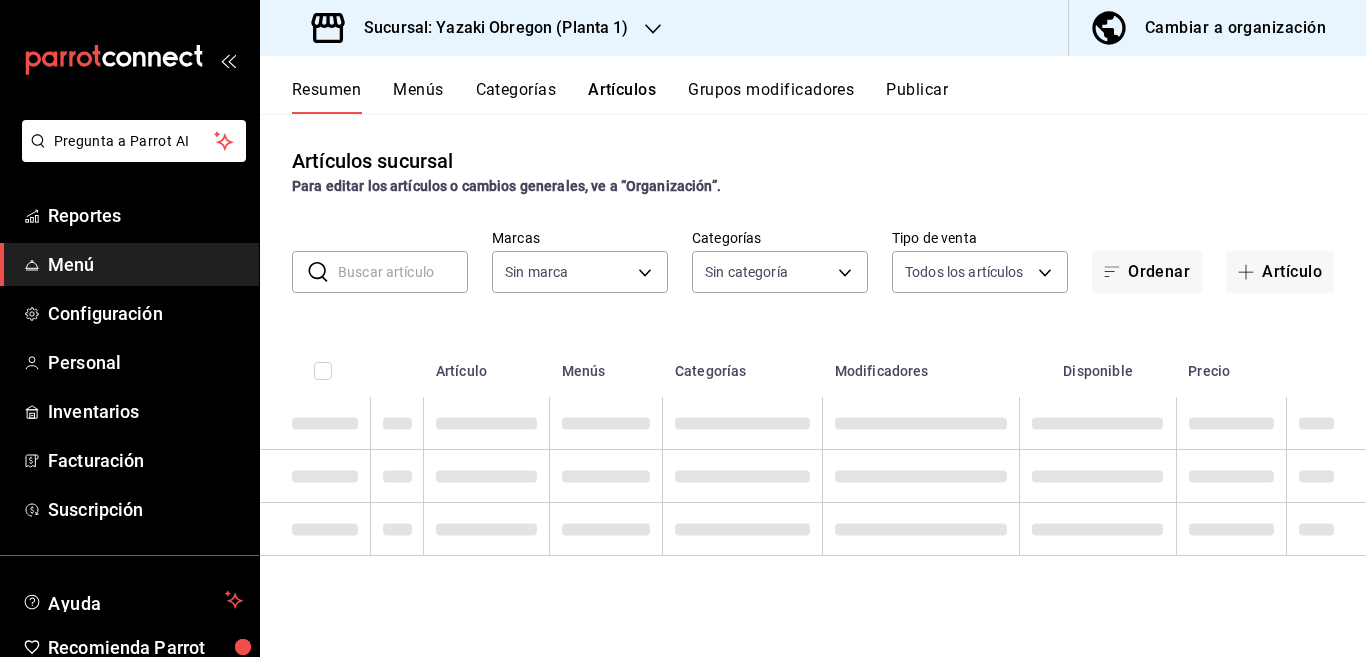 click at bounding box center (403, 272) 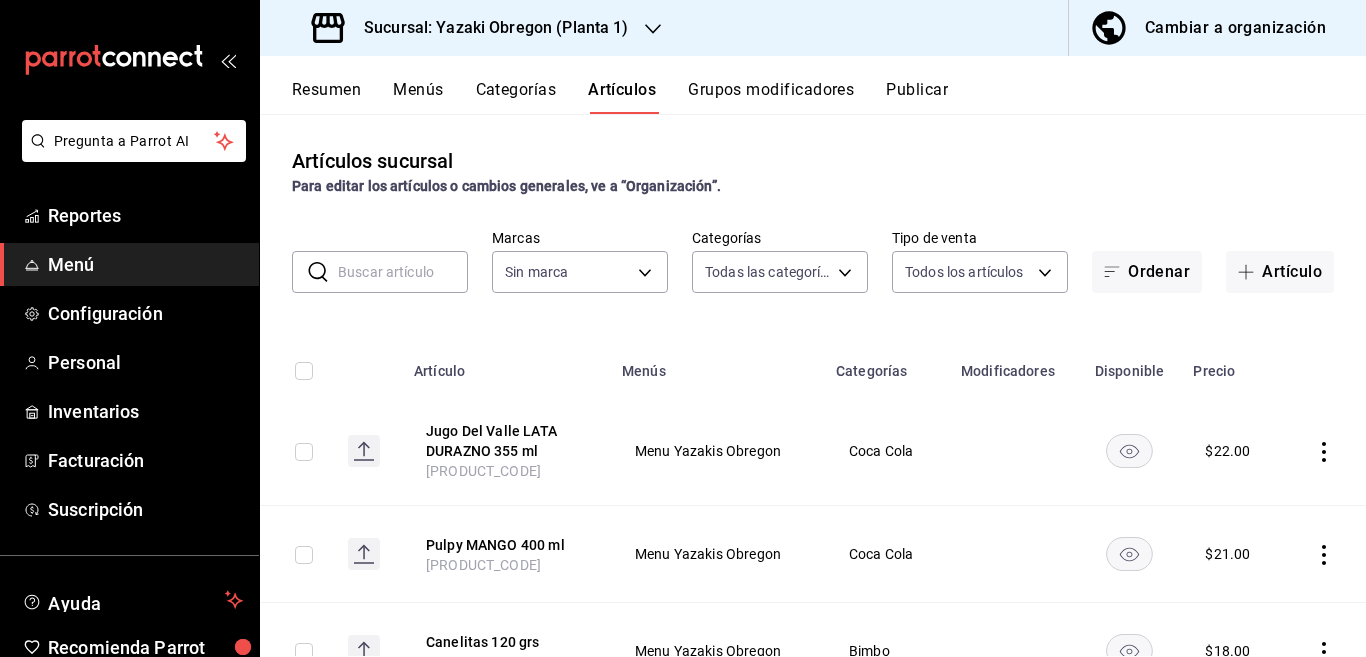 type on "[UUID],[UUID],[UUID],[UUID],[UUID],[UUID],[UUID],[UUID],[UUID],[UUID]" 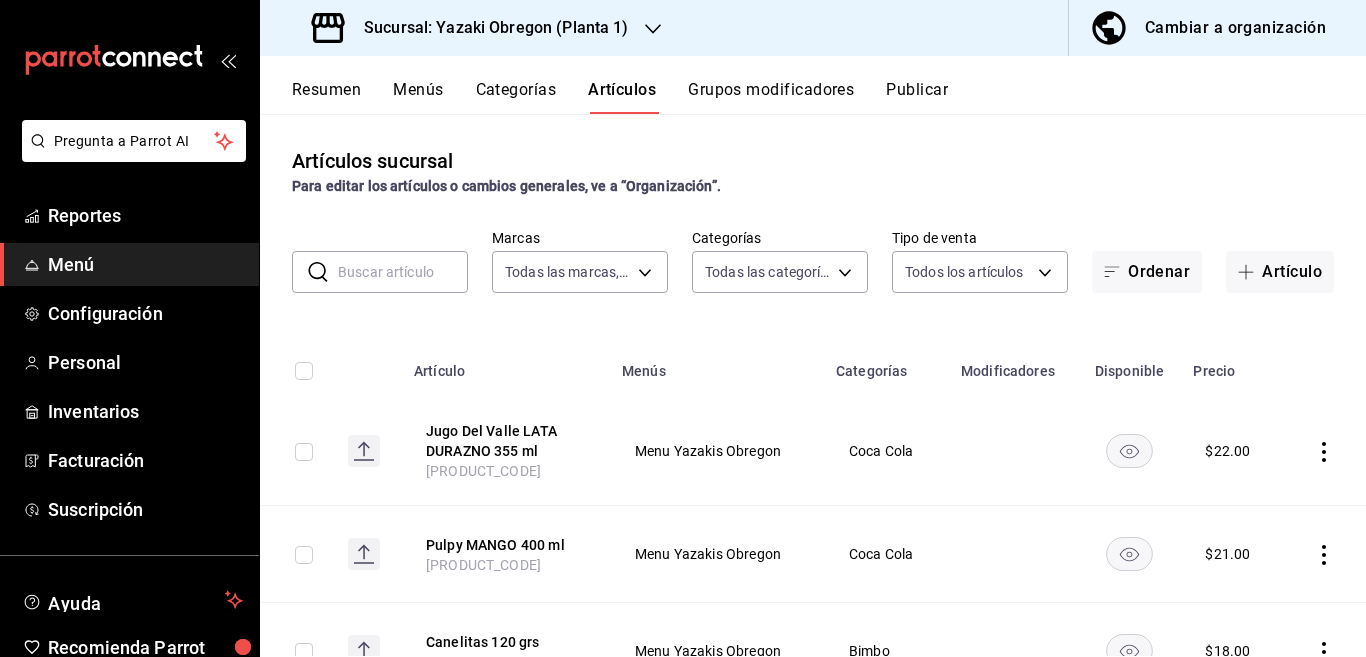 type on "0f3257ca-18d5-4715-a7b3-d9c79746efab" 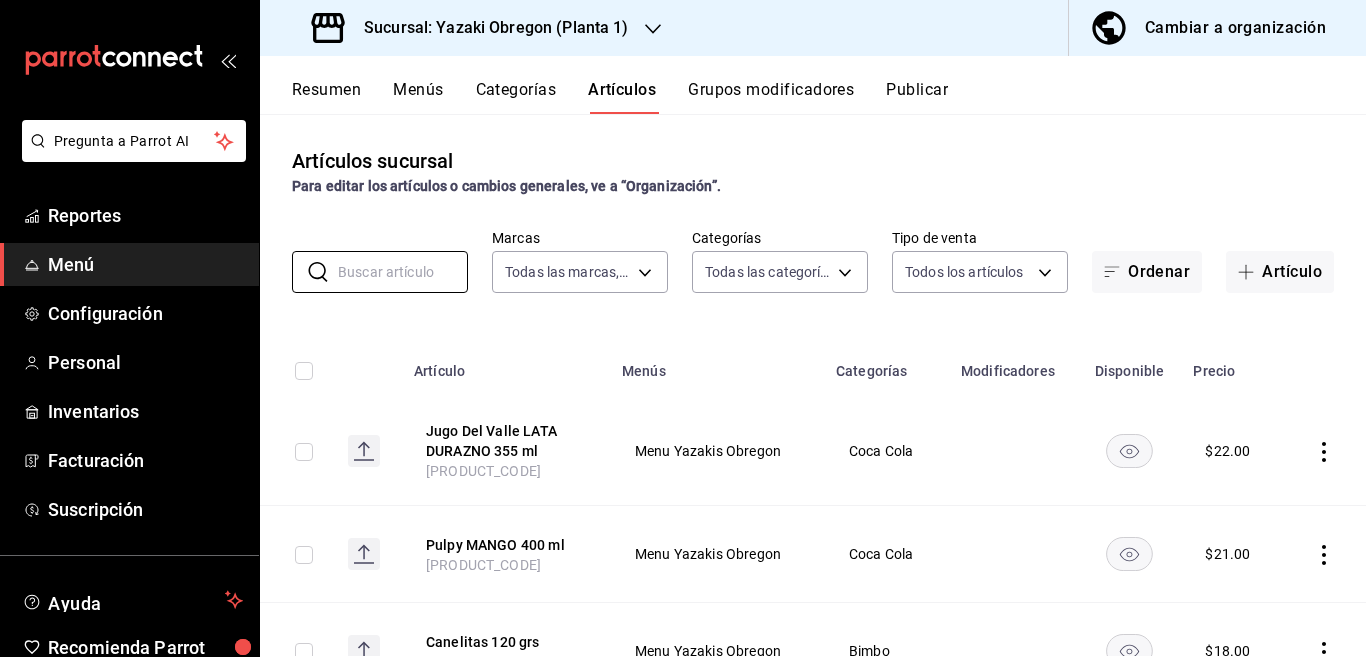 click on "Artículos sucursal Para editar los artículos o cambios generales, ve a “Organización”. ​ ​ Marcas Todas las marcas, Sin marca [UUID], Categorías Todas las categorías, Sin categoría [UUID],[UUID],[UUID],[UUID],[UUID],[UUID],[UUID],[UUID],[UUID],[UUID] Tipo de venta Todos los artículos ALL Ordenar Artículo Artículo Menús Categorías Modificadores Disponible Precio Jugo Del Valle LATA DURAZNO 355 ml [PRODUCT_CODE] Menu Yazakis Obregon Coca Cola $ 22.00 Pulpy MANGO 400 ml [PRODUCT_CODE] Menu Yazakis Obregon Coca Cola $ 21.00 Canelitas 120 grs [PRODUCT_CODE] Menu Yazakis Obregon Bimbo $ 18.00 Pulpy DURAZNO 400 ml [PRODUCT_CODE] Menu Yazakis Obregon Coca Cola $ 21.00" at bounding box center (813, 385) 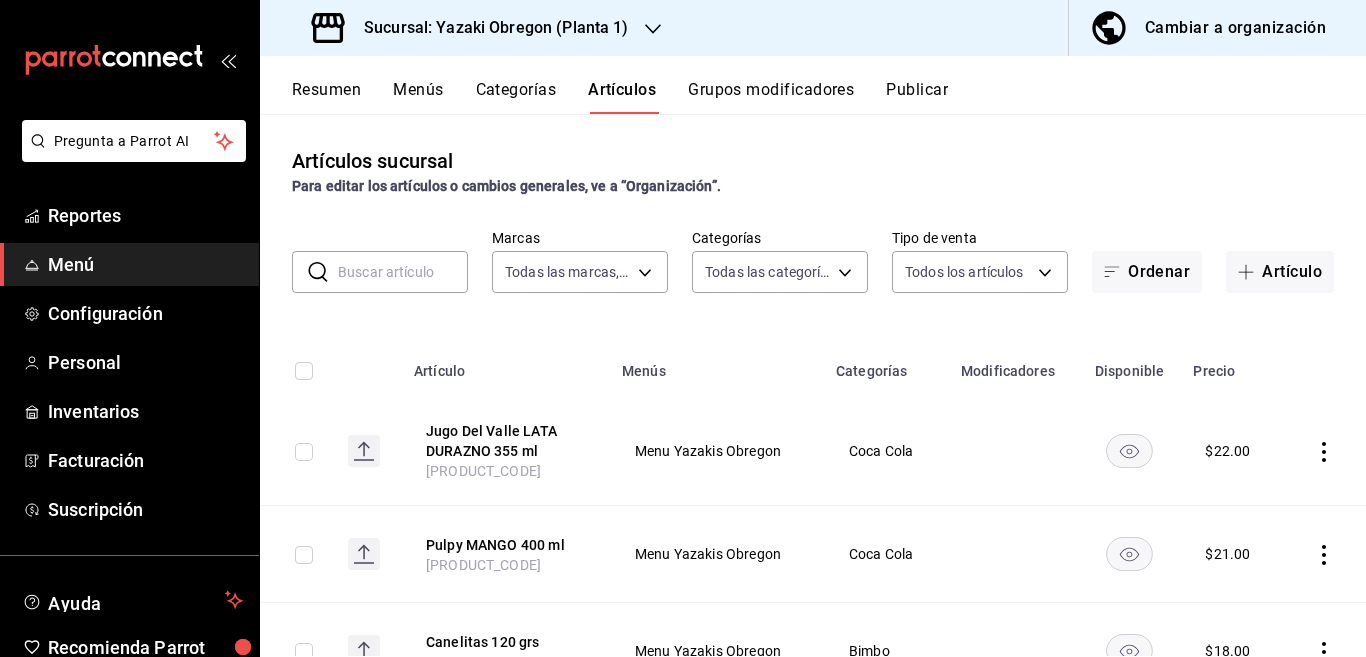 click at bounding box center (403, 272) 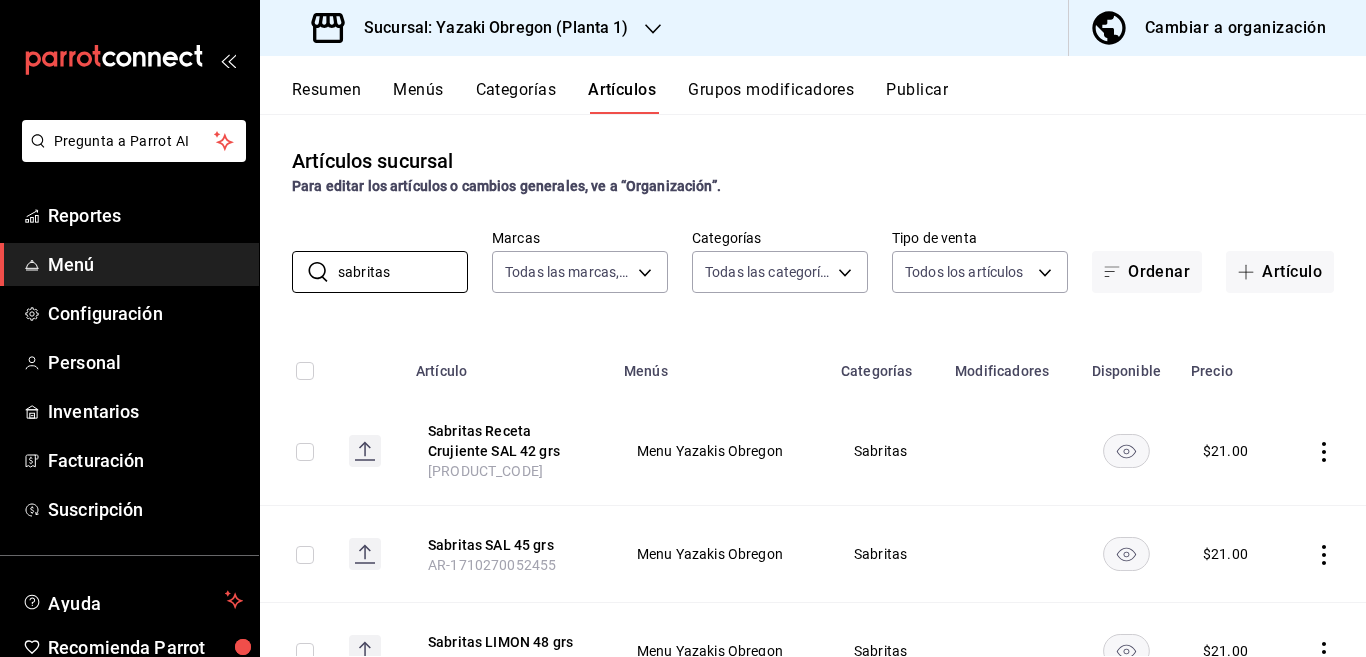 type on "sabritas" 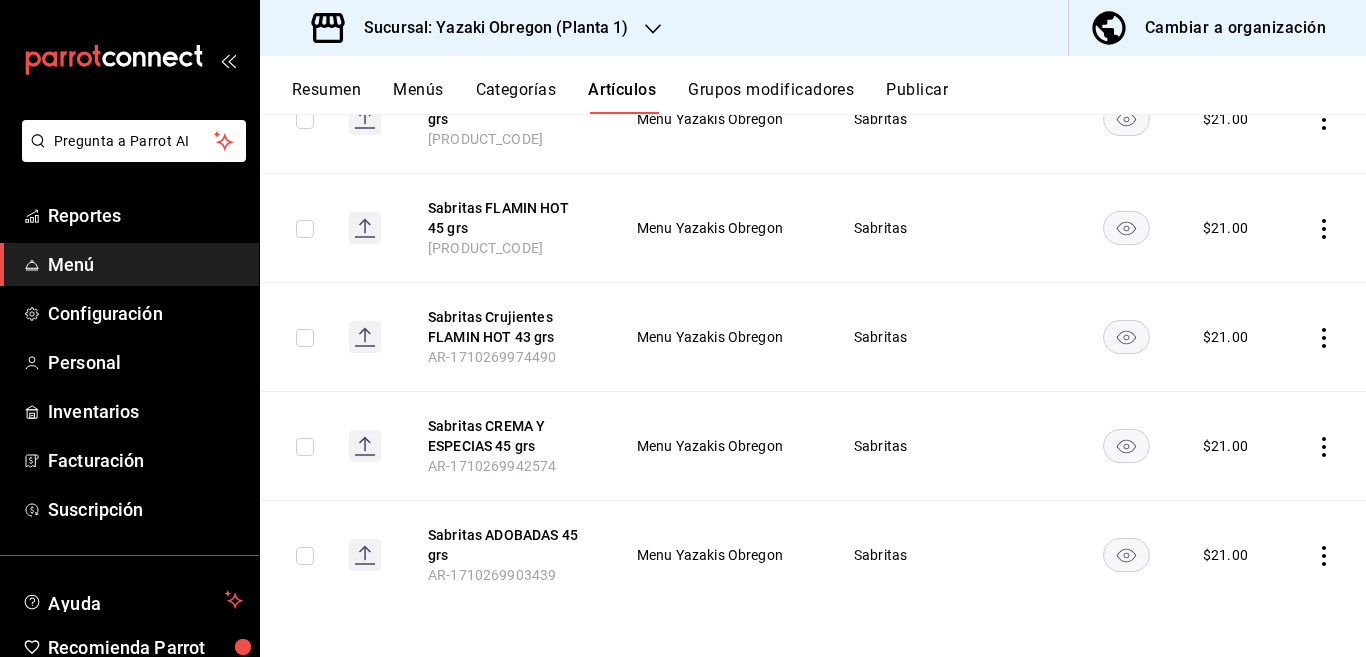 scroll, scrollTop: 636, scrollLeft: 0, axis: vertical 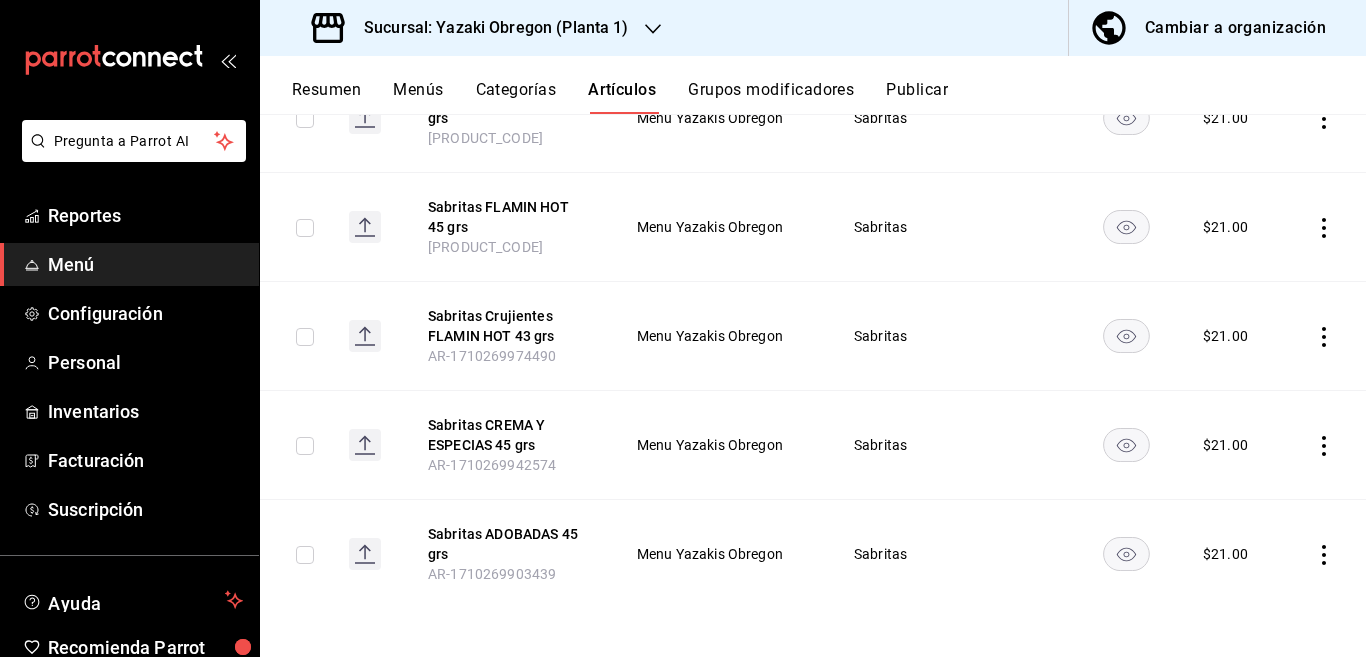 click 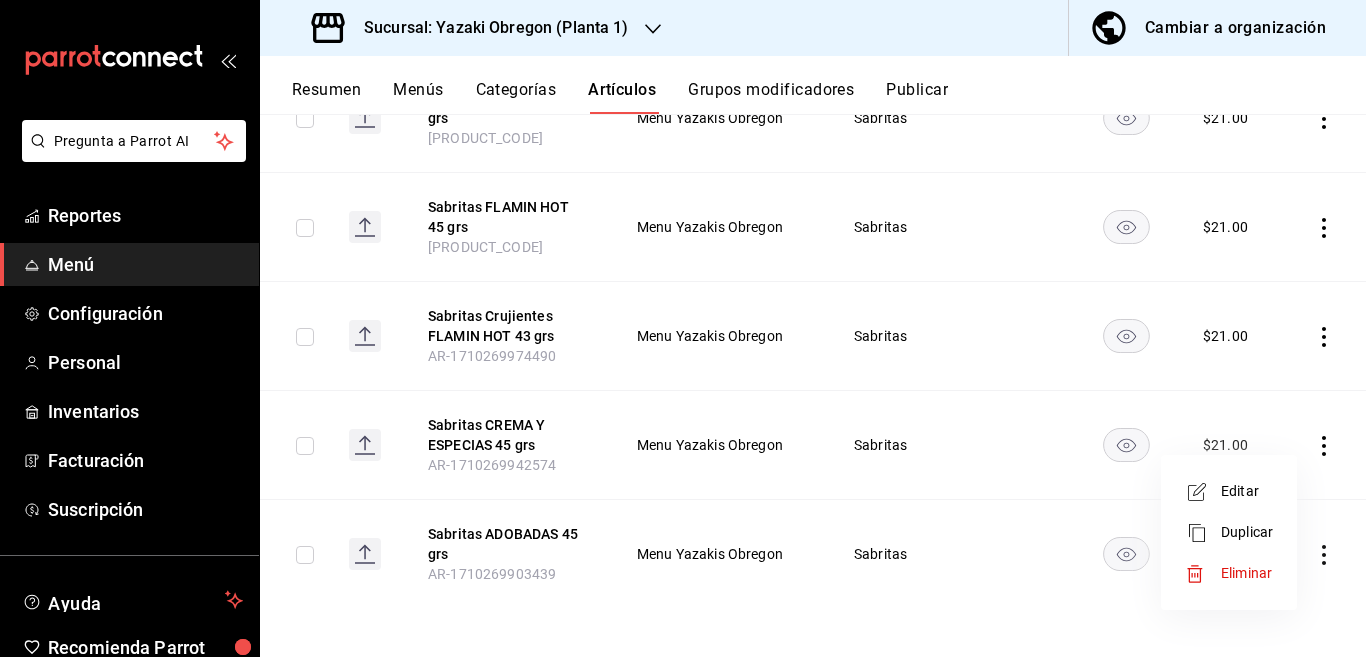 click on "Editar" at bounding box center [1247, 491] 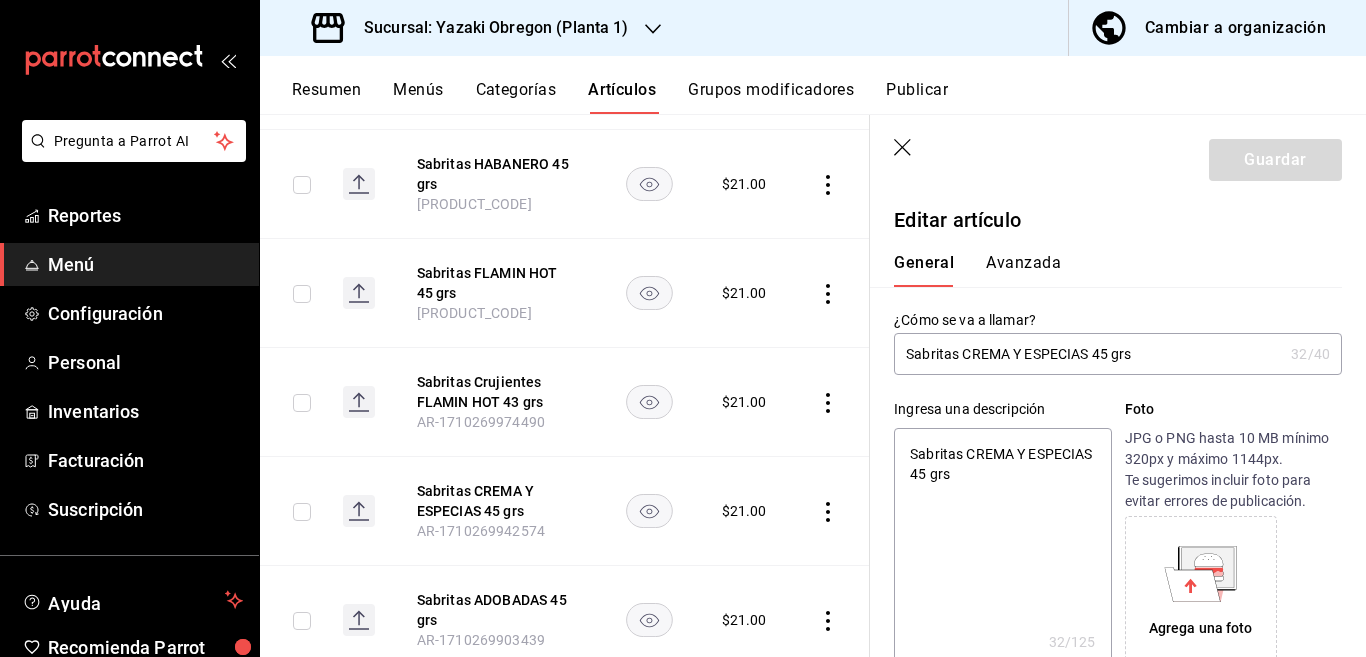 type on "x" 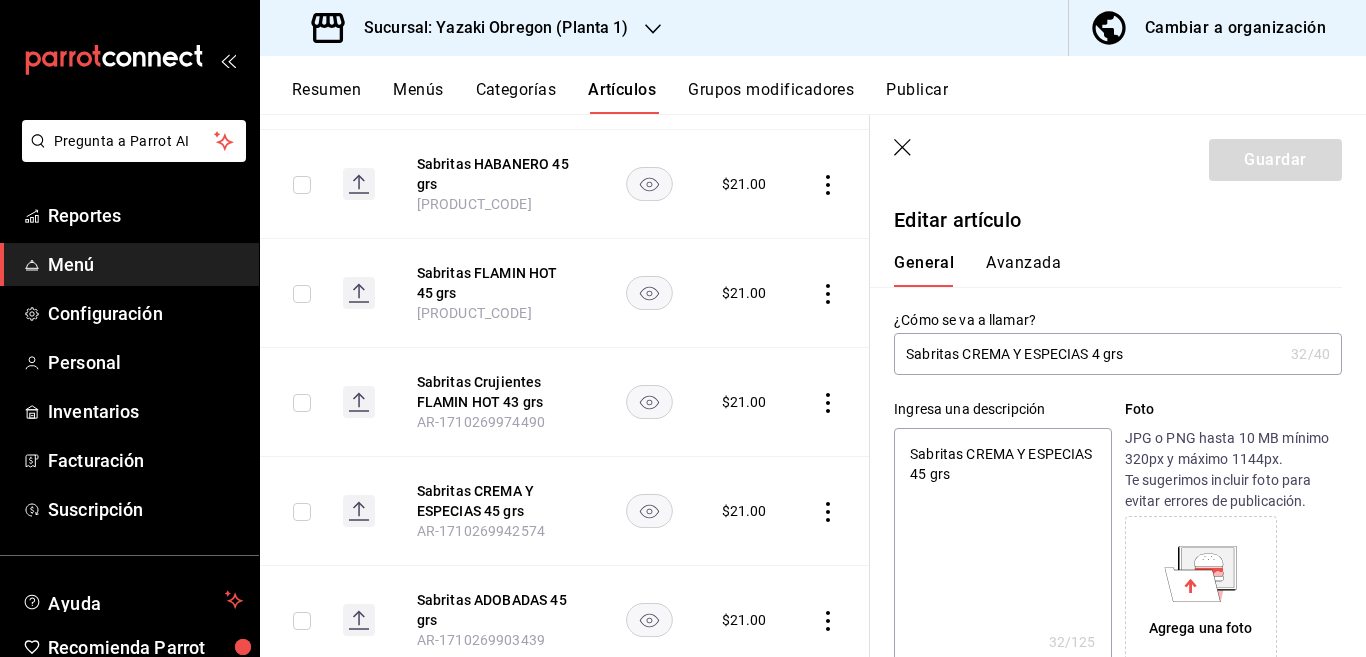 type on "Sabritas CREMA Y ESPECIAS 44 grs" 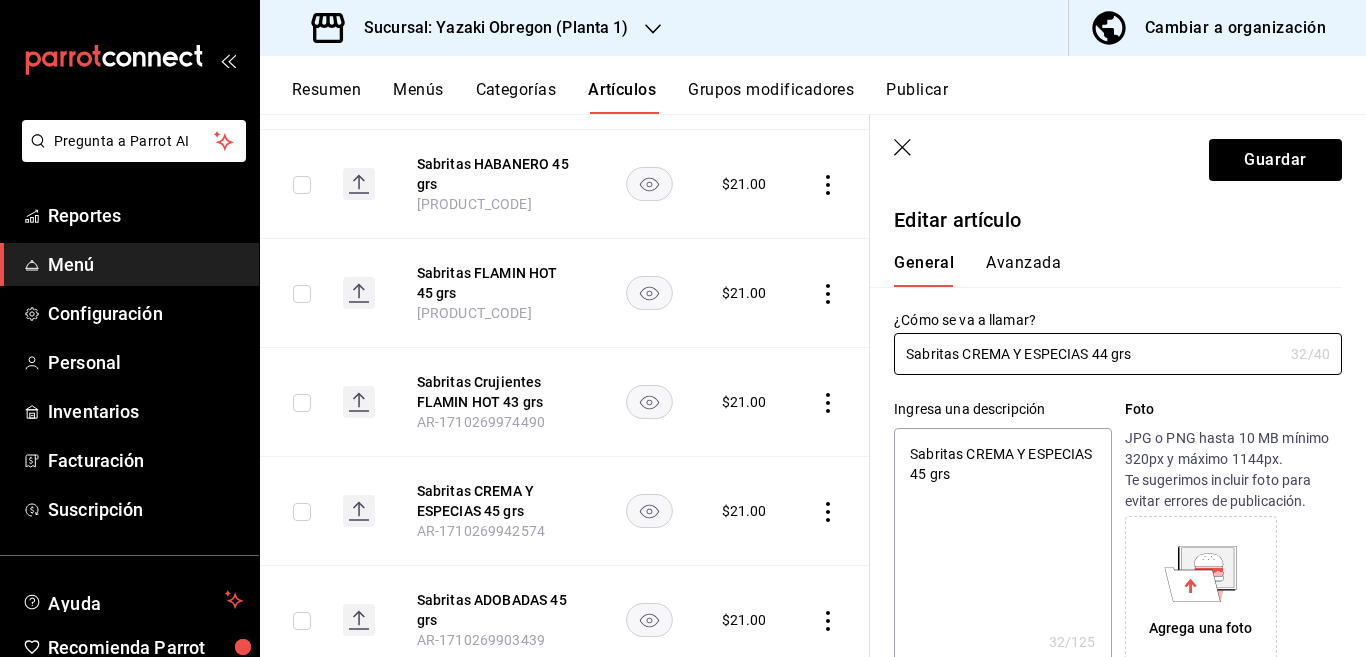 type on "x" 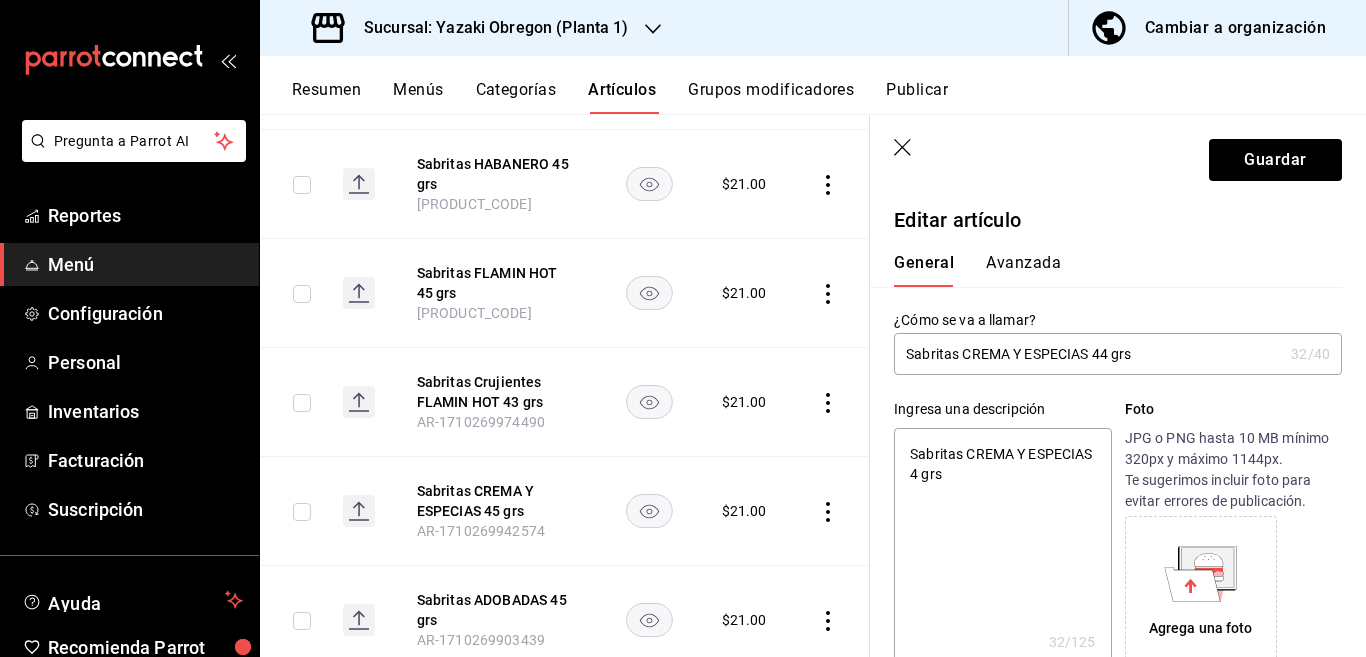 type on "Sabritas CREMA Y ESPECIAS 44 grs" 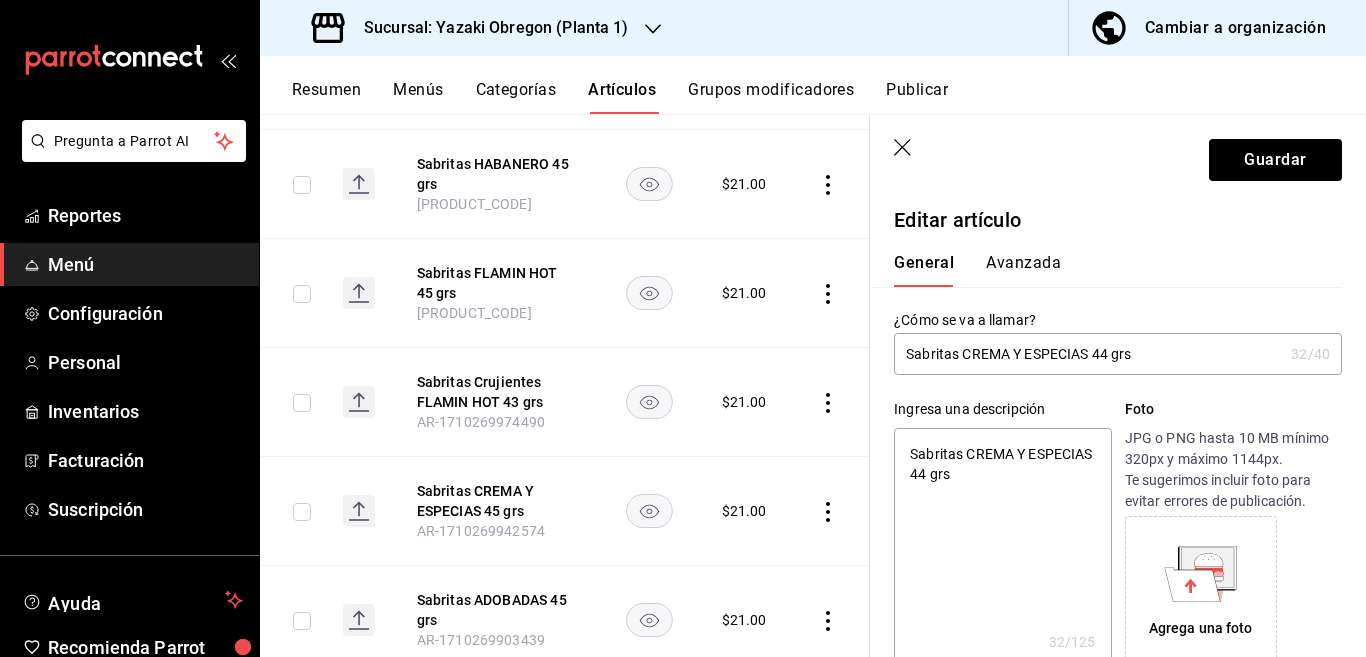 type on "x" 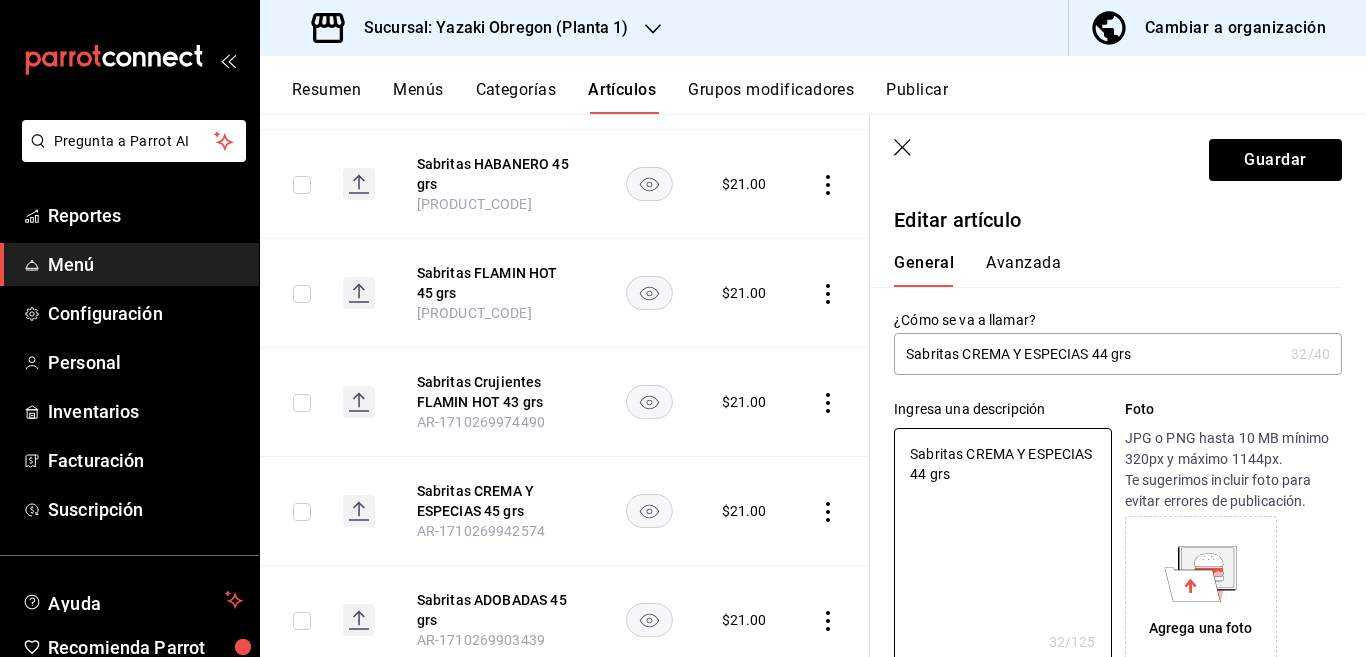 type on "Sabritas CREMA Y ESPECIAS 44 grs" 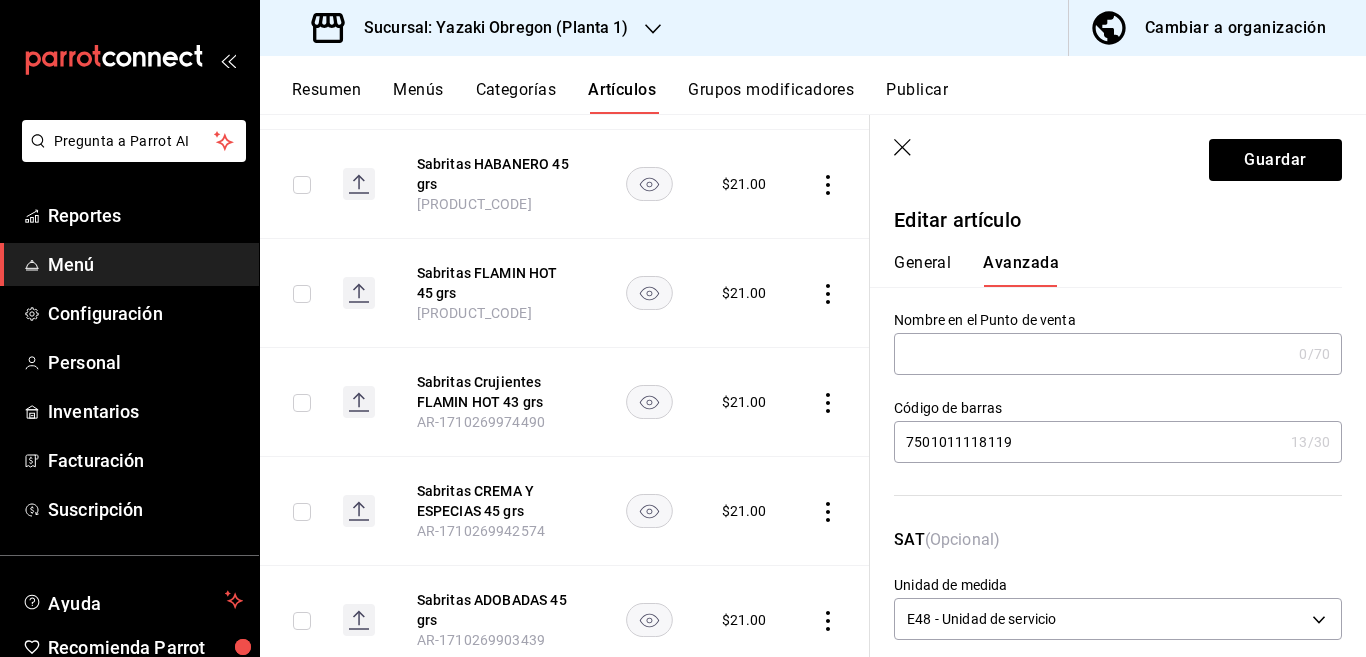 click on "7501011118119" at bounding box center (1088, 442) 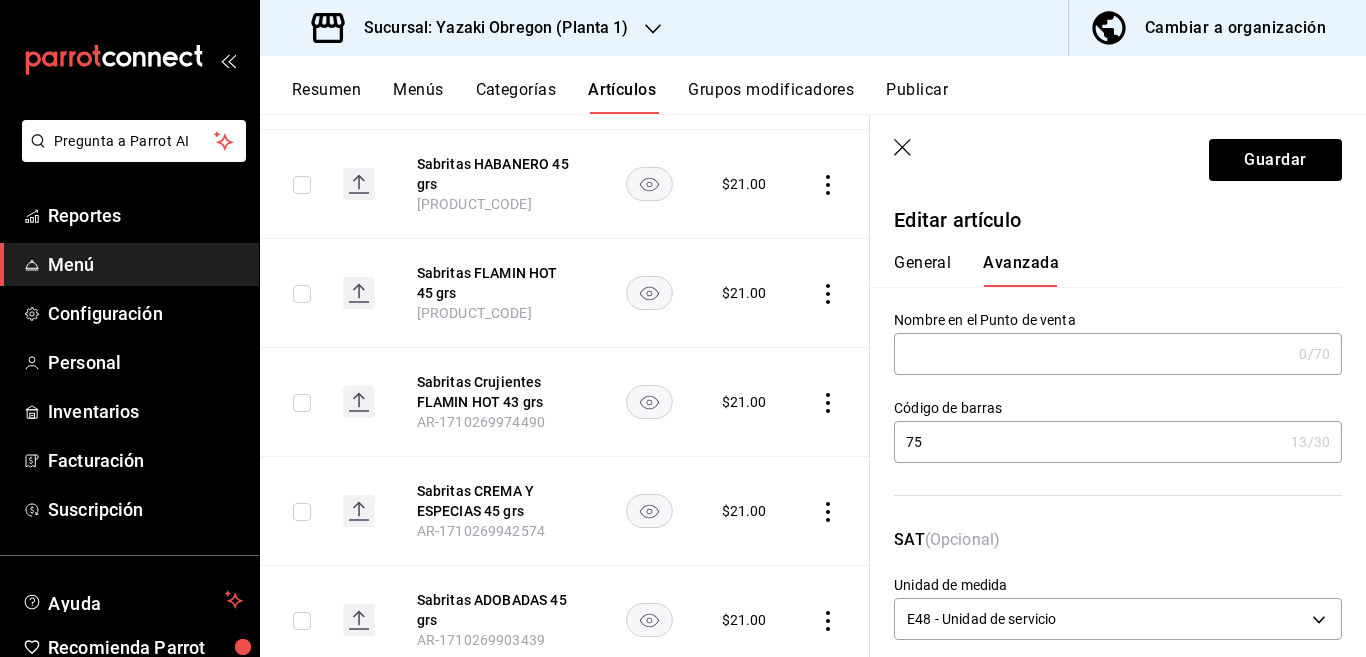 type on "7" 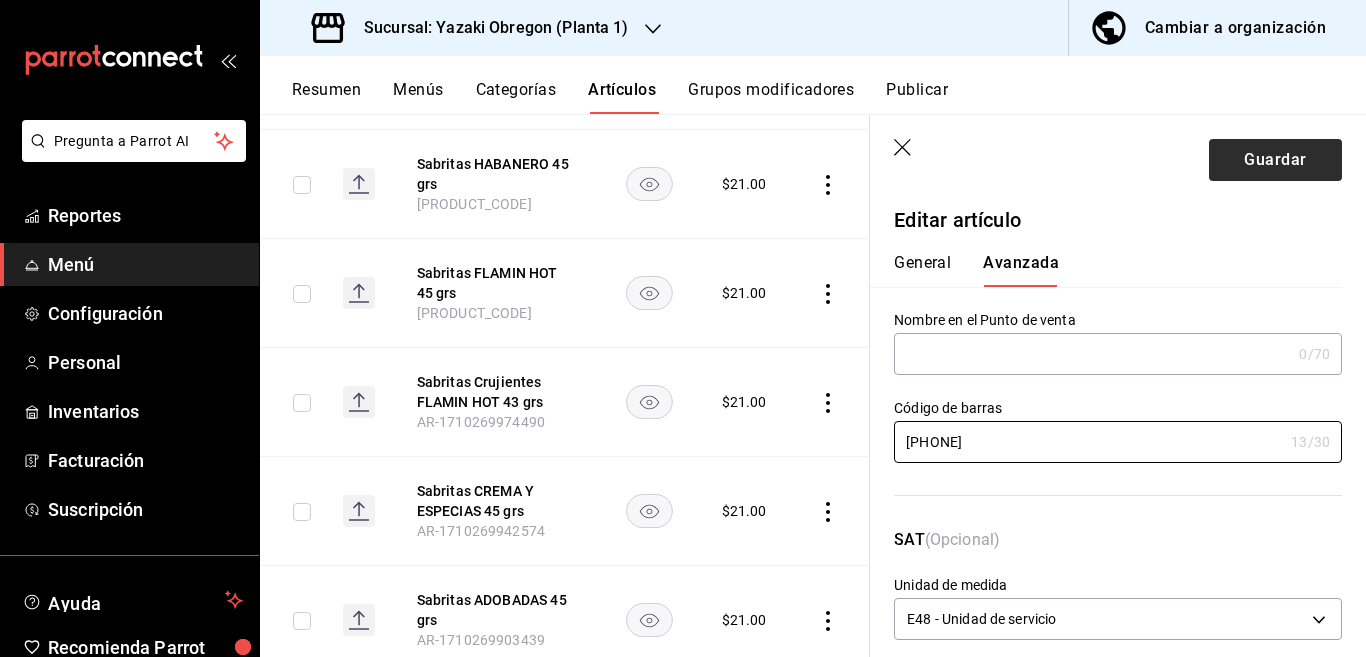 type on "[PHONE]" 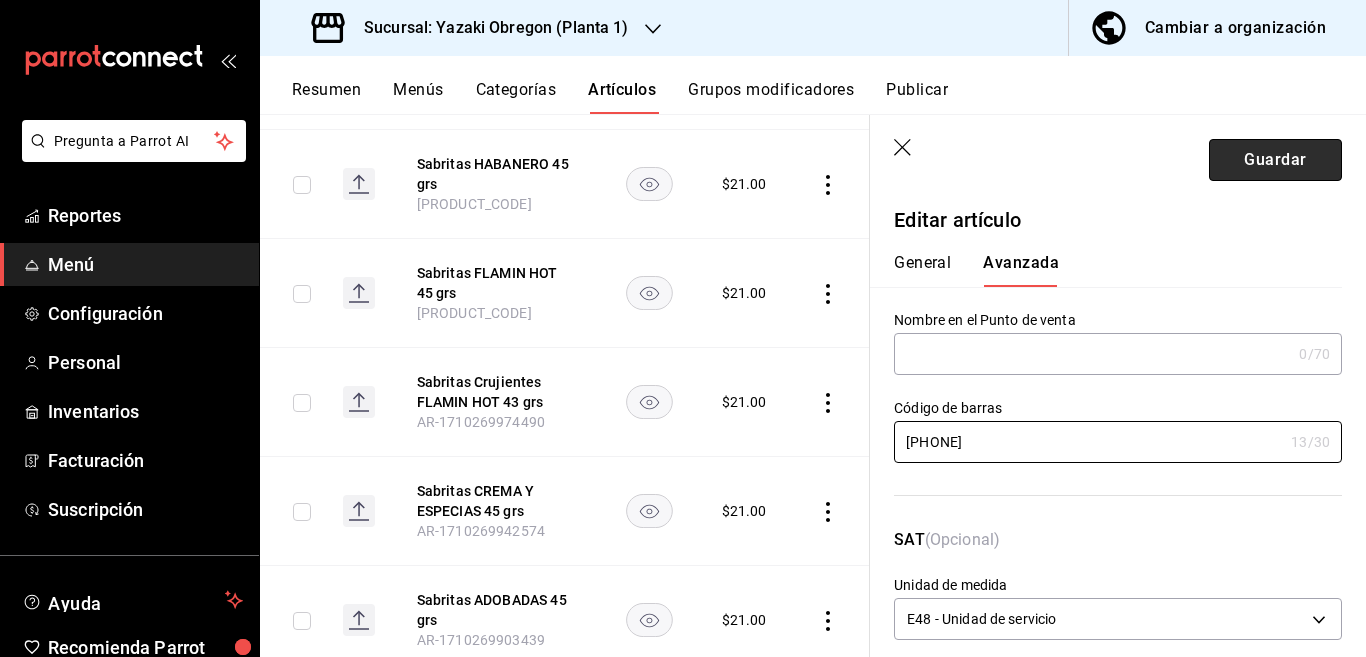 click on "Guardar" at bounding box center (1275, 160) 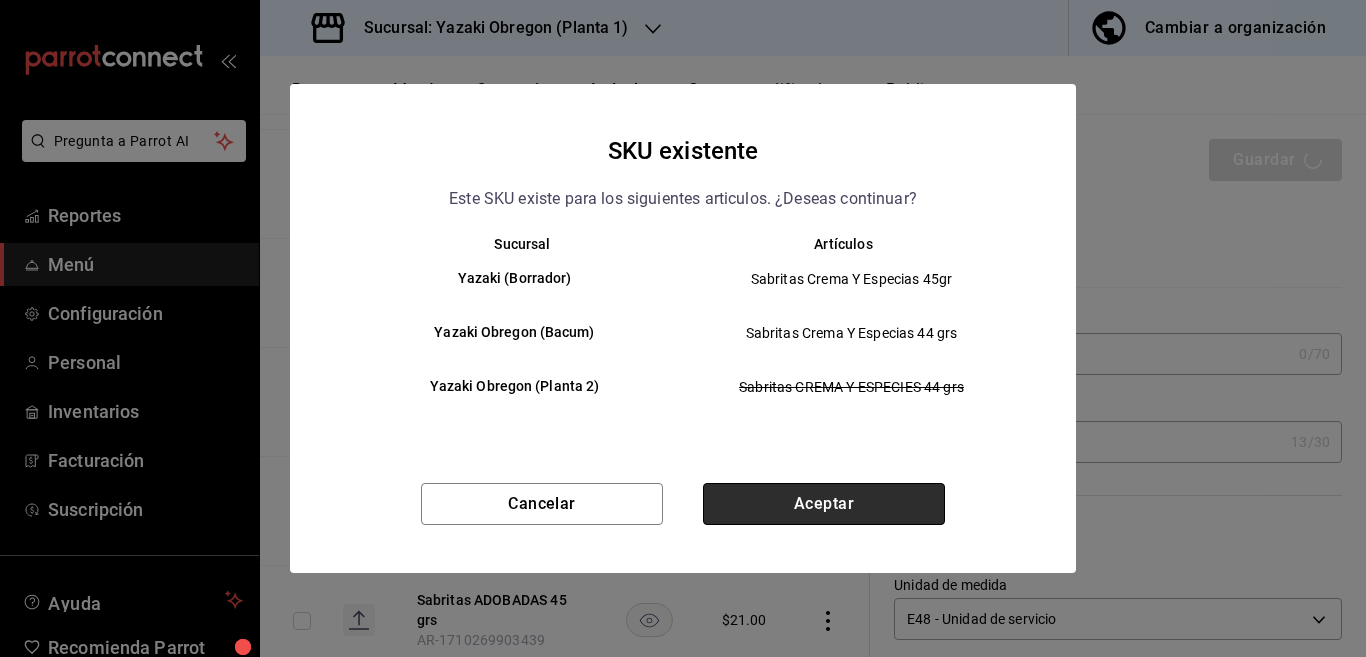 click on "Aceptar" at bounding box center [824, 504] 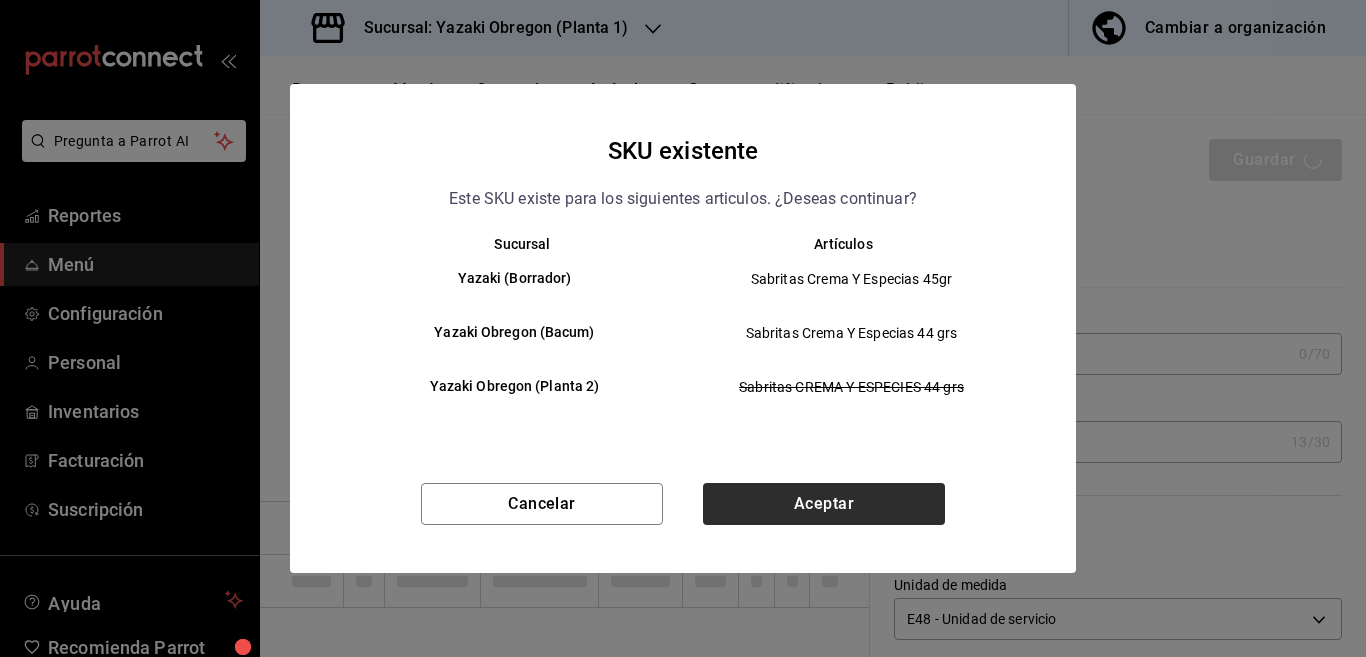 type 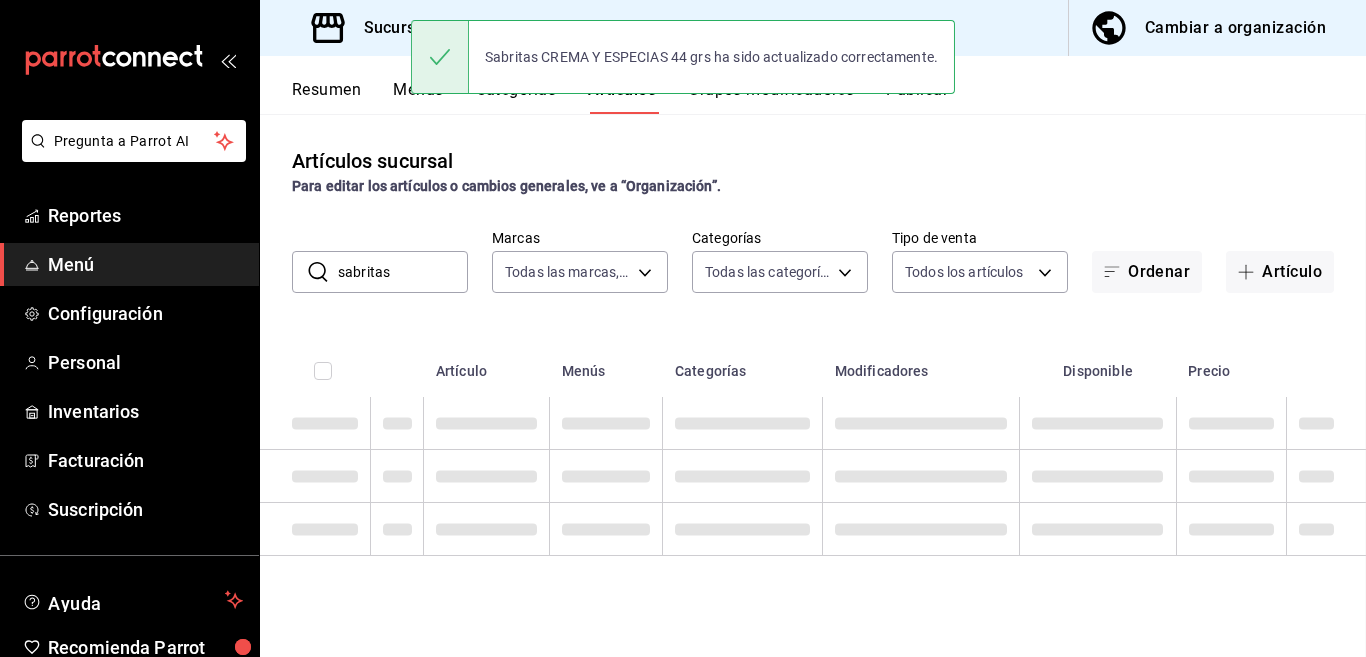 scroll, scrollTop: 0, scrollLeft: 0, axis: both 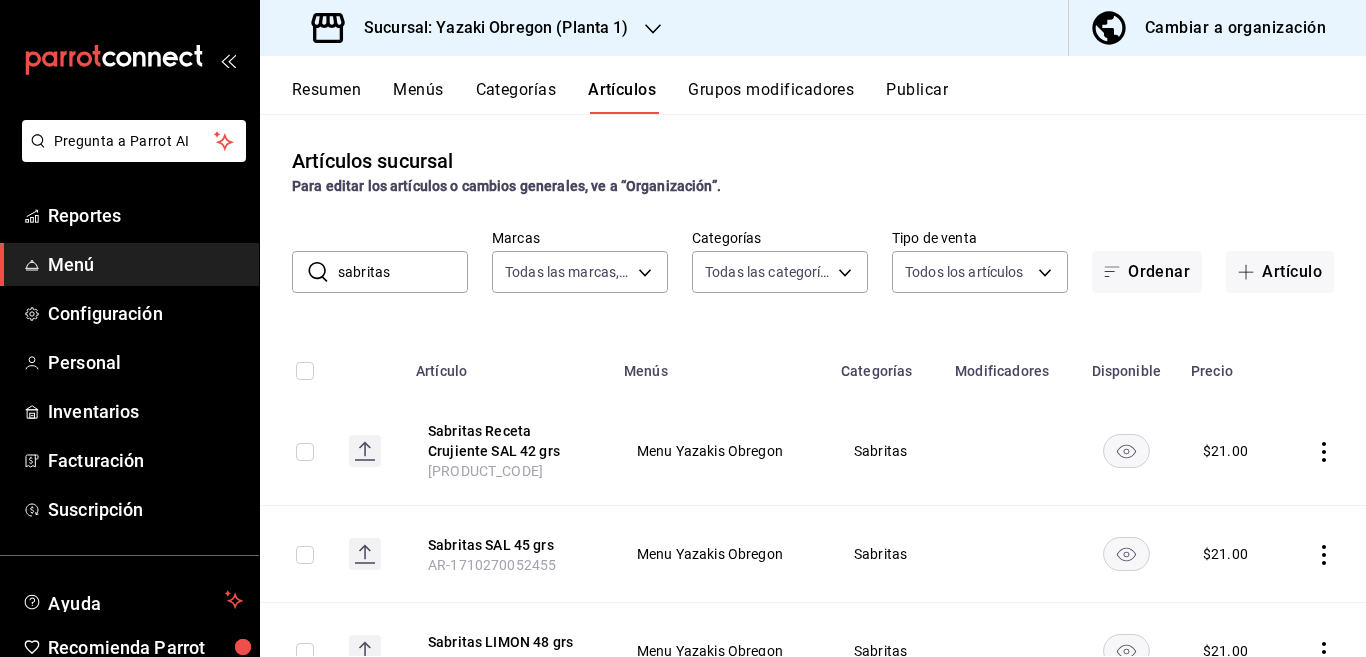 click on "sabritas" at bounding box center (403, 272) 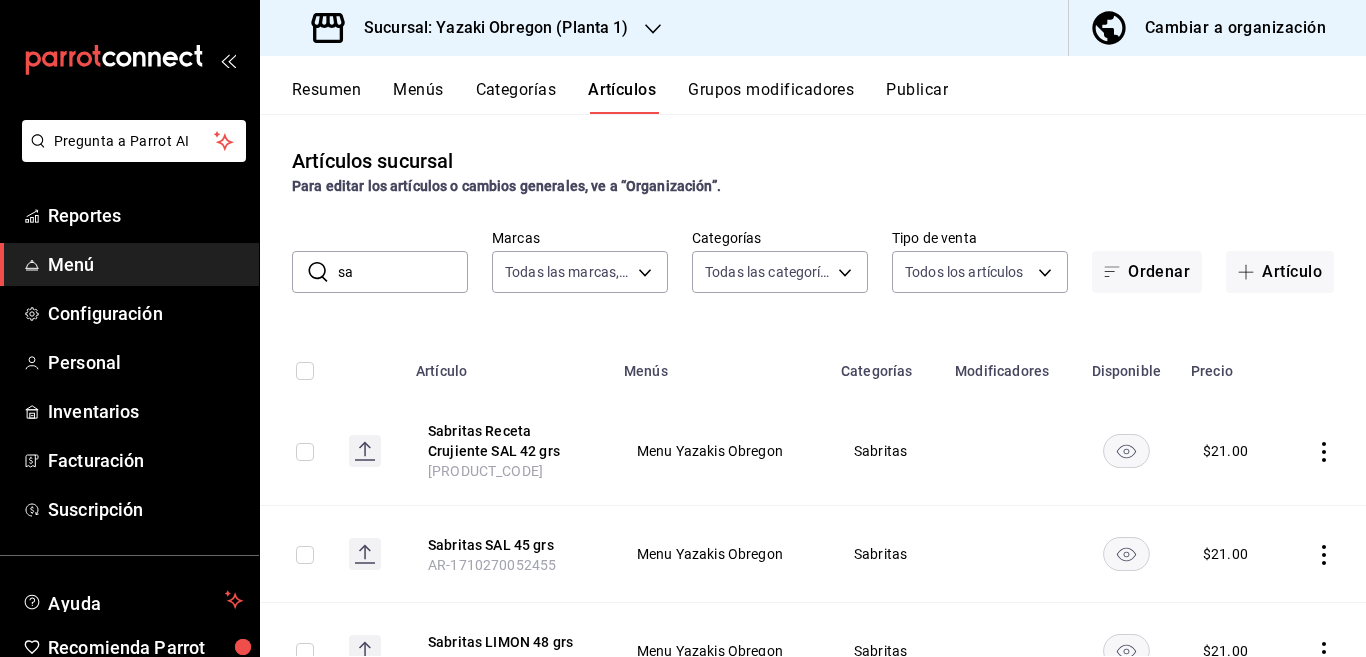 type on "s" 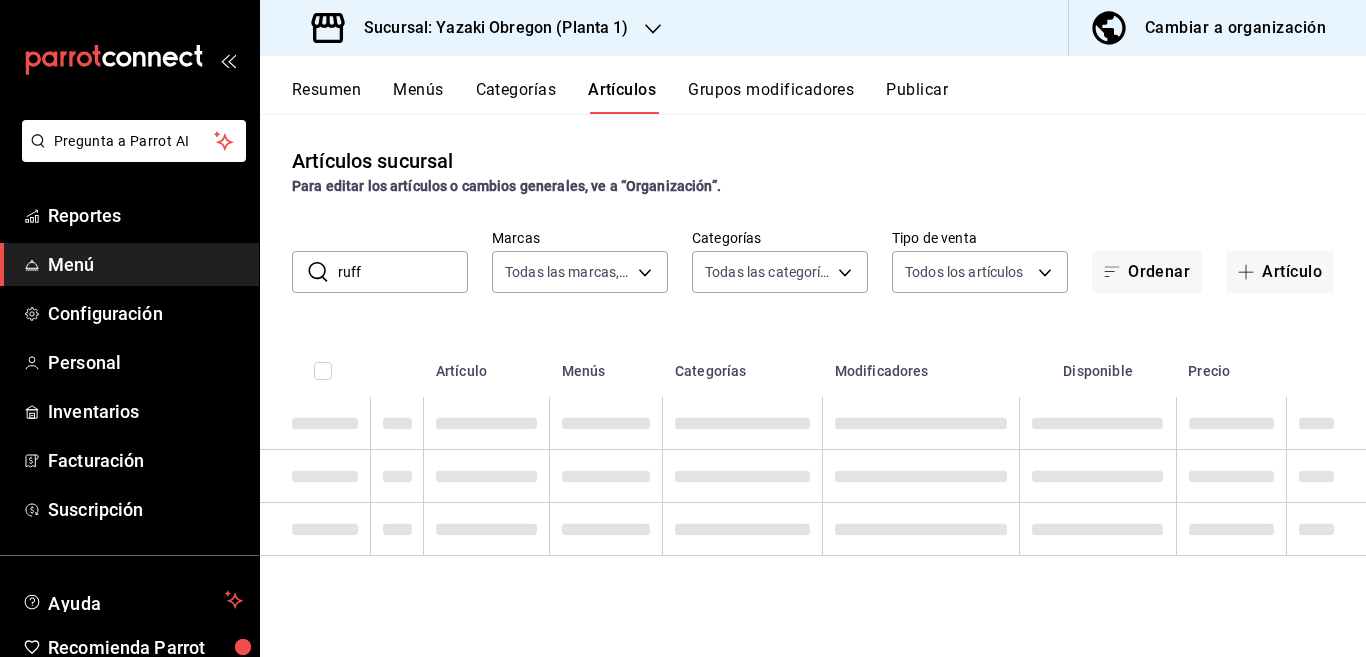 type on "ruffles" 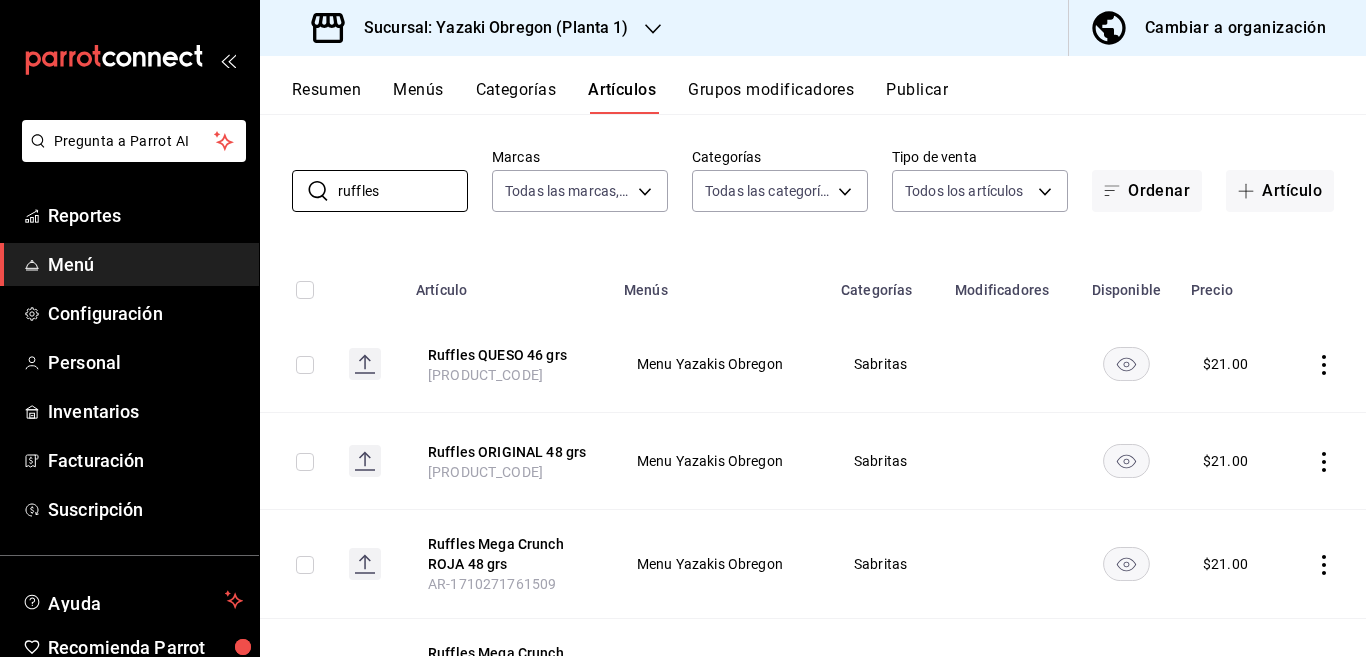 scroll, scrollTop: 162, scrollLeft: 0, axis: vertical 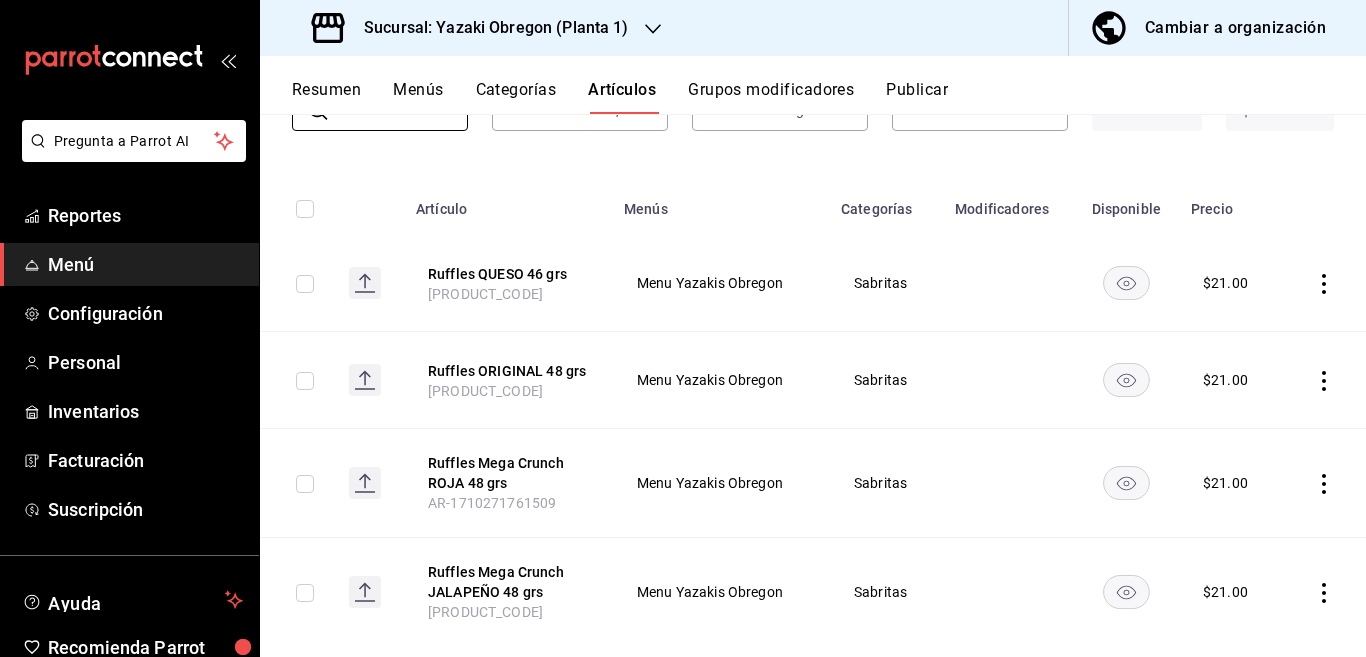 click 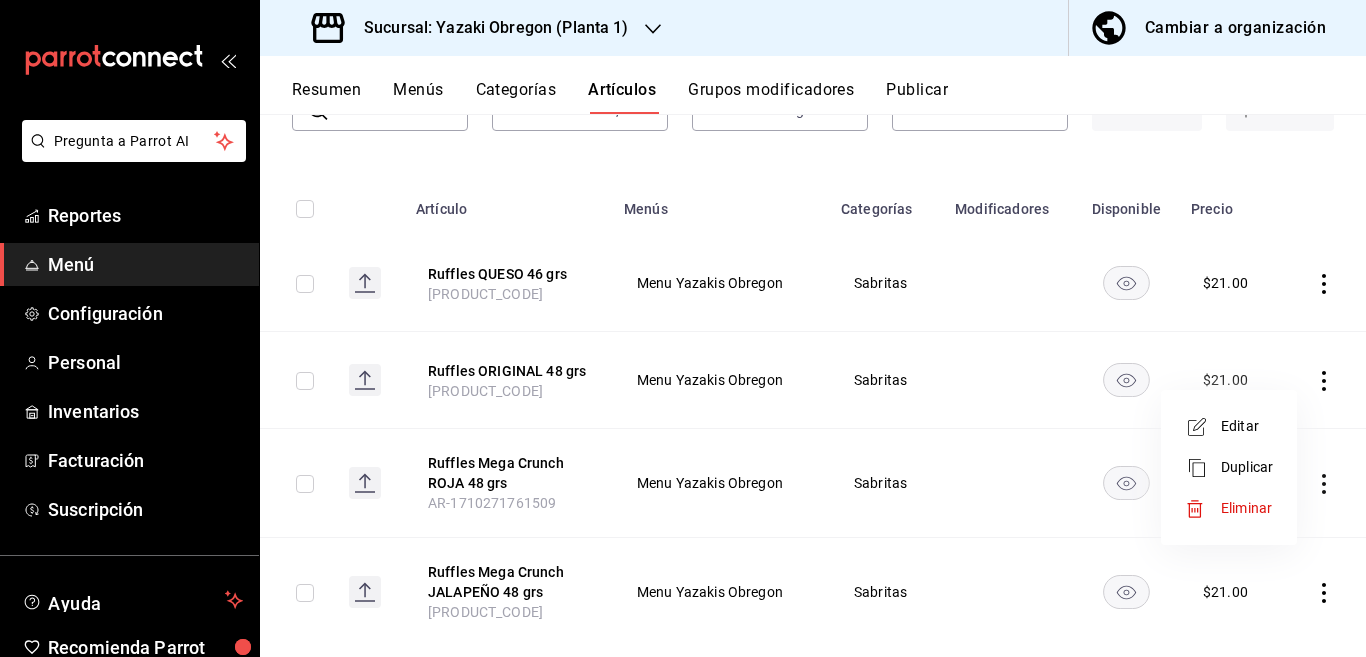 click on "Editar" at bounding box center [1247, 426] 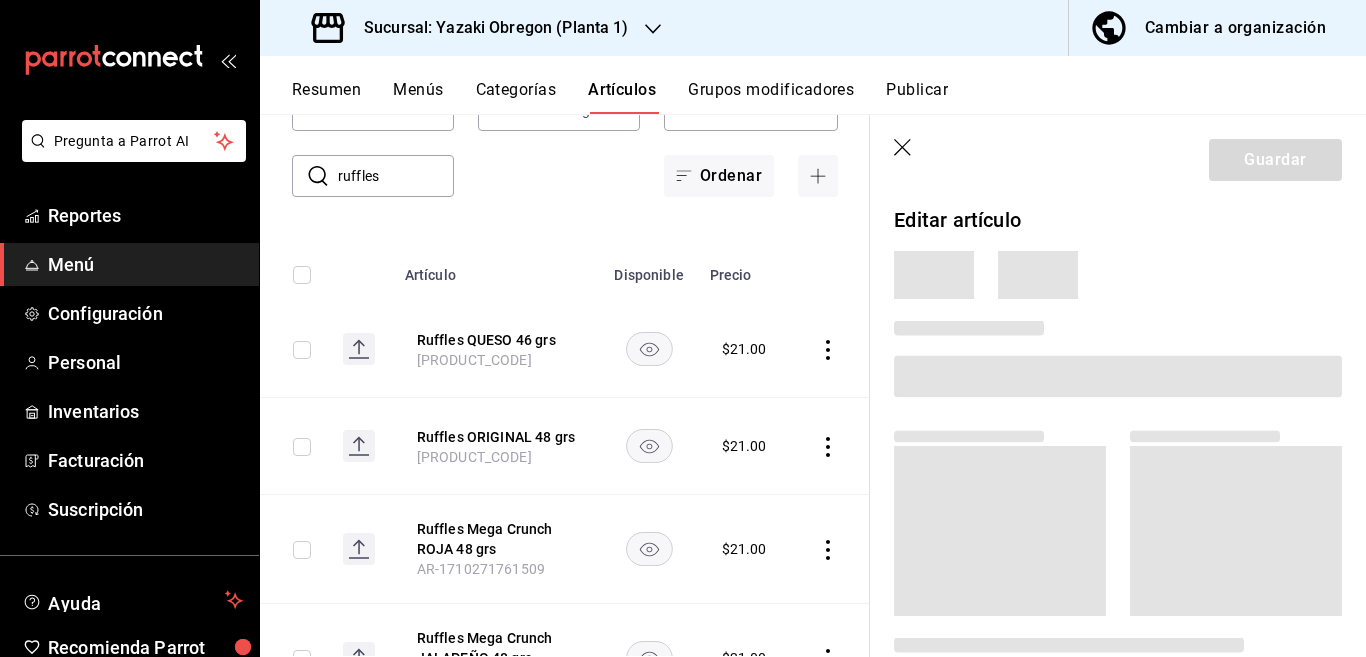 scroll, scrollTop: 163, scrollLeft: 0, axis: vertical 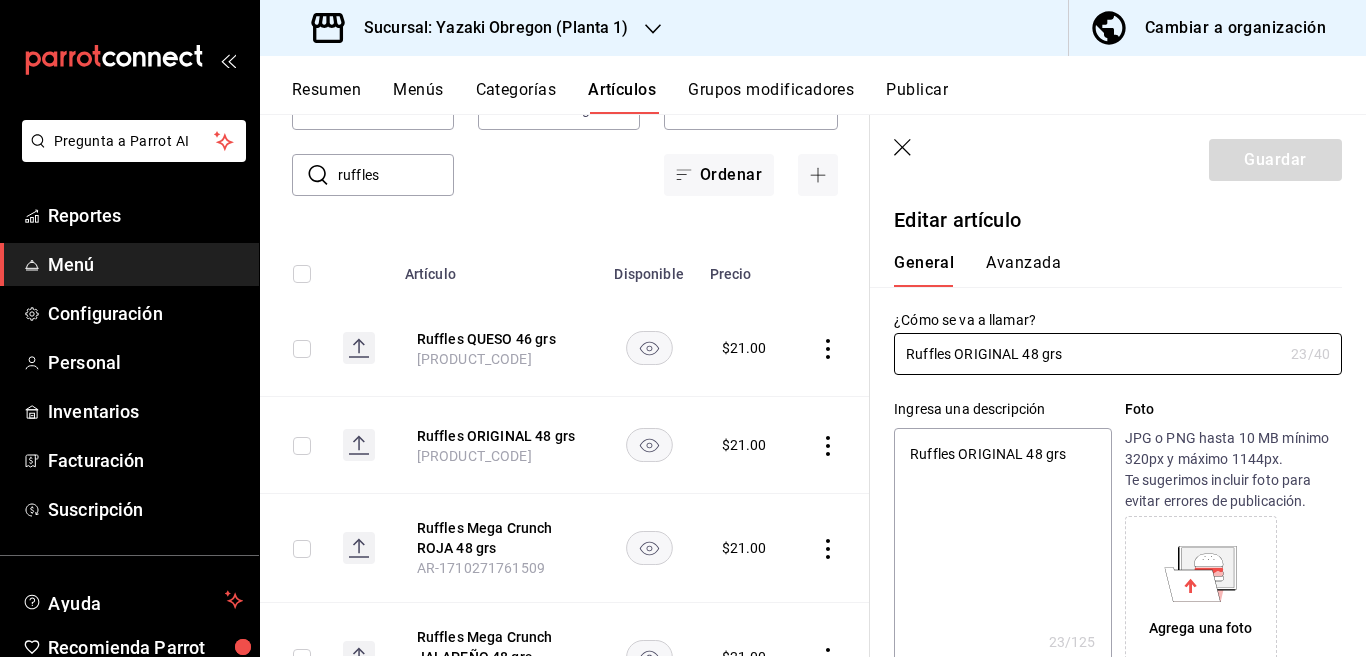 type on "x" 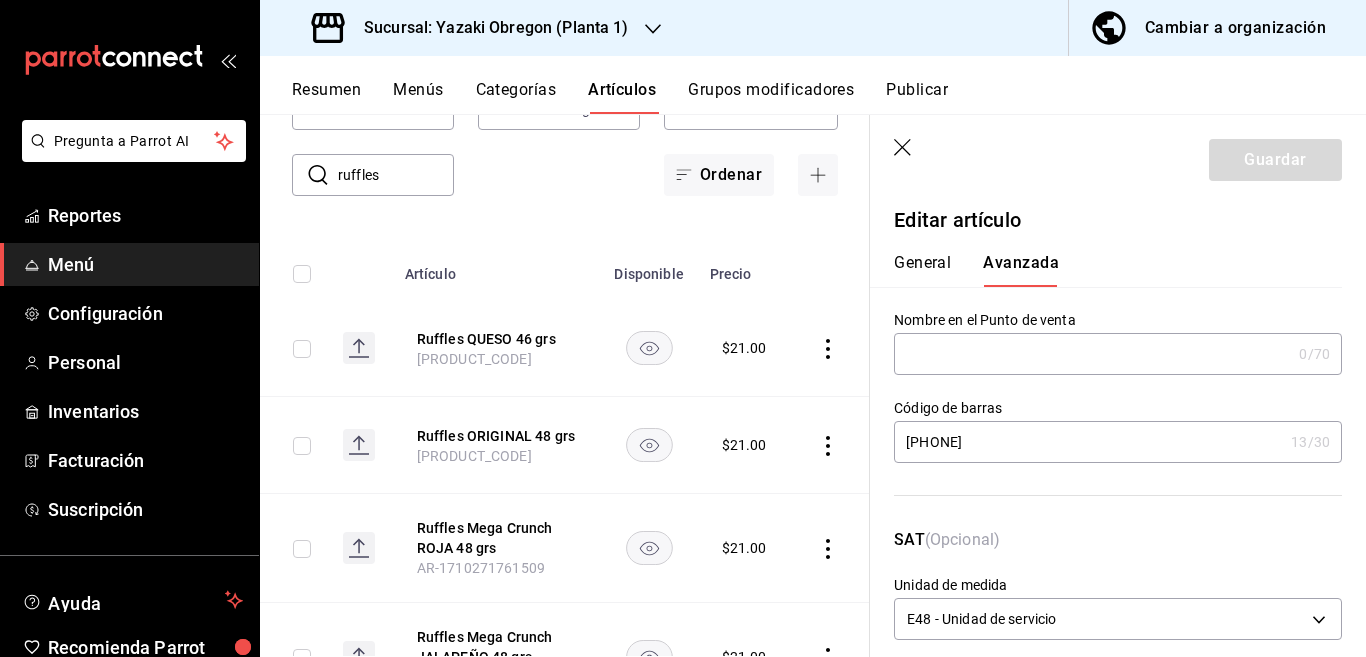 click on "[PHONE]" at bounding box center [1088, 442] 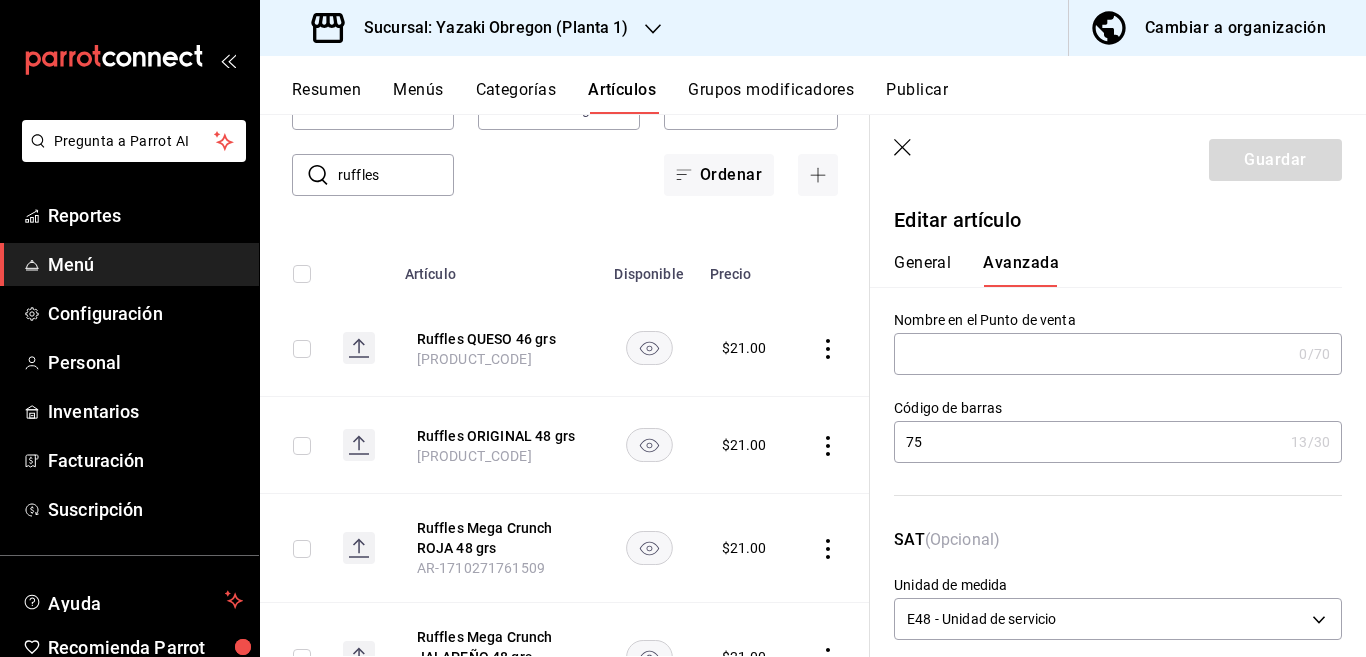type on "7" 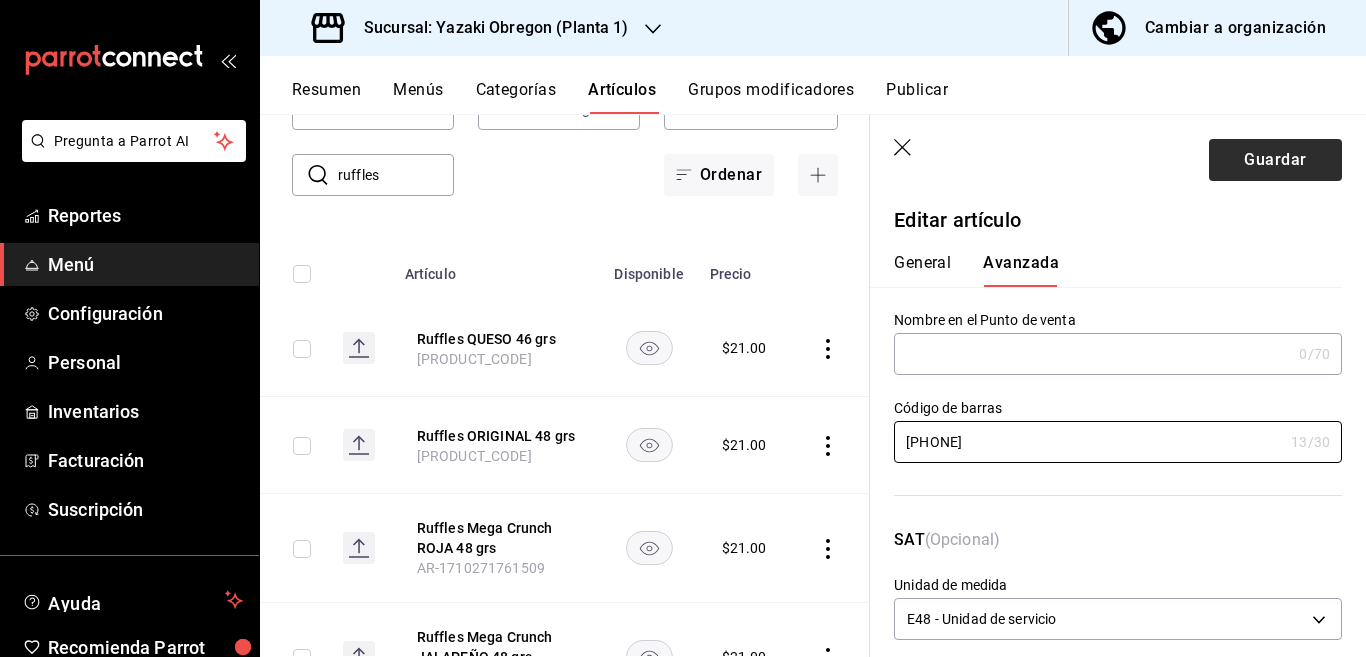 type on "[PHONE]" 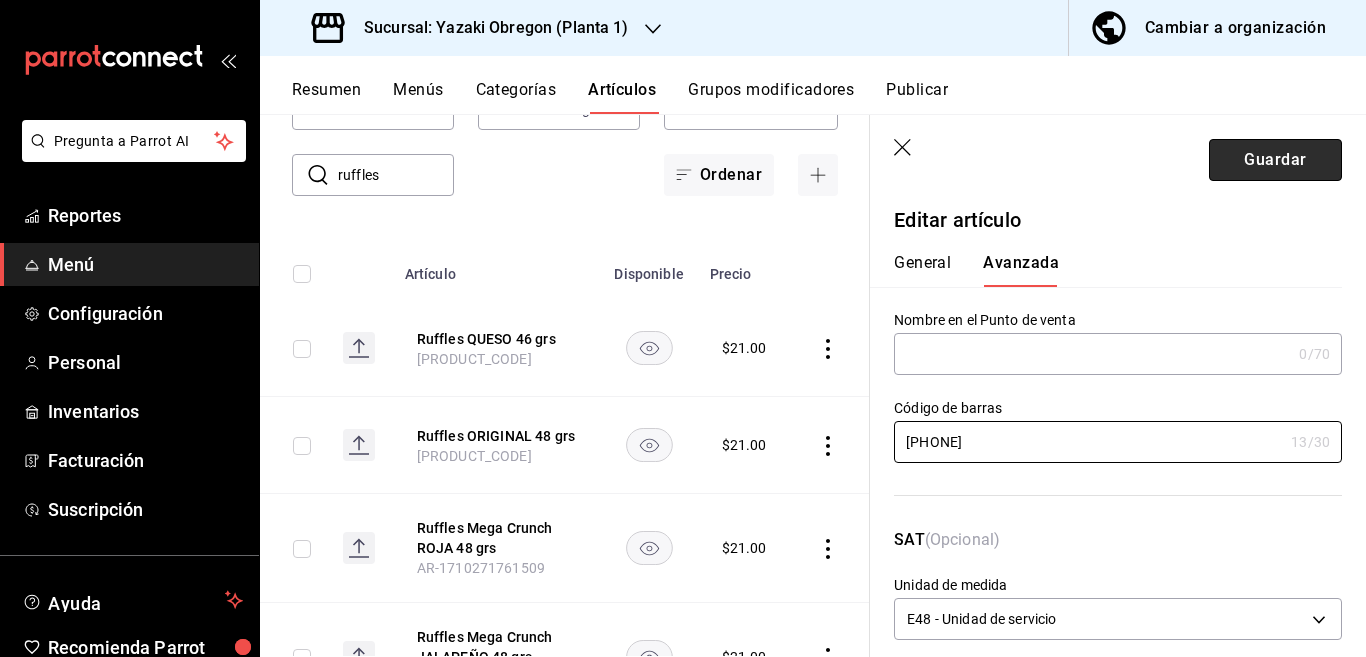 click on "Guardar" at bounding box center [1275, 160] 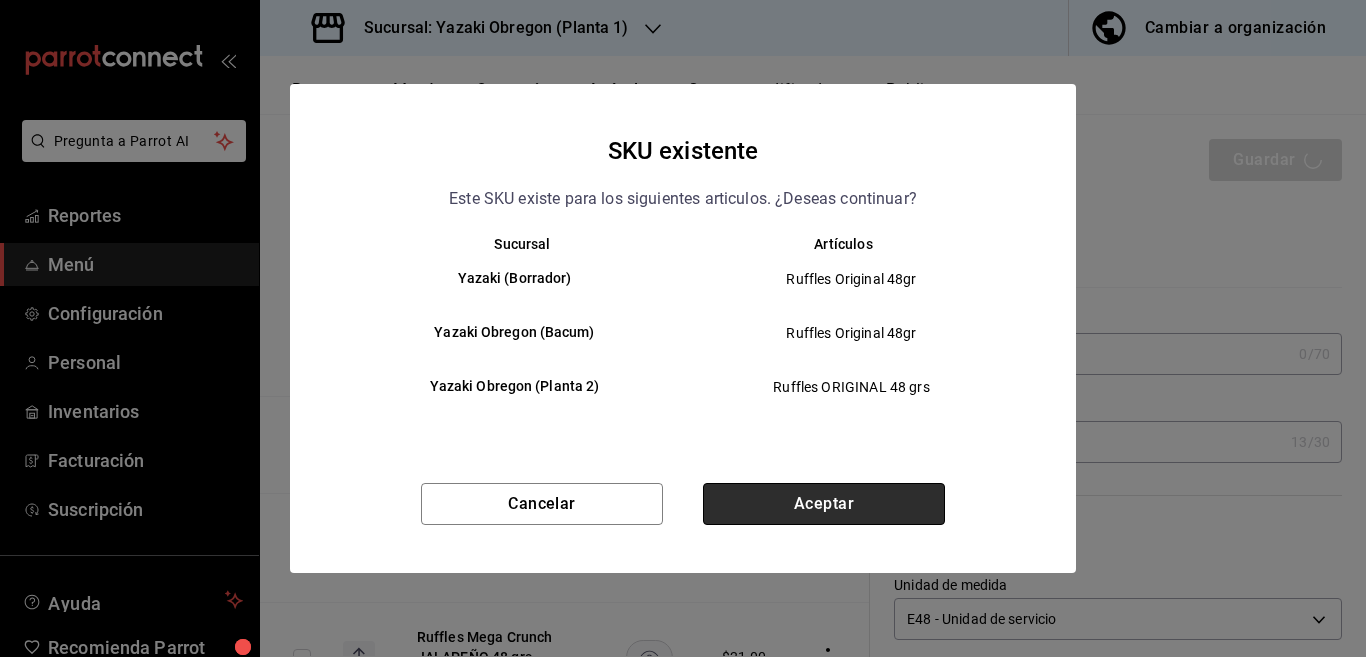 click on "Aceptar" at bounding box center (824, 504) 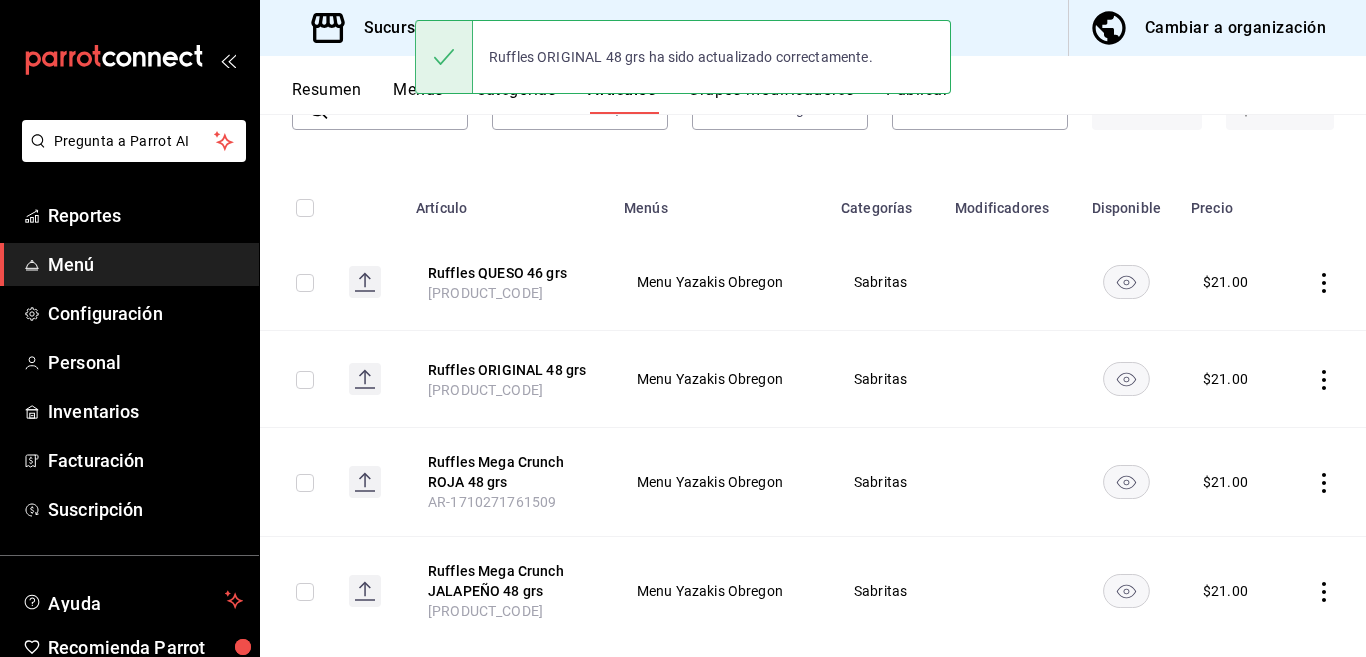 scroll, scrollTop: 0, scrollLeft: 0, axis: both 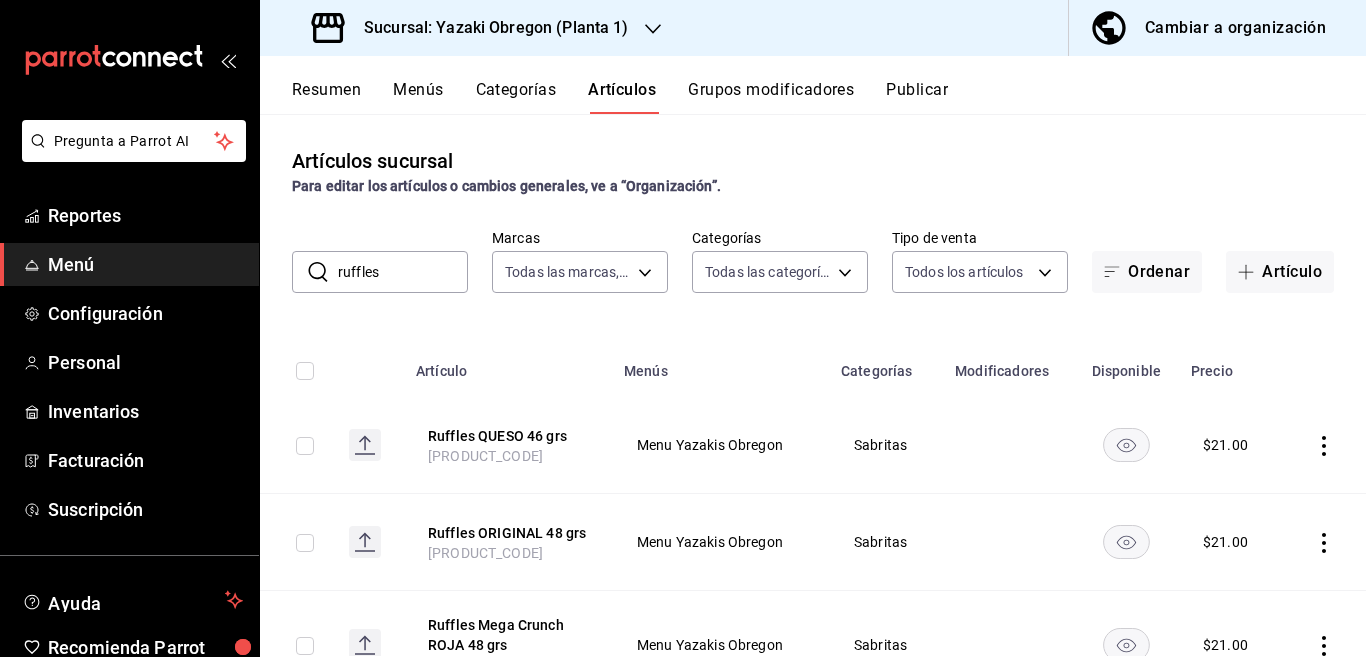 click on "ruffles" at bounding box center [403, 272] 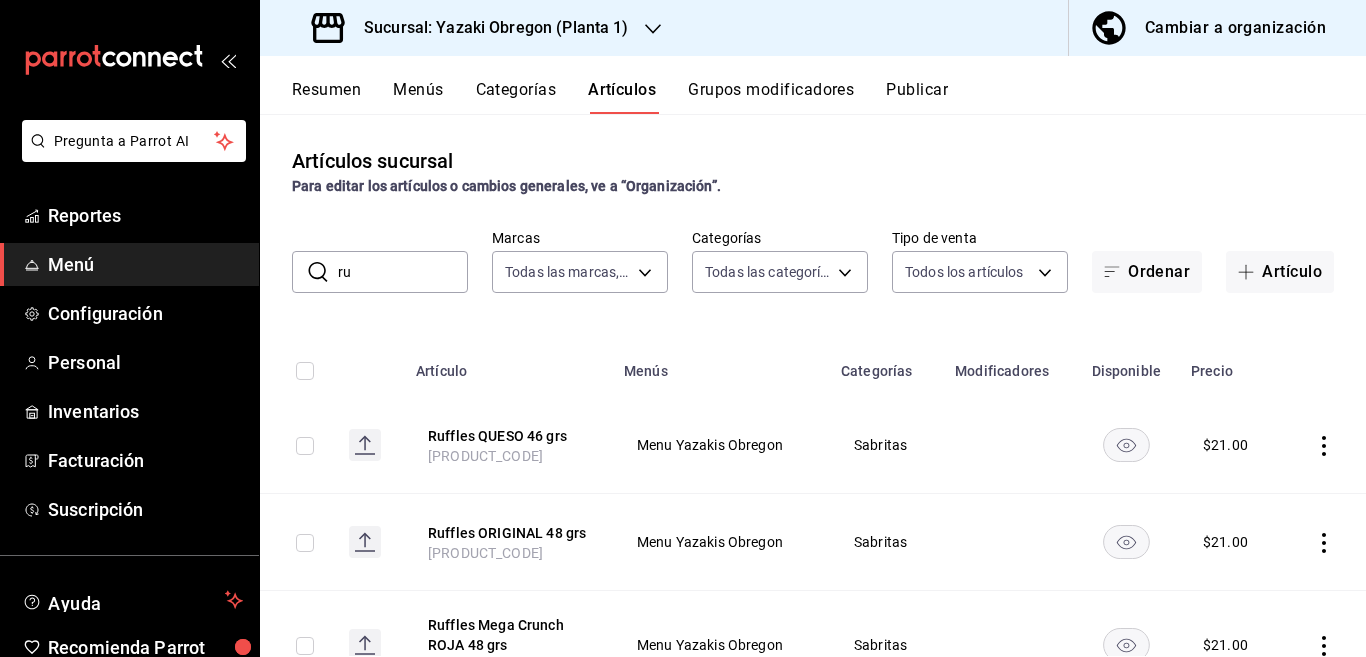 type on "r" 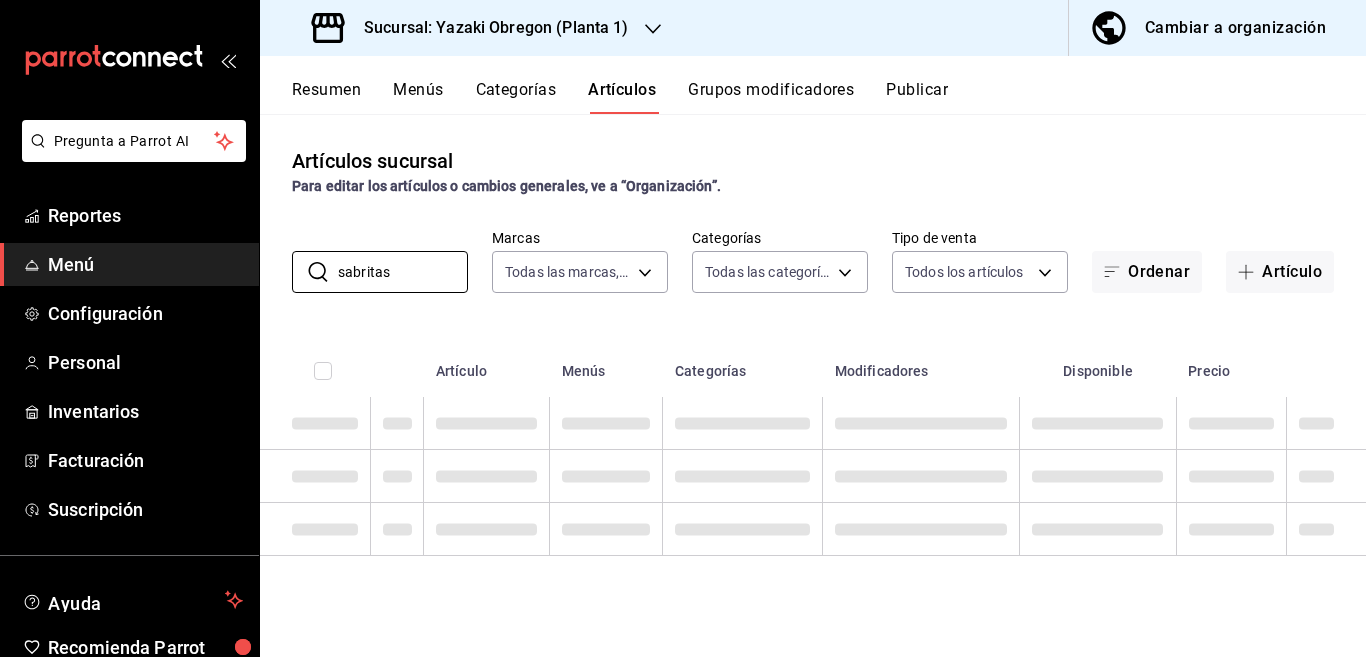 type on "sabritas" 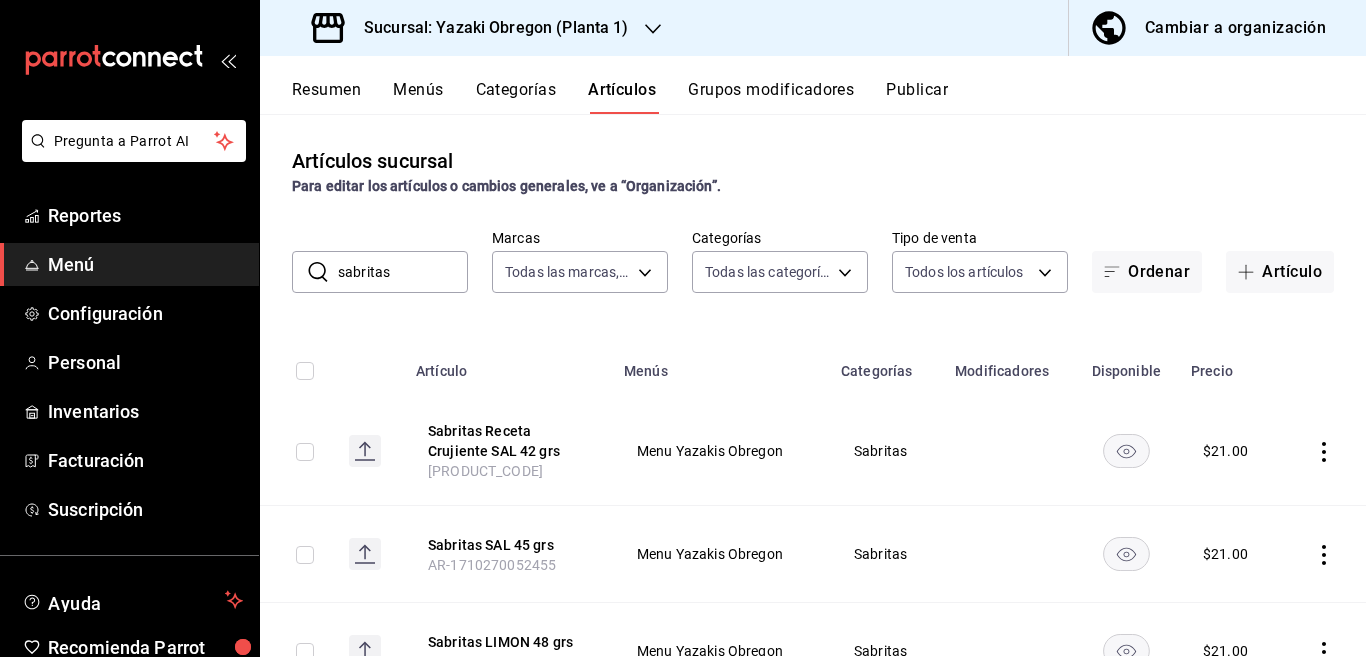 scroll, scrollTop: 0, scrollLeft: 0, axis: both 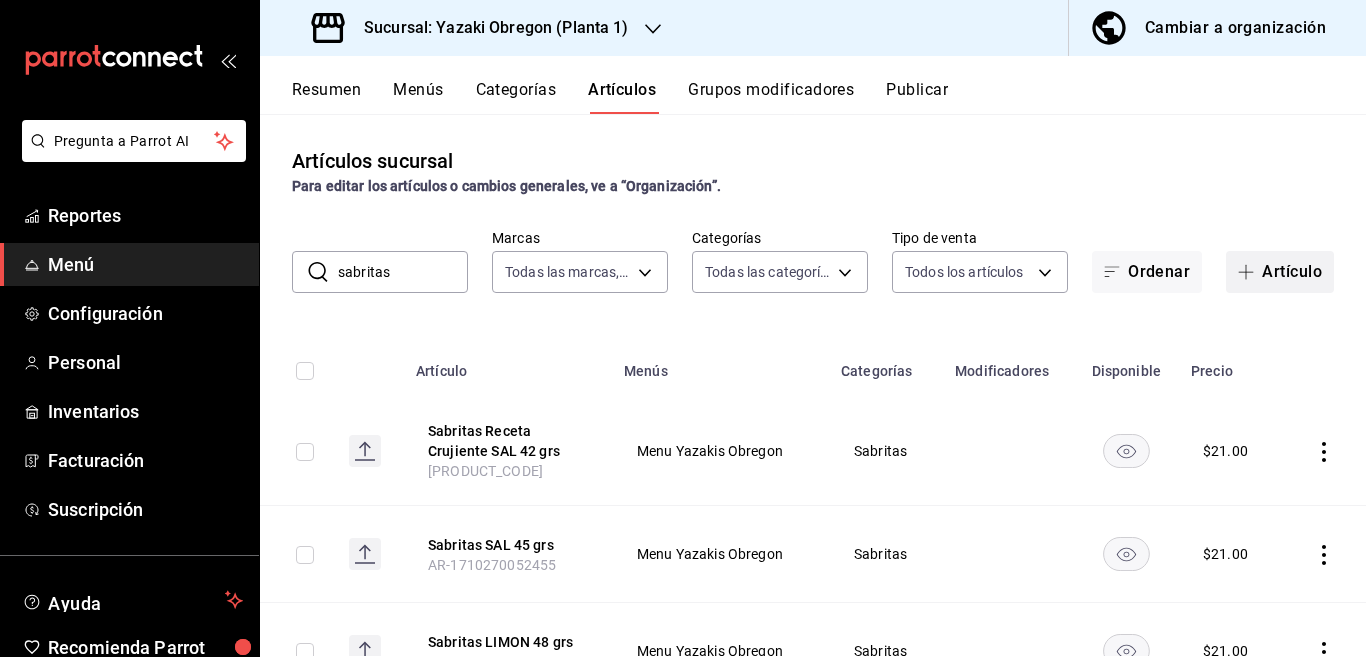 click on "Artículo" at bounding box center (1280, 272) 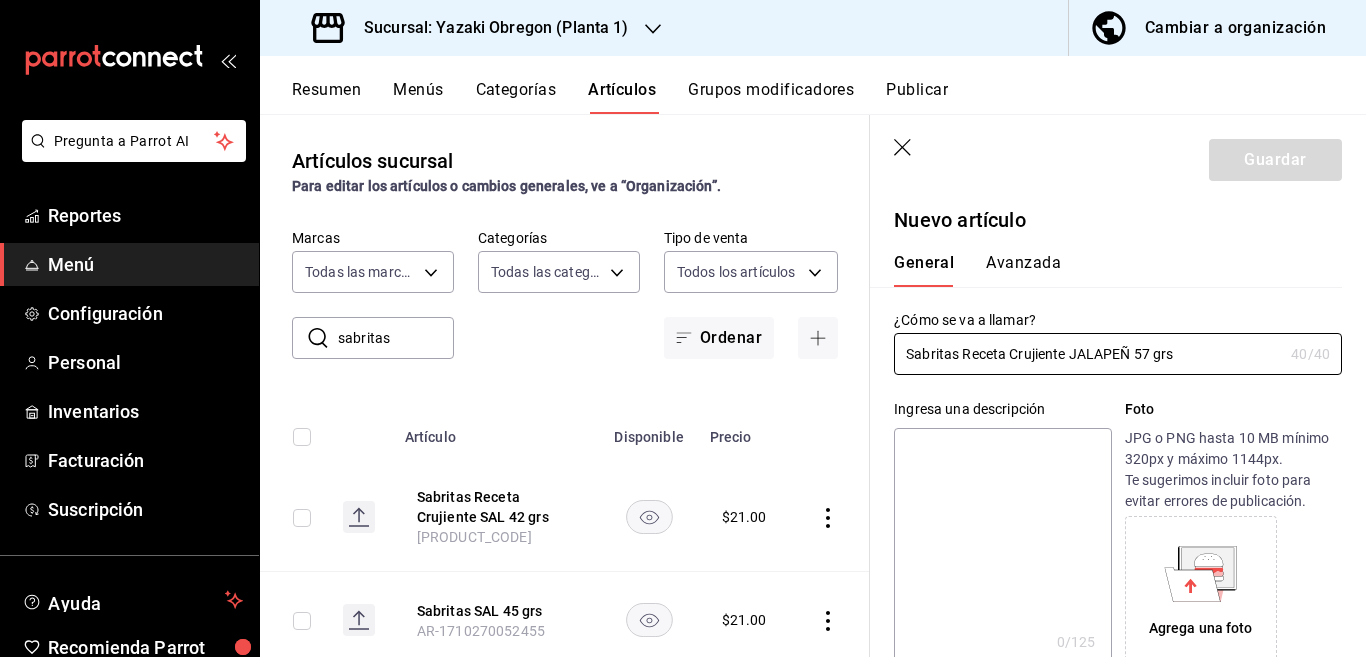 type on "Sabritas Receta Crujiente JALAPEÑ 57 grs" 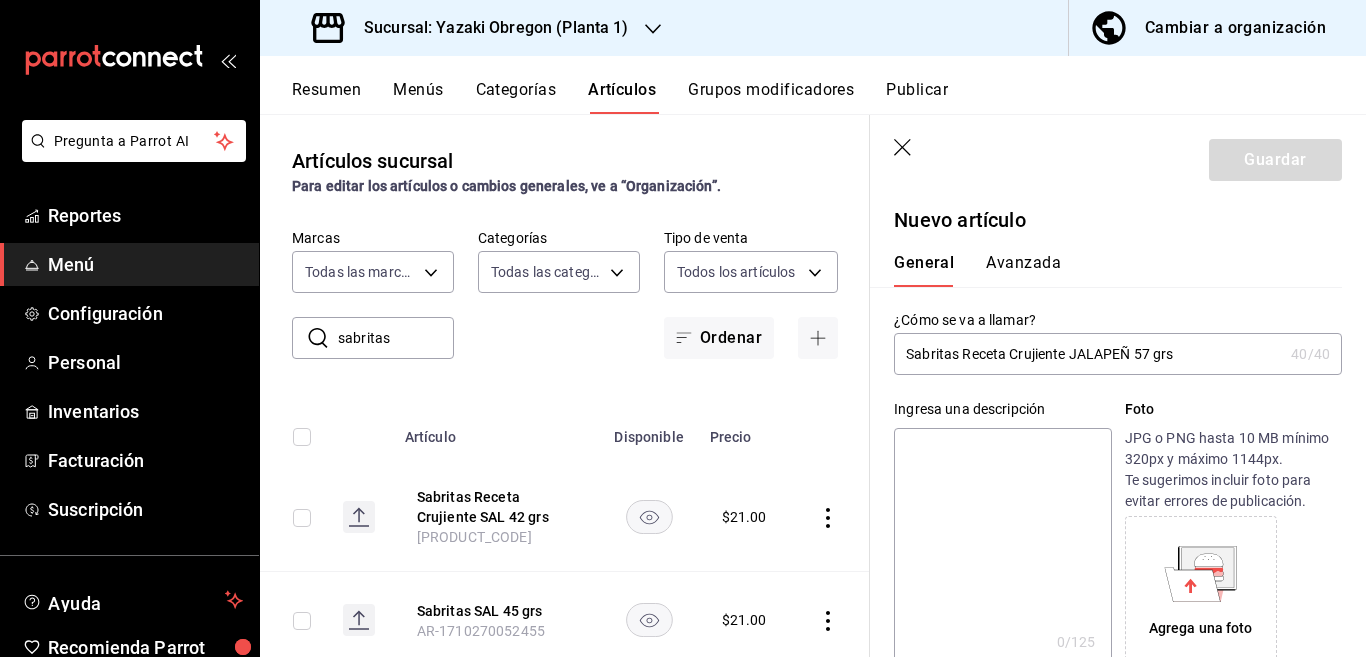 paste on "Sabritas Receta Crujiente JALAPEÑ 57 grs" 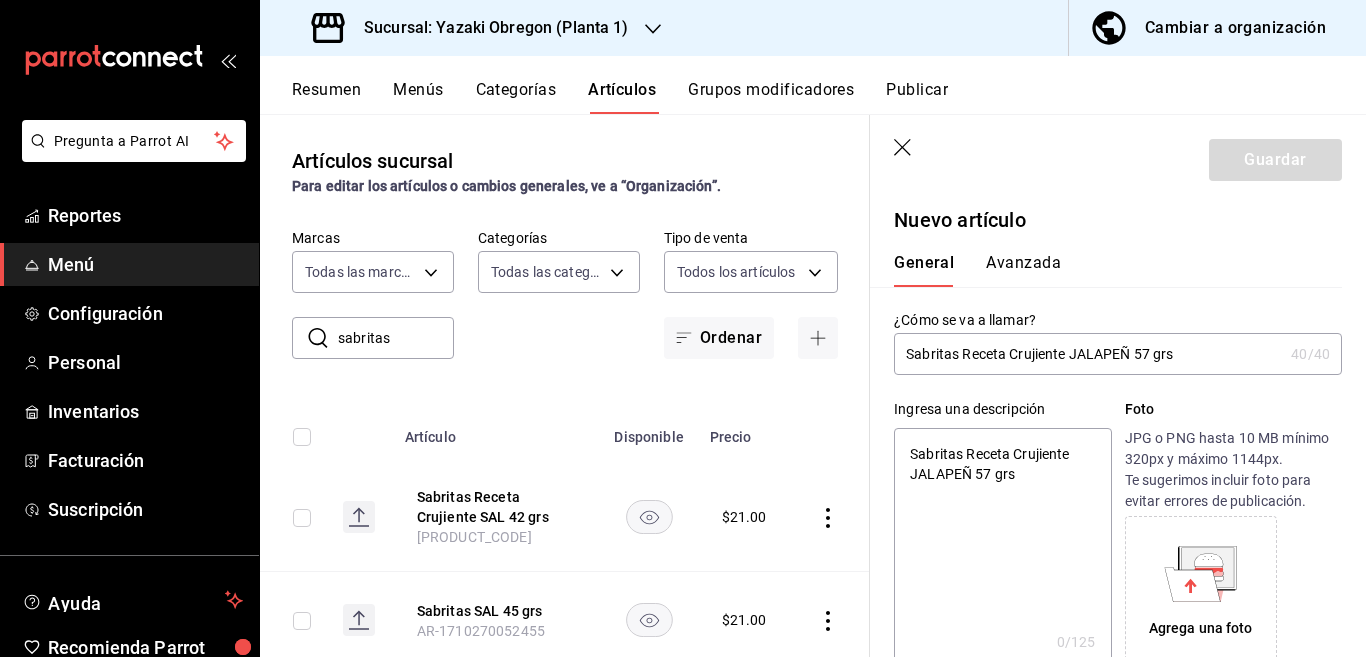type on "x" 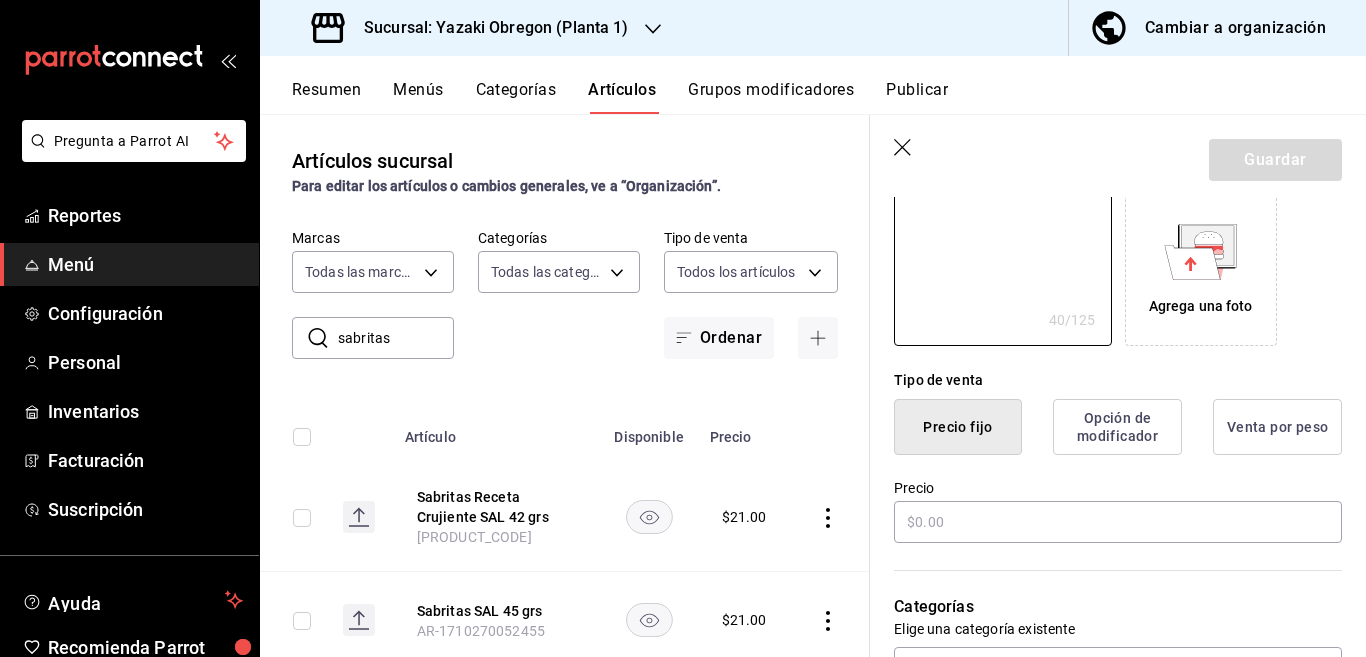 scroll, scrollTop: 325, scrollLeft: 0, axis: vertical 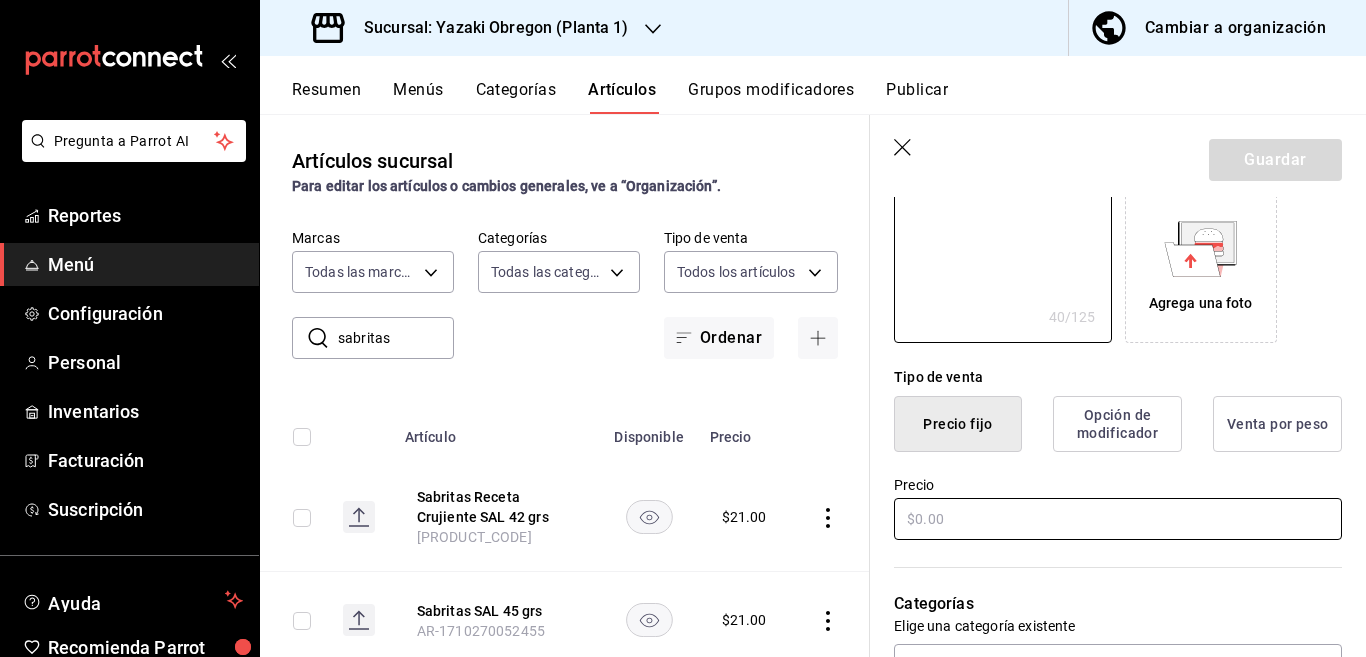 type on "Sabritas Receta Crujiente JALAPEÑ 57 grs" 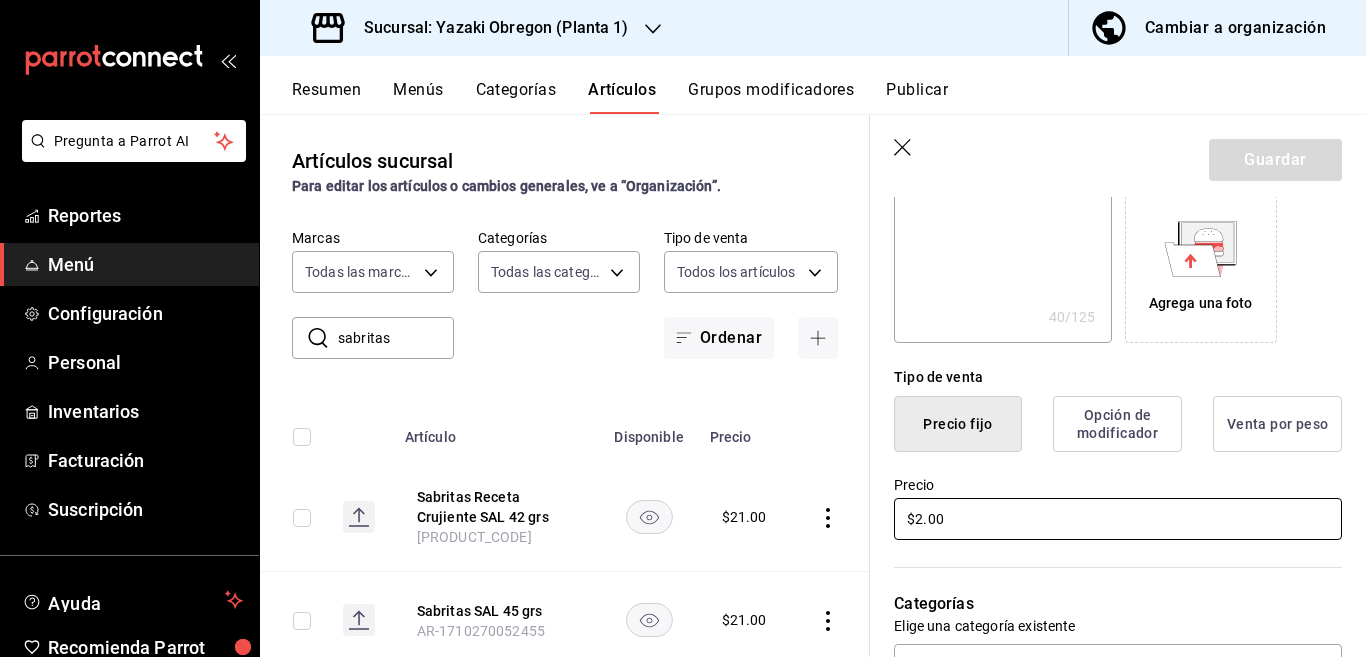type on "$21.00" 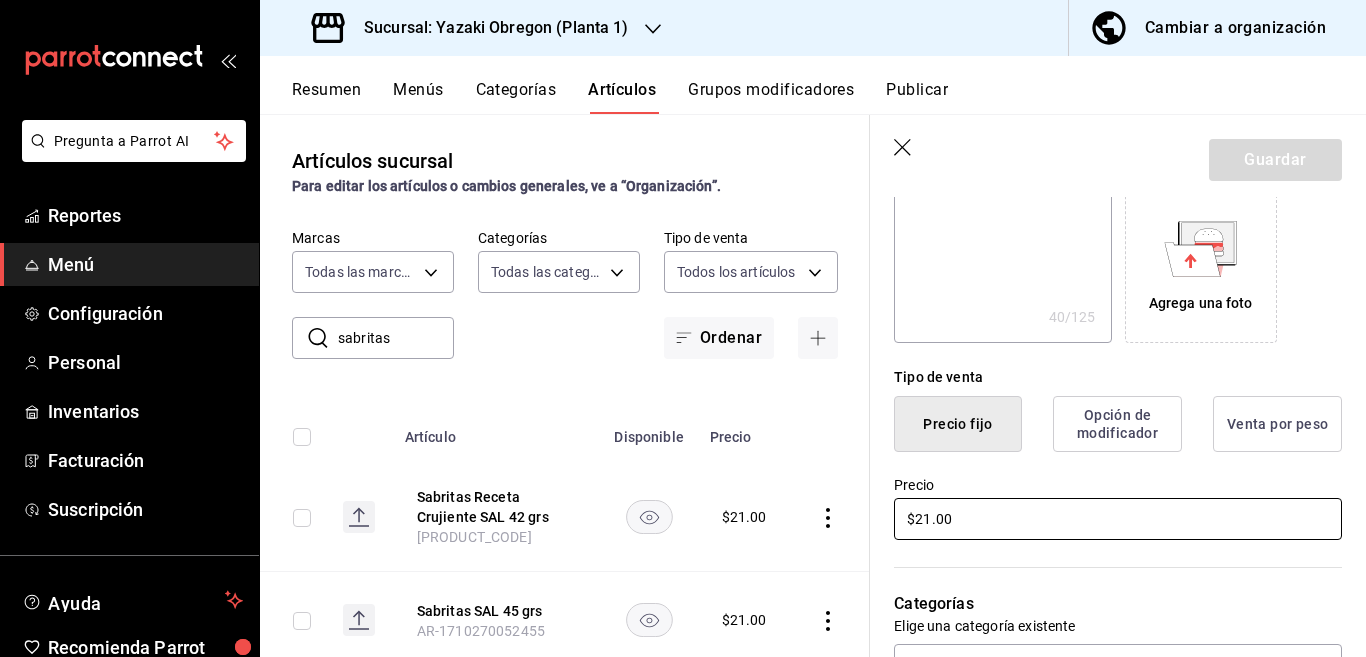 type on "x" 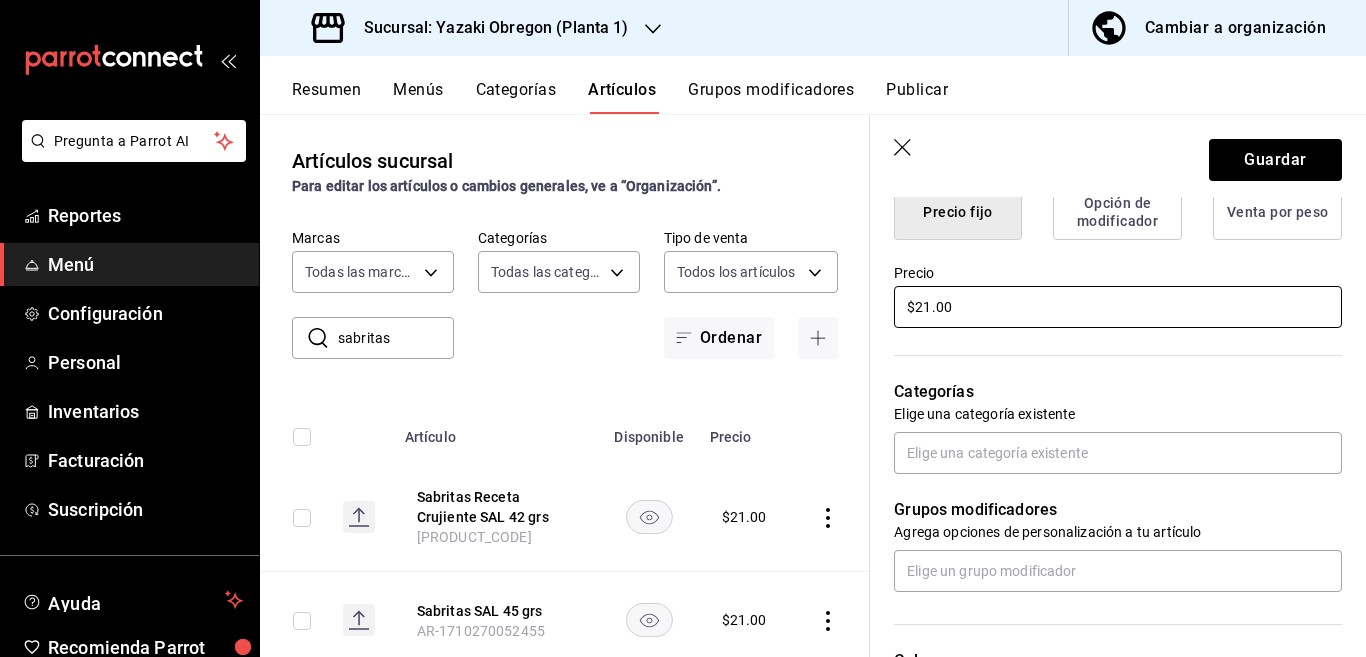 scroll, scrollTop: 568, scrollLeft: 0, axis: vertical 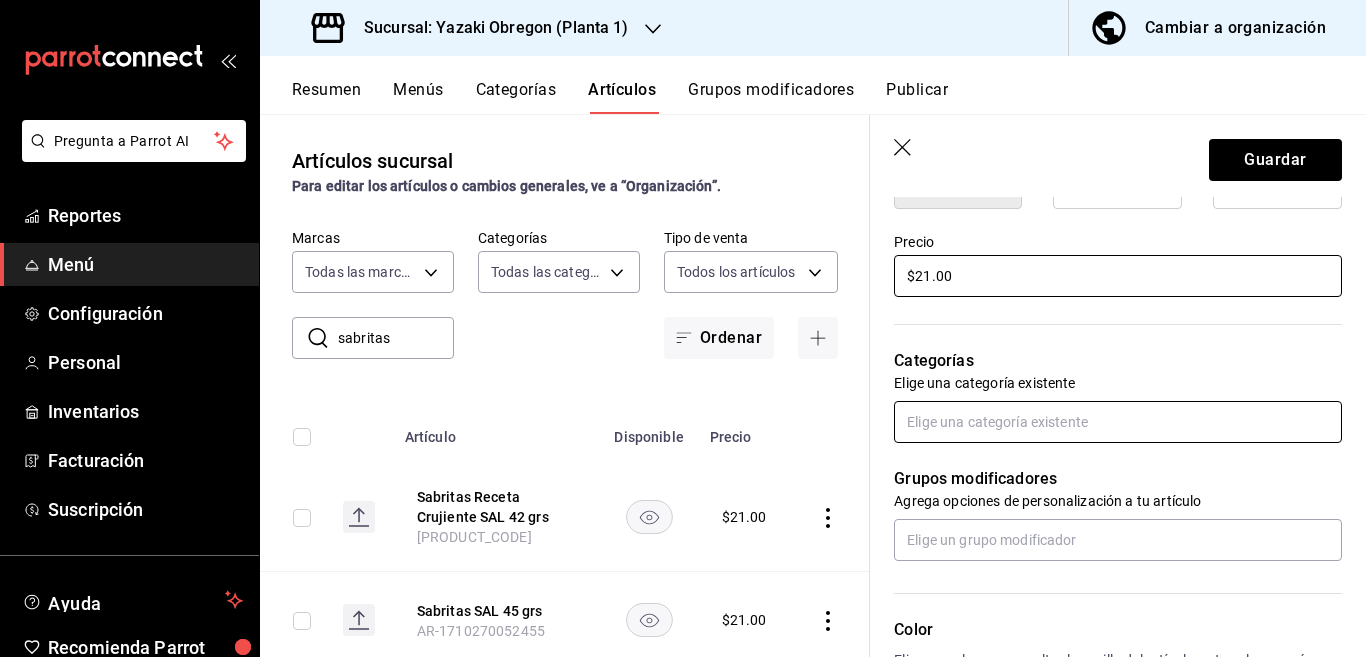 type on "$21.00" 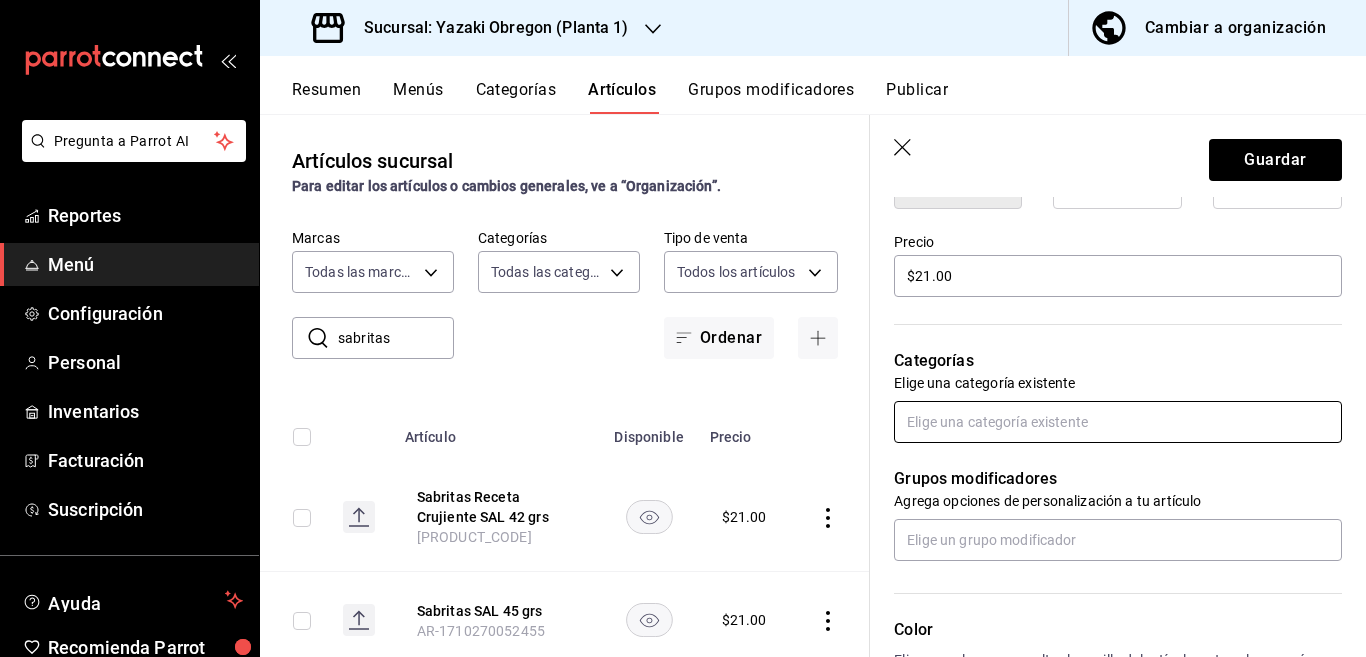 click at bounding box center [1118, 422] 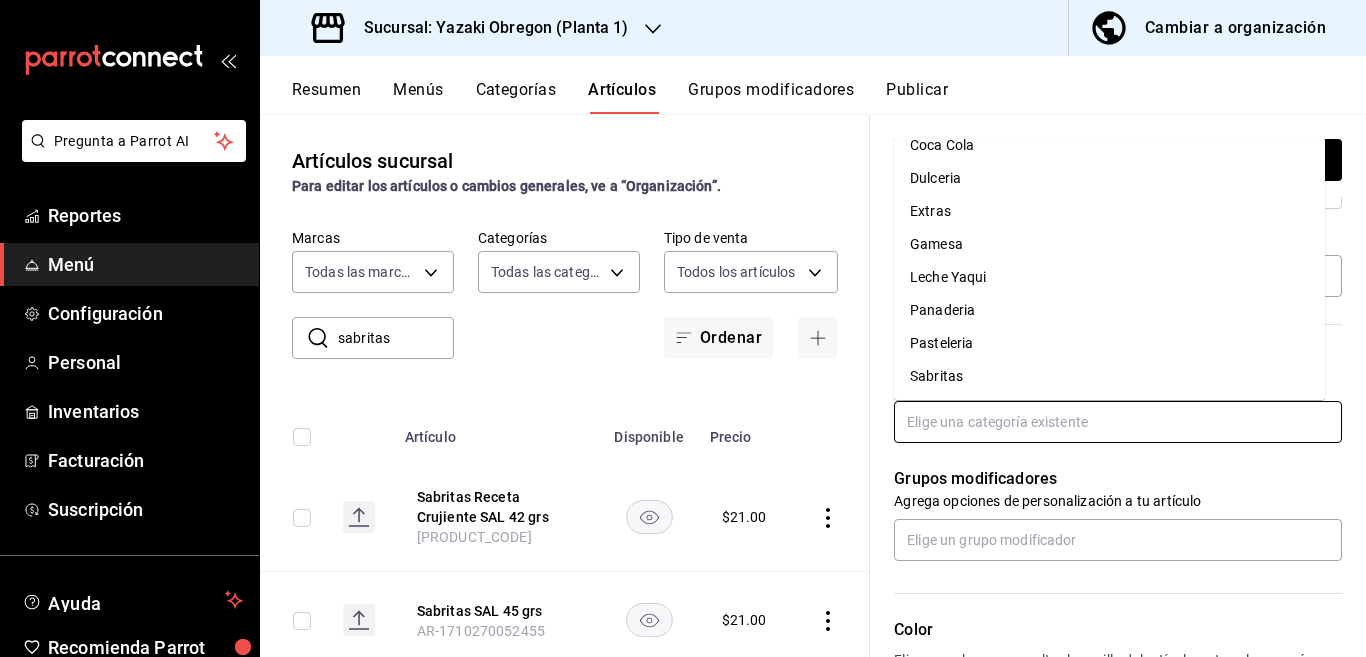 scroll, scrollTop: 83, scrollLeft: 0, axis: vertical 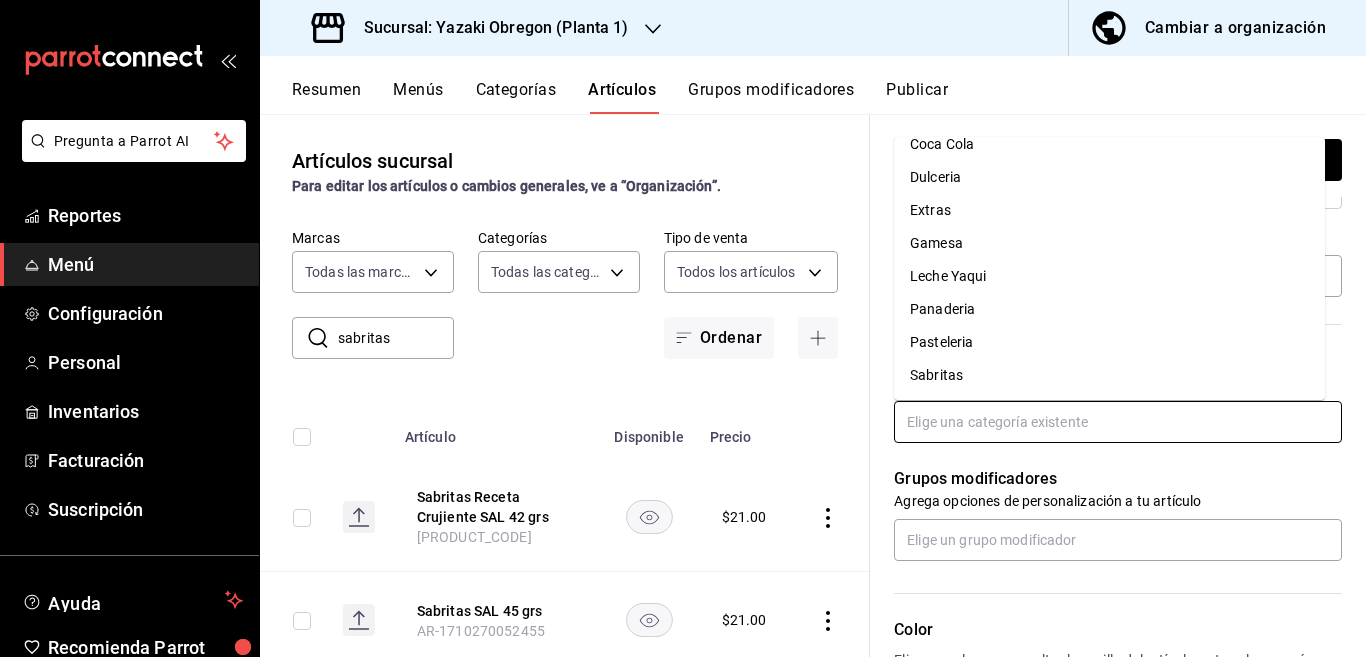 click on "Sabritas" at bounding box center (1109, 375) 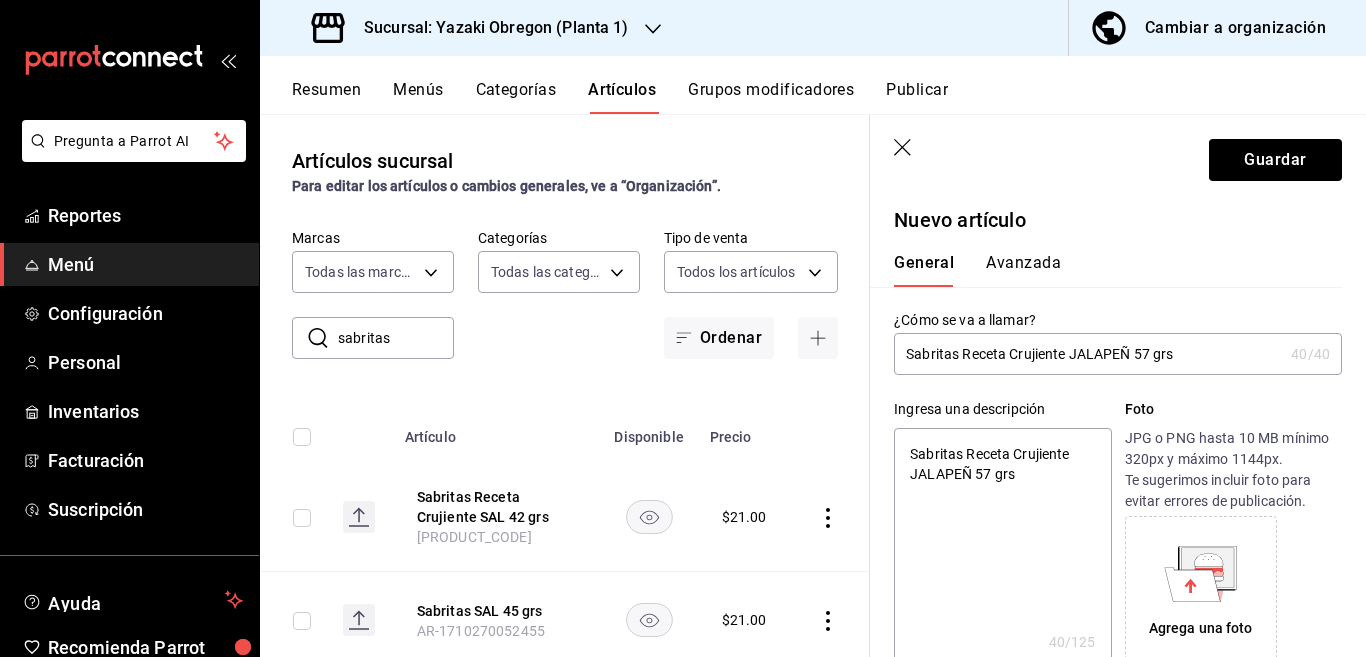 scroll, scrollTop: 0, scrollLeft: 0, axis: both 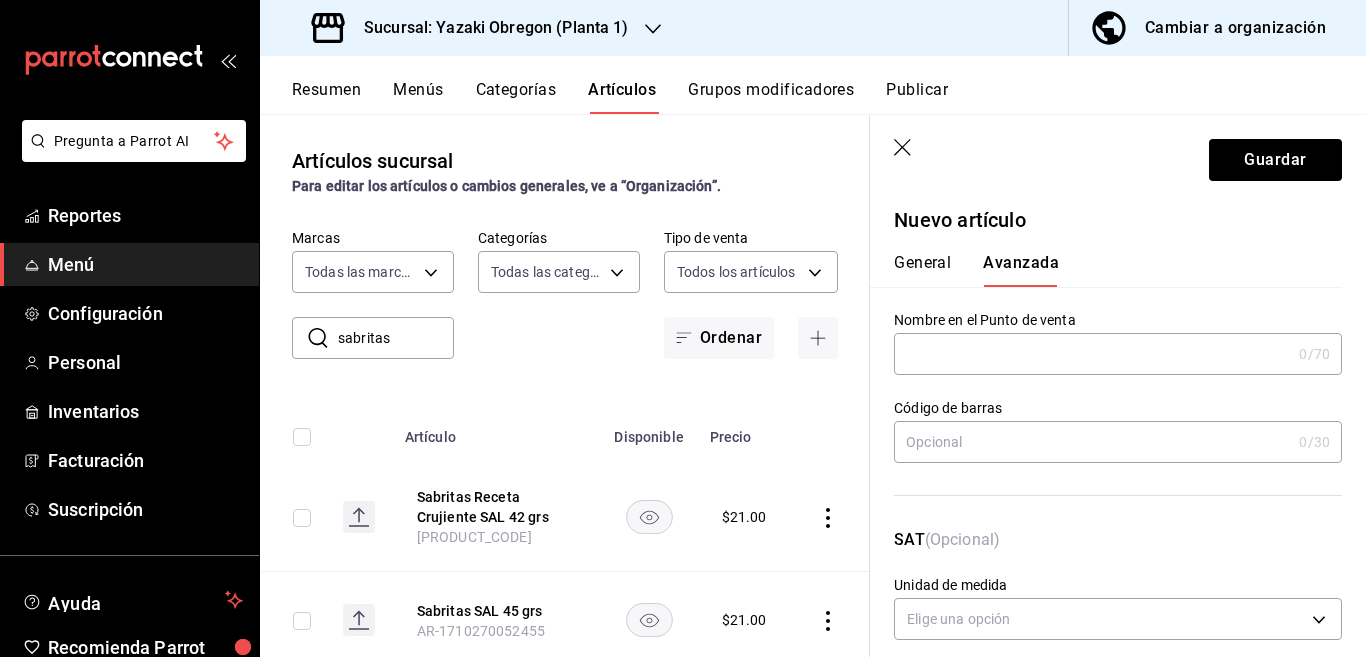 click at bounding box center (1092, 442) 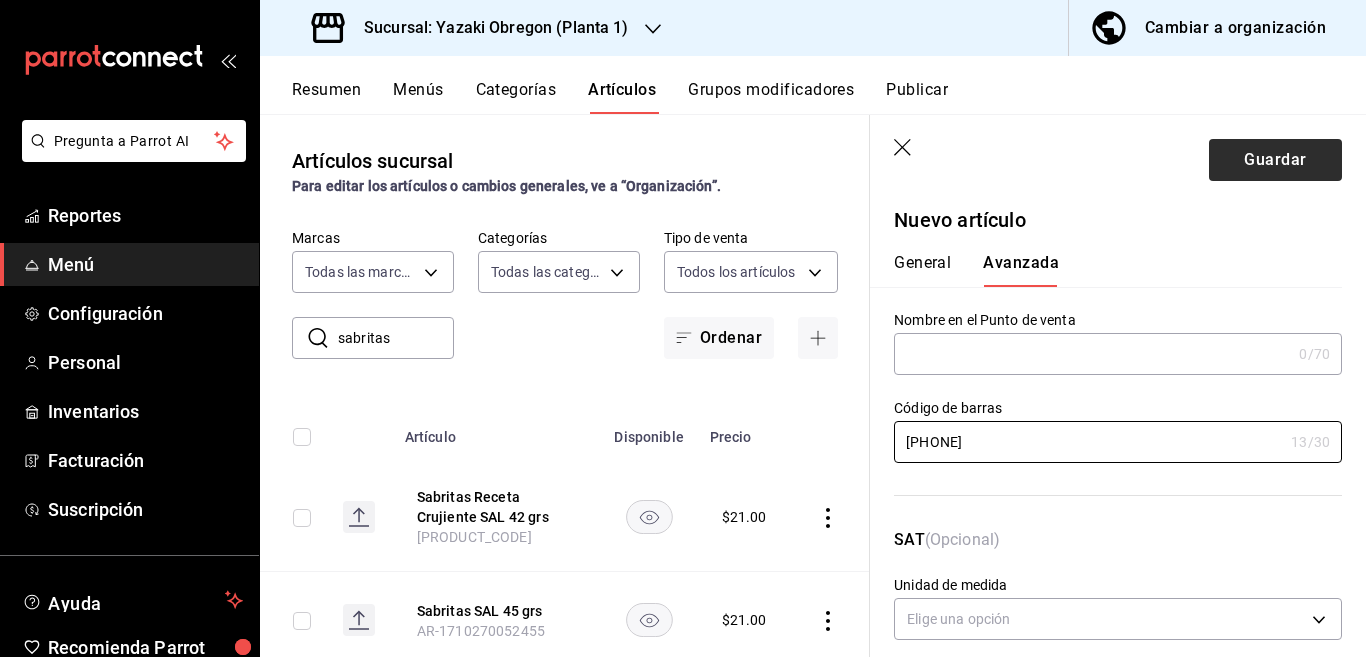 type on "[PHONE]" 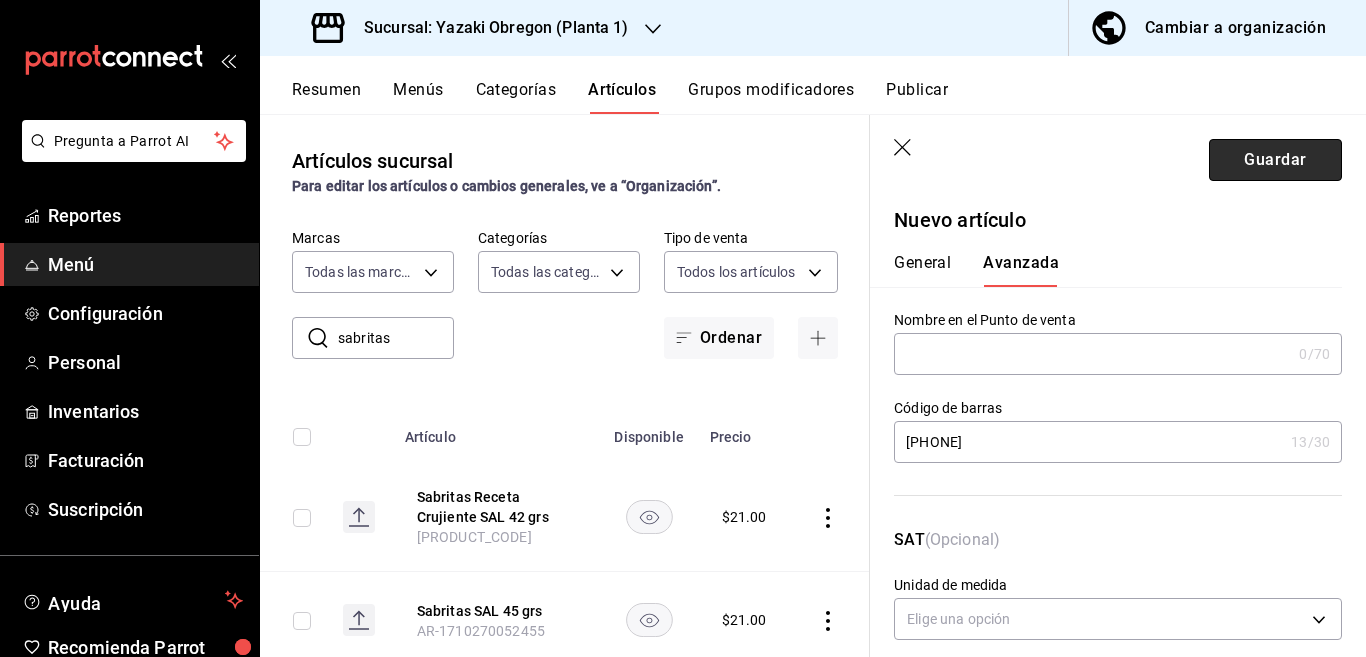 click on "Guardar" at bounding box center [1275, 160] 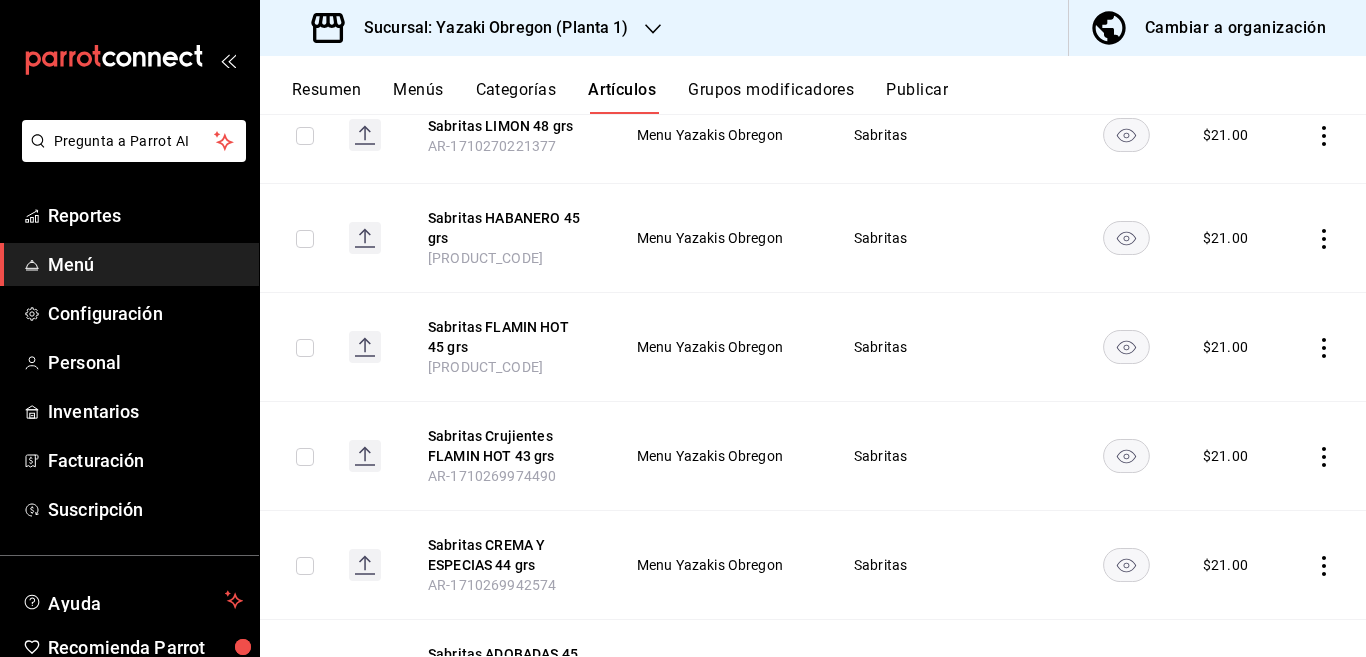 scroll, scrollTop: 650, scrollLeft: 0, axis: vertical 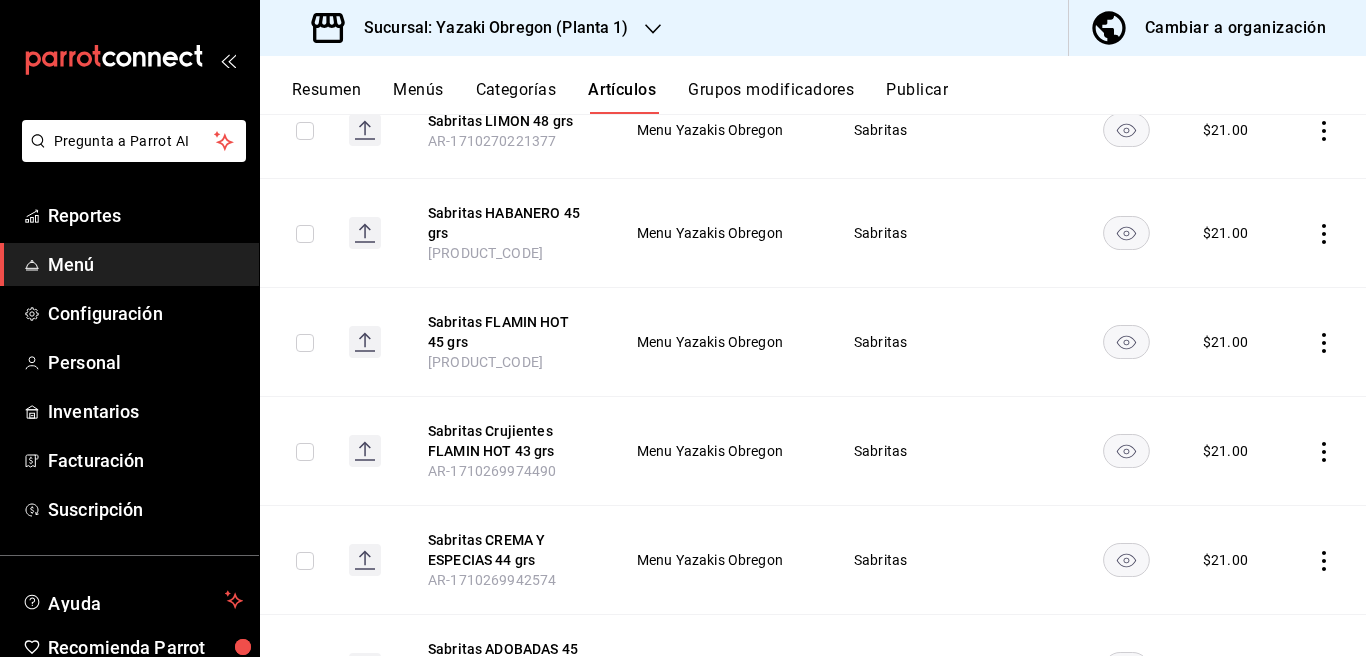 click 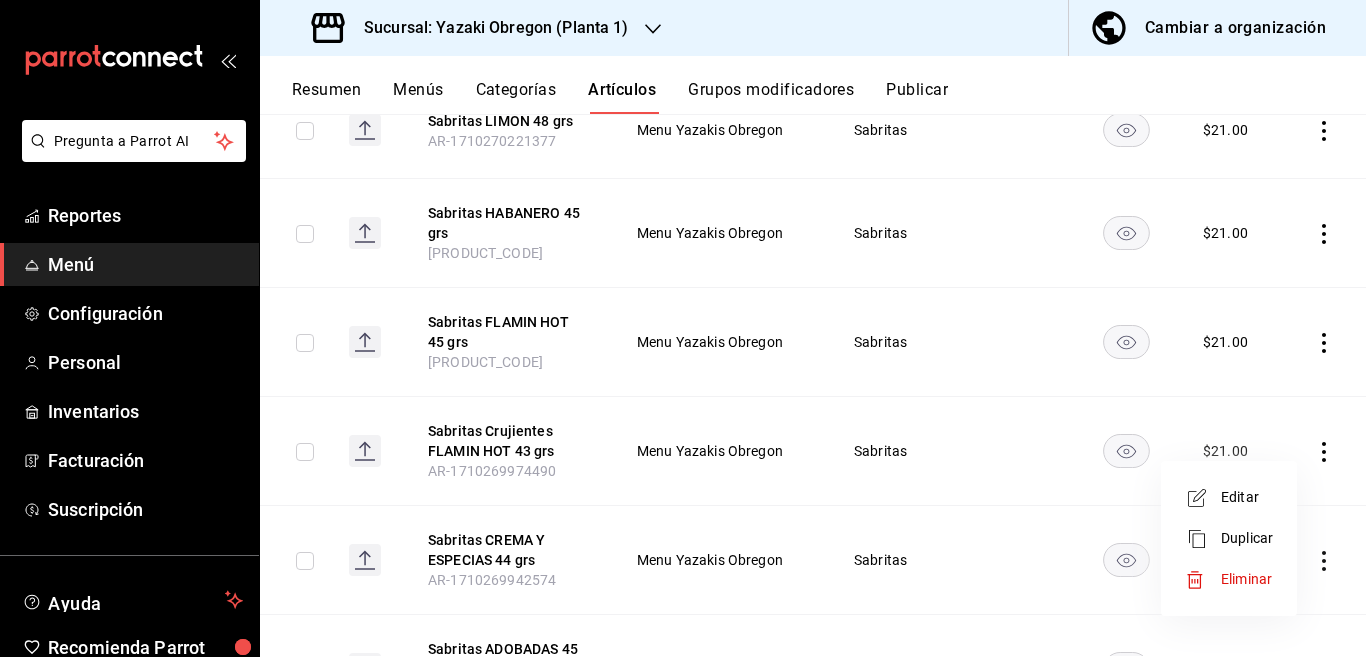 click on "Editar" at bounding box center (1247, 497) 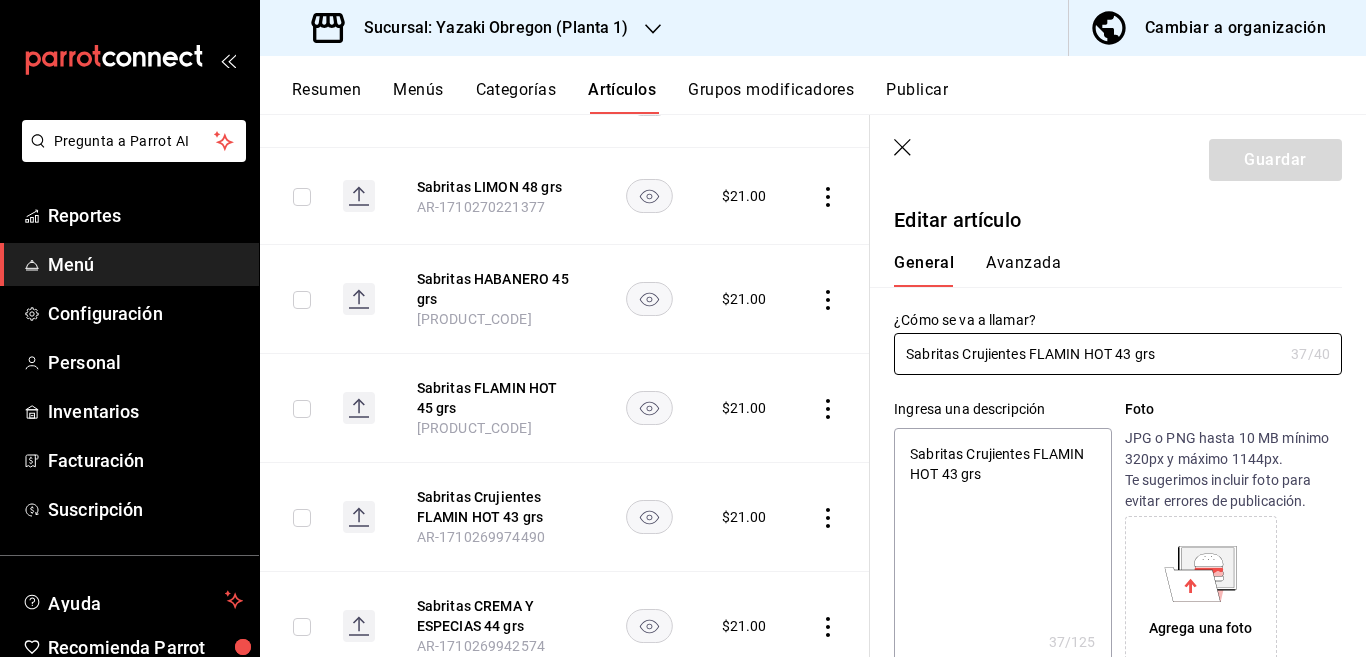 scroll, scrollTop: 650, scrollLeft: 0, axis: vertical 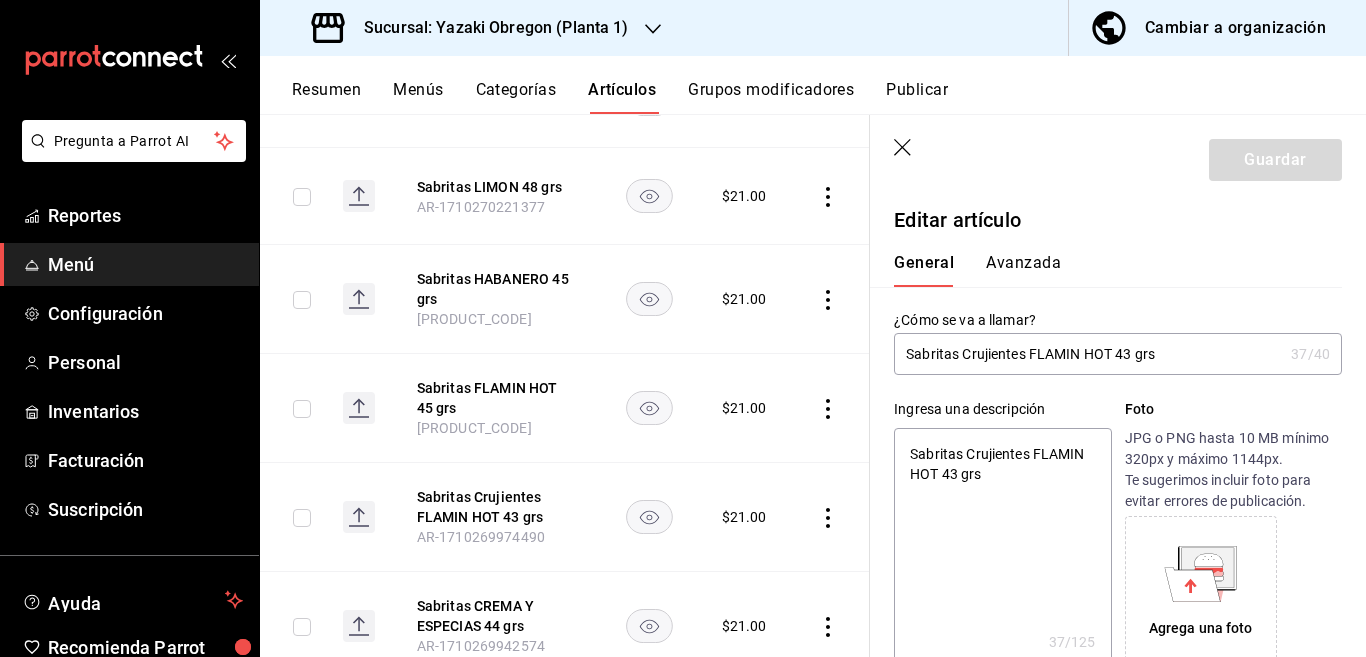click on "Sabritas Crujientes FLAMIN HOT 43 grs" at bounding box center [1088, 354] 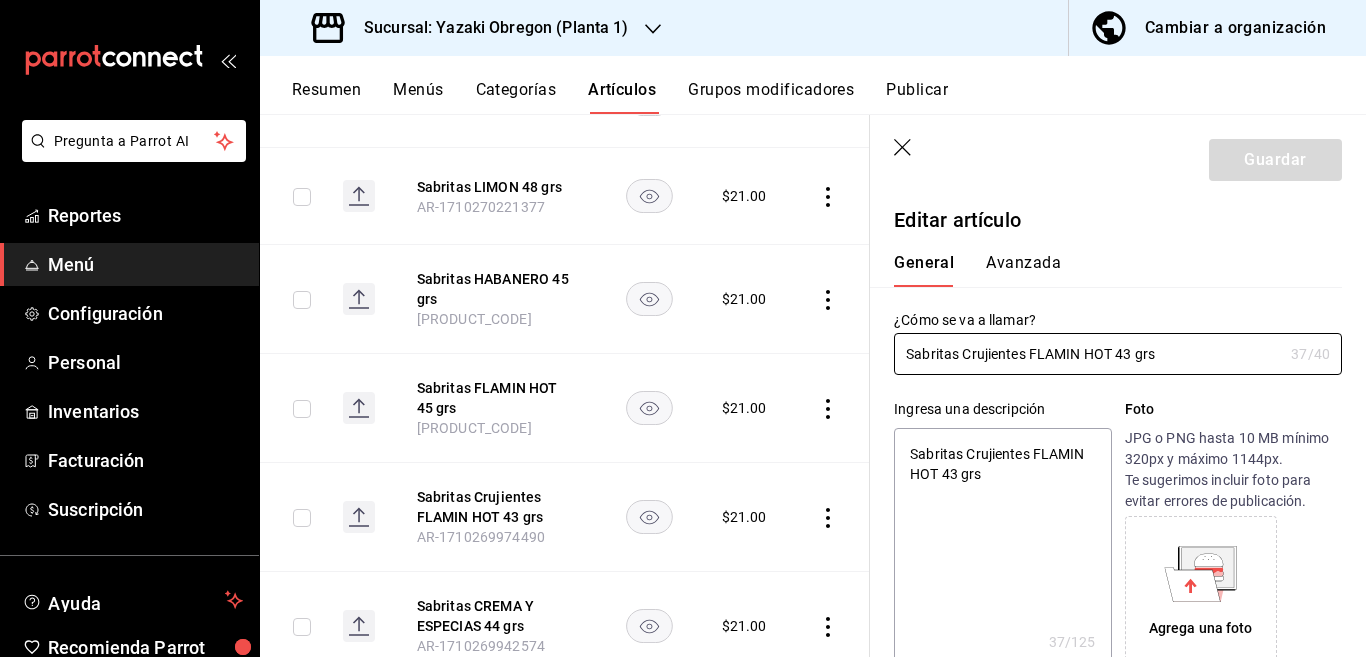 type on "Sabritas Crujiente FLAMIN HOT 43 grs" 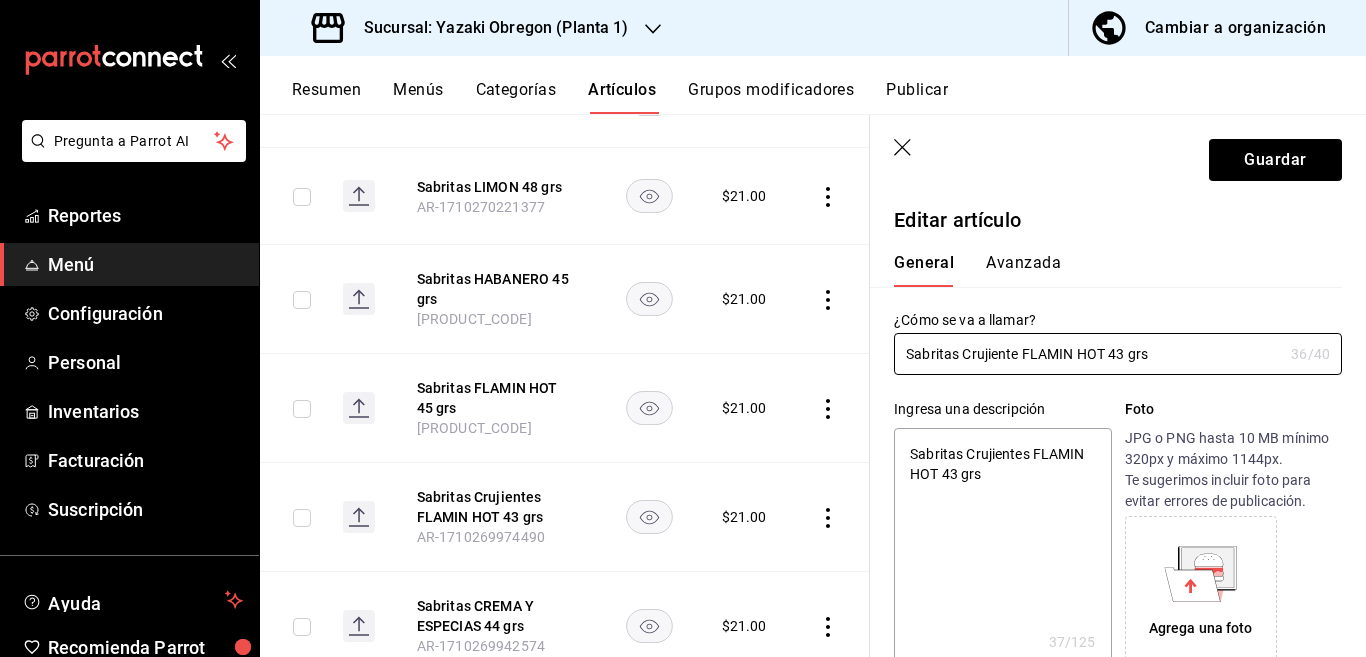 type on "x" 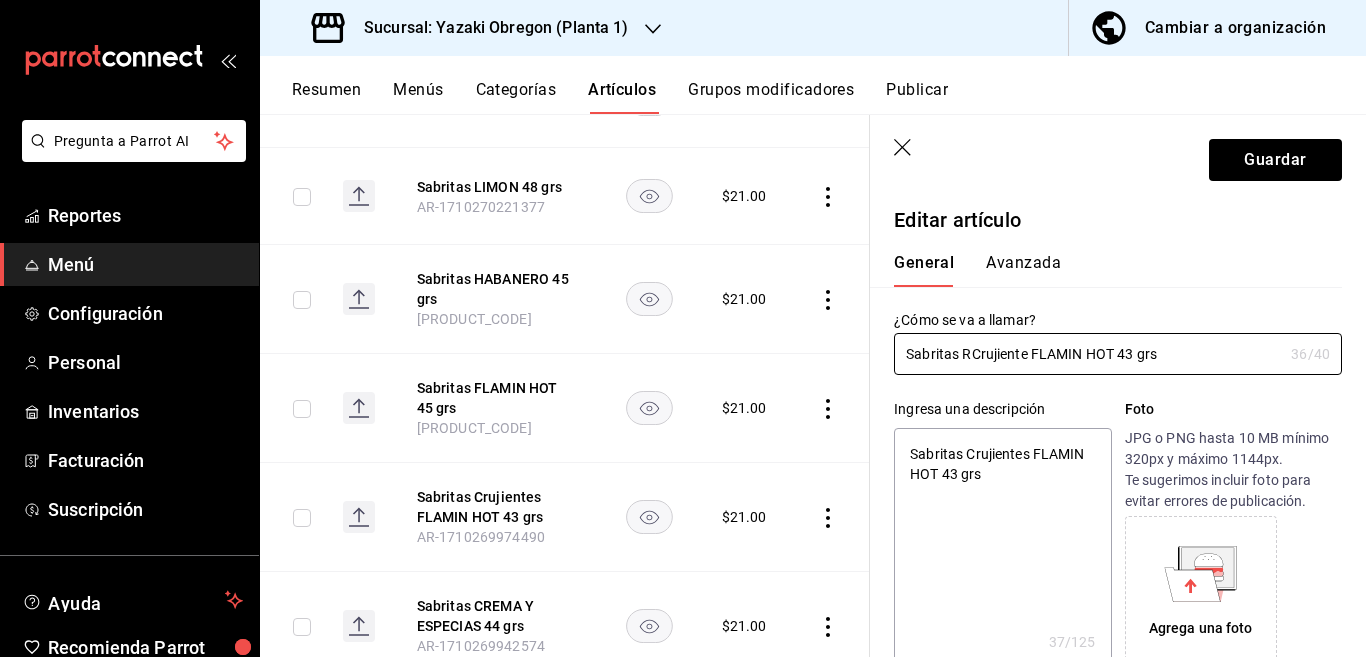 type on "Sabritas ReCrujiente FLAMIN HOT 43 grs" 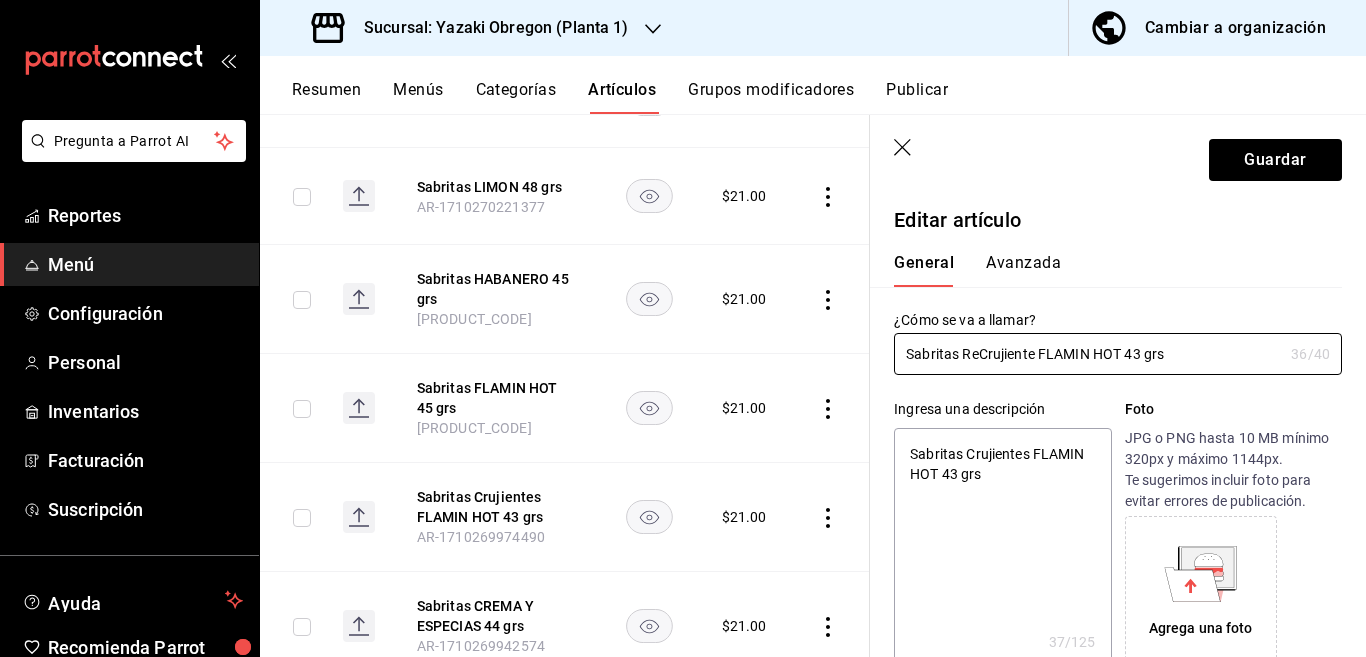 type on "x" 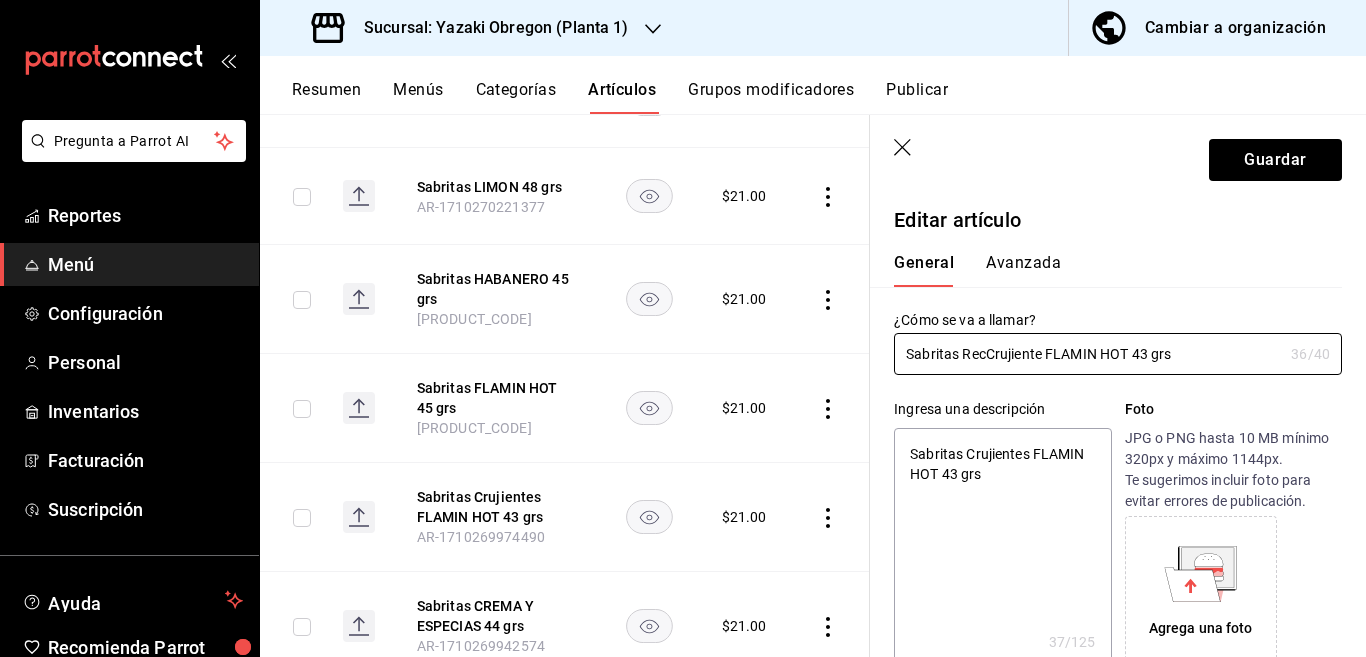 type on "Sabritas ReceCrujiente FLAMIN HOT 43 grs" 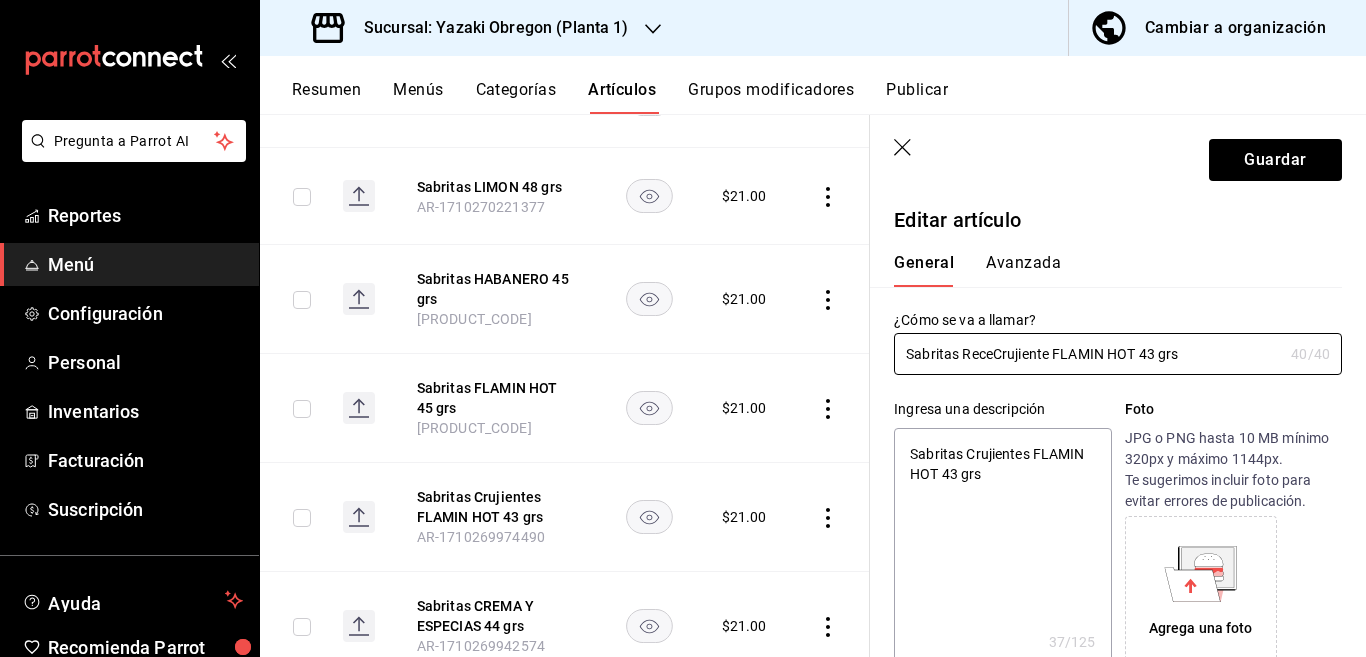 type on "x" 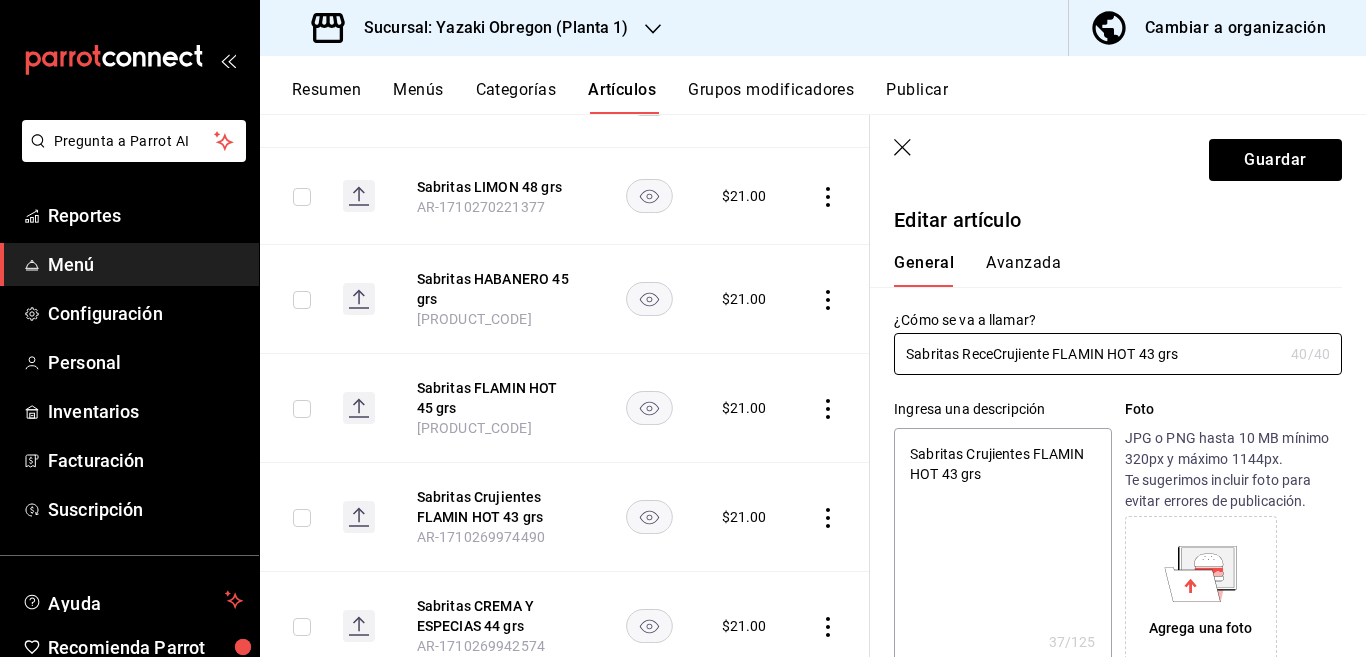 type on "Sabritas ReceCrujient FLAMIN HOT 43 grs" 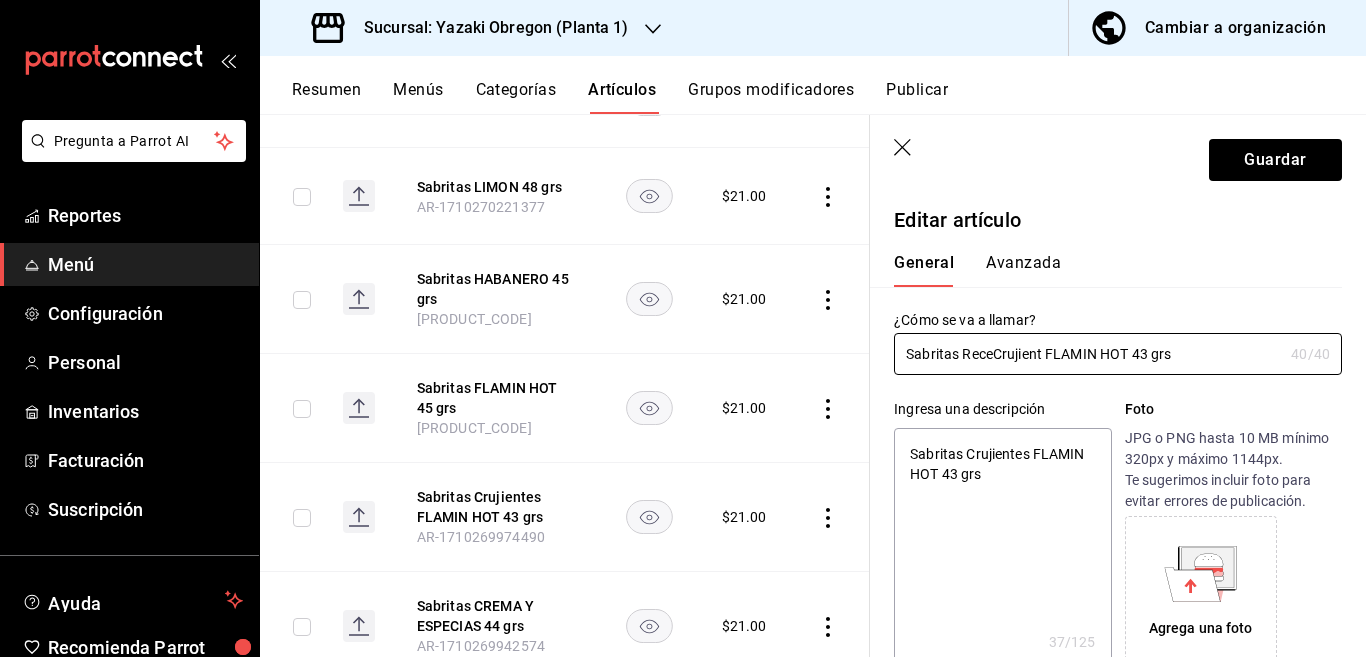 type on "x" 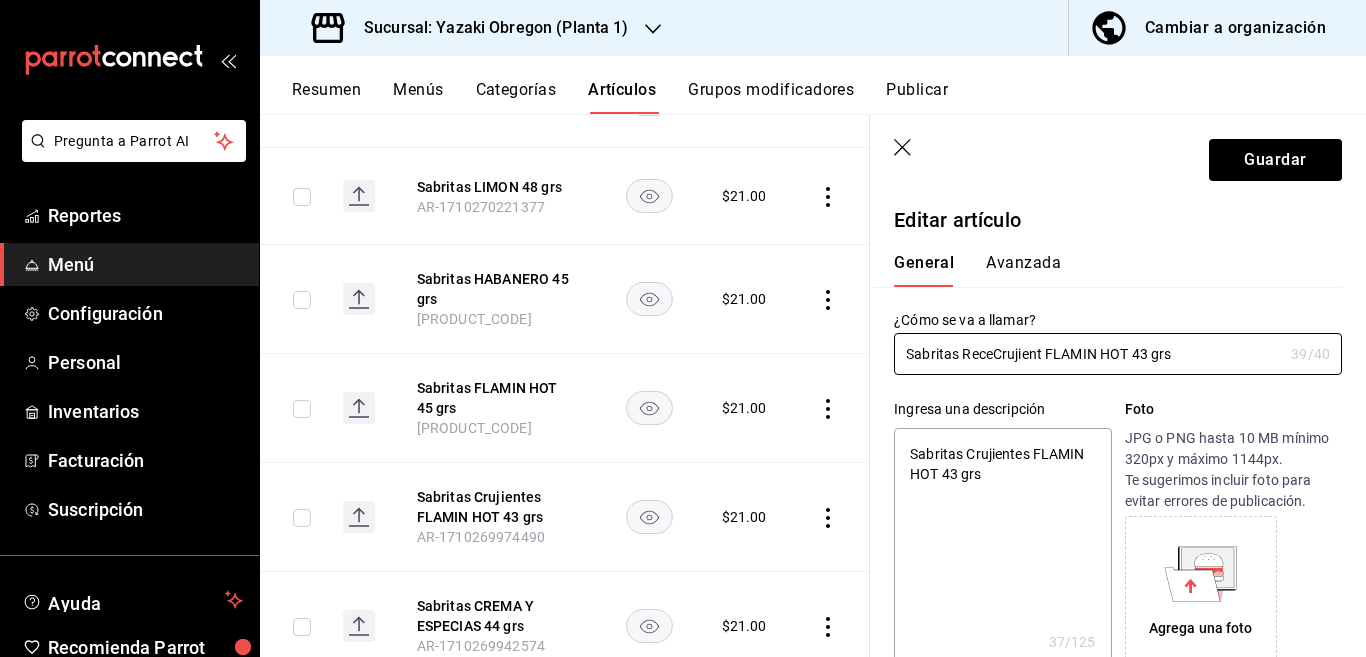 type on "Sabritas ReceCrujien FLAMIN HOT 43 grs" 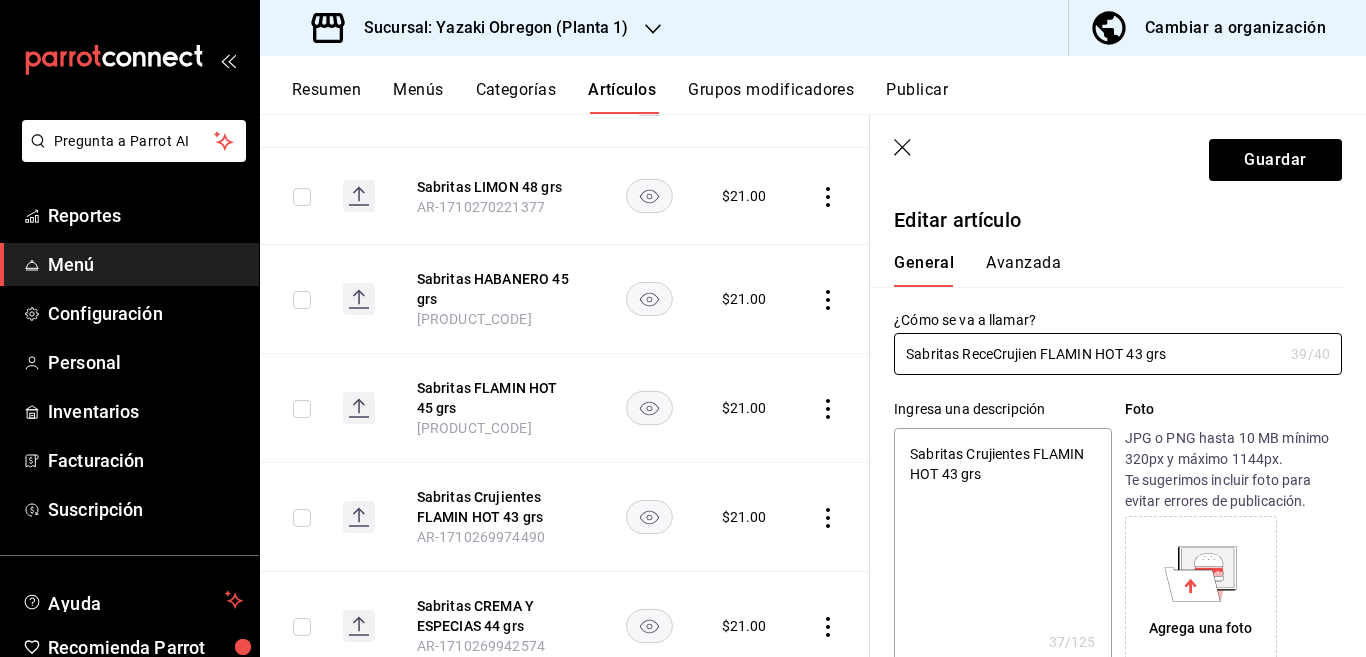 type on "x" 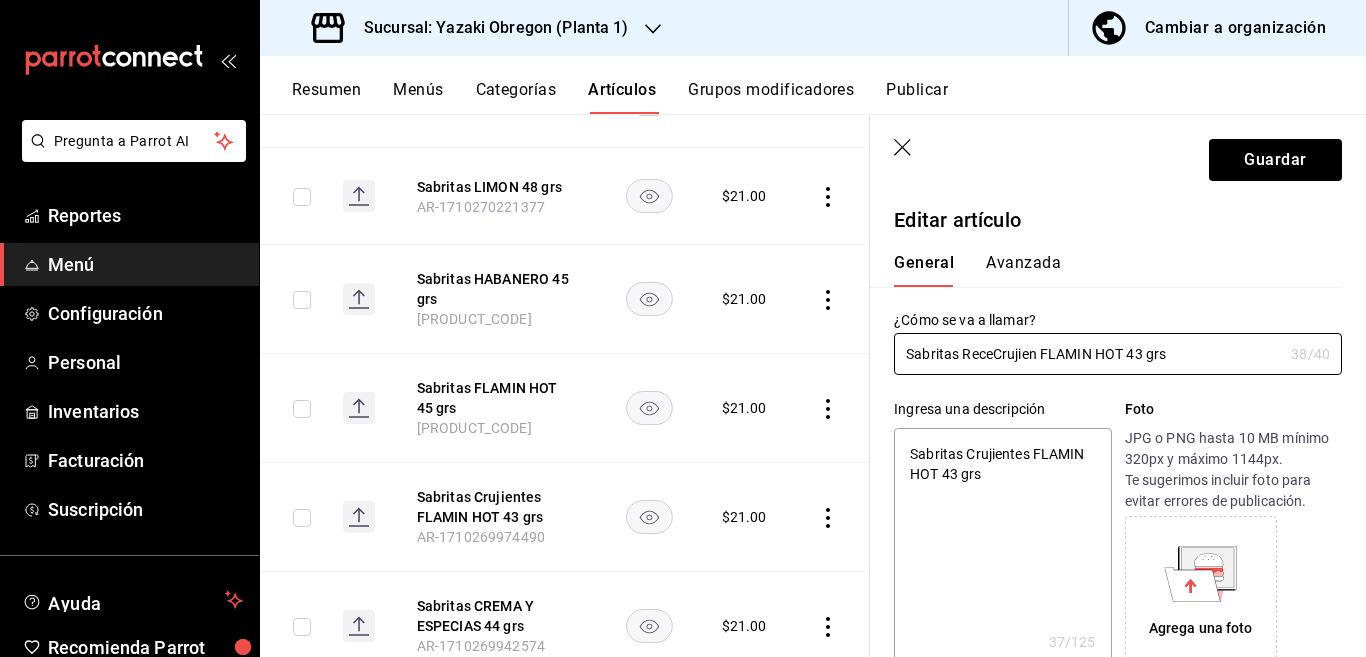 type on "Sabritas ReceCrujiente FLAMIN HOT 43 grs" 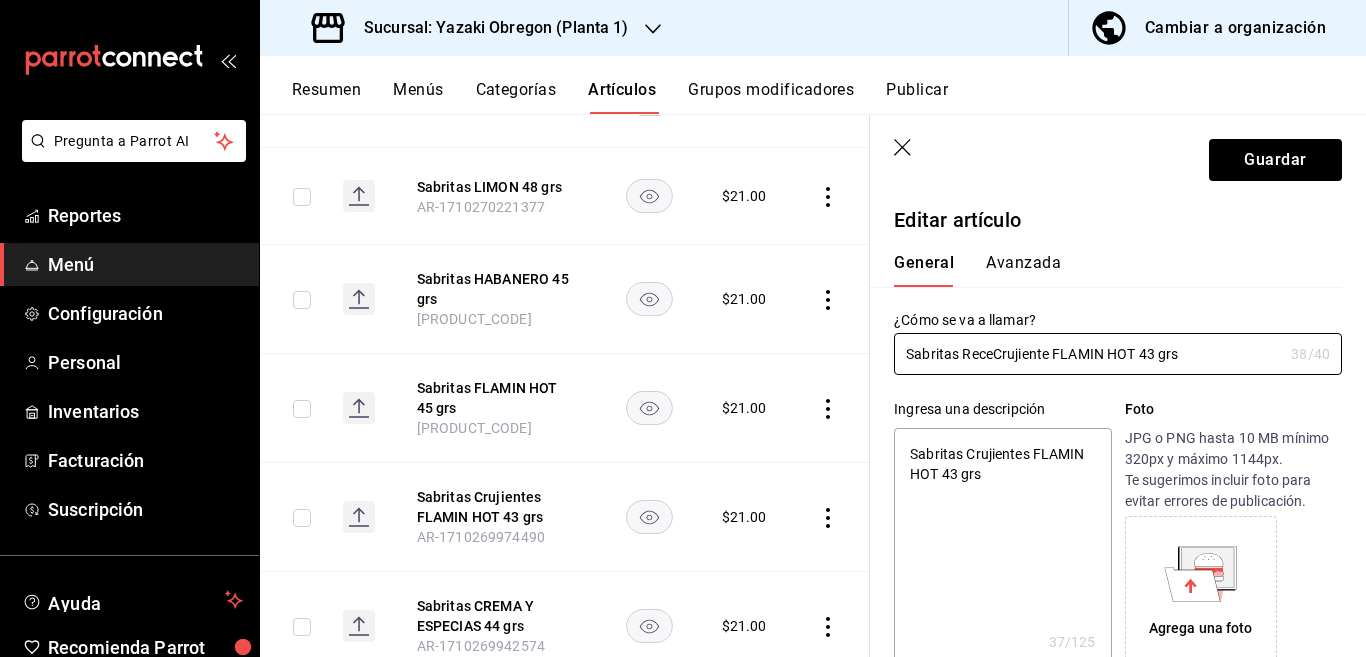 type on "x" 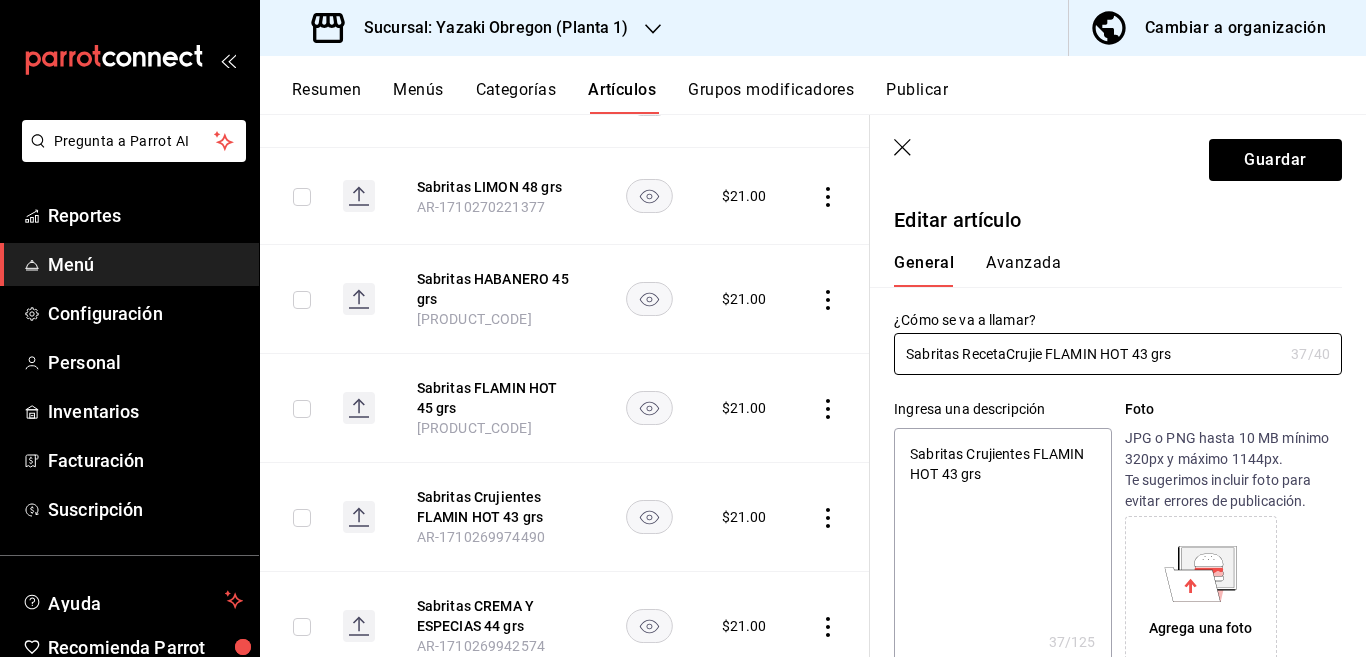 type on "Sabritas Receta Crujie FLAMIN HOT 43 grs" 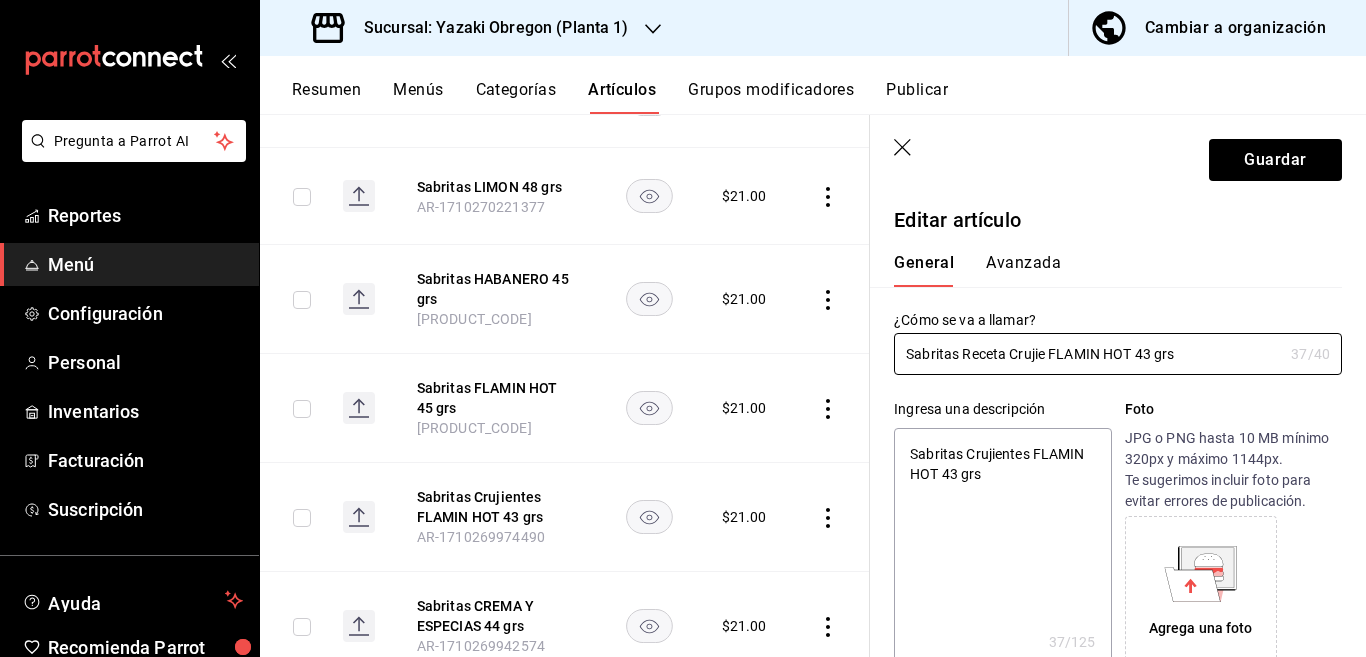 type on "x" 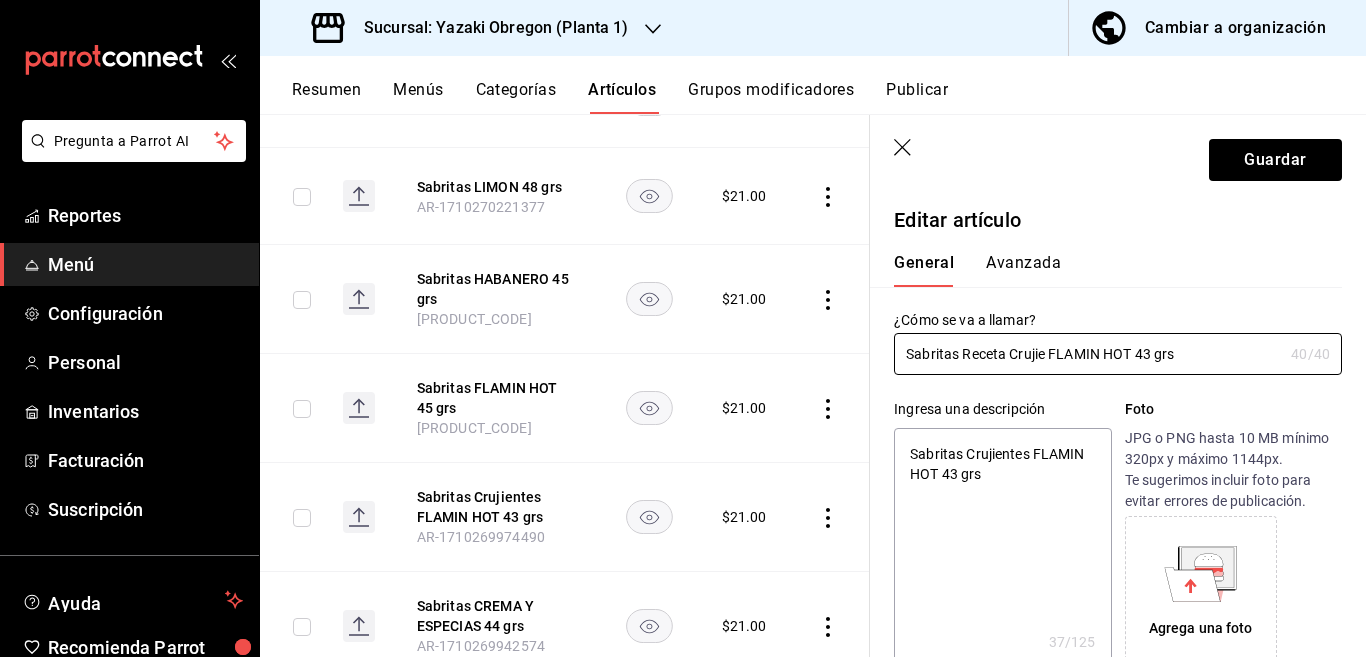 type on "Sabritas Receta Crujie FLAMIN HOT 43 grs" 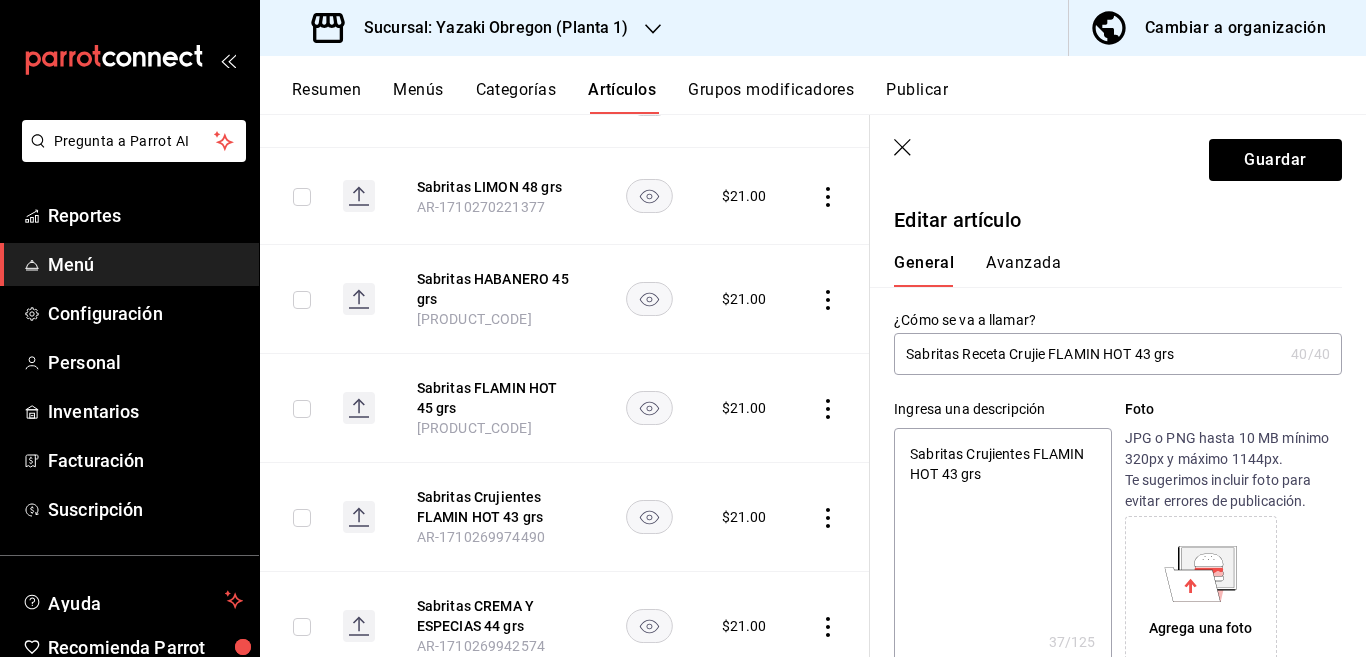 type on "x" 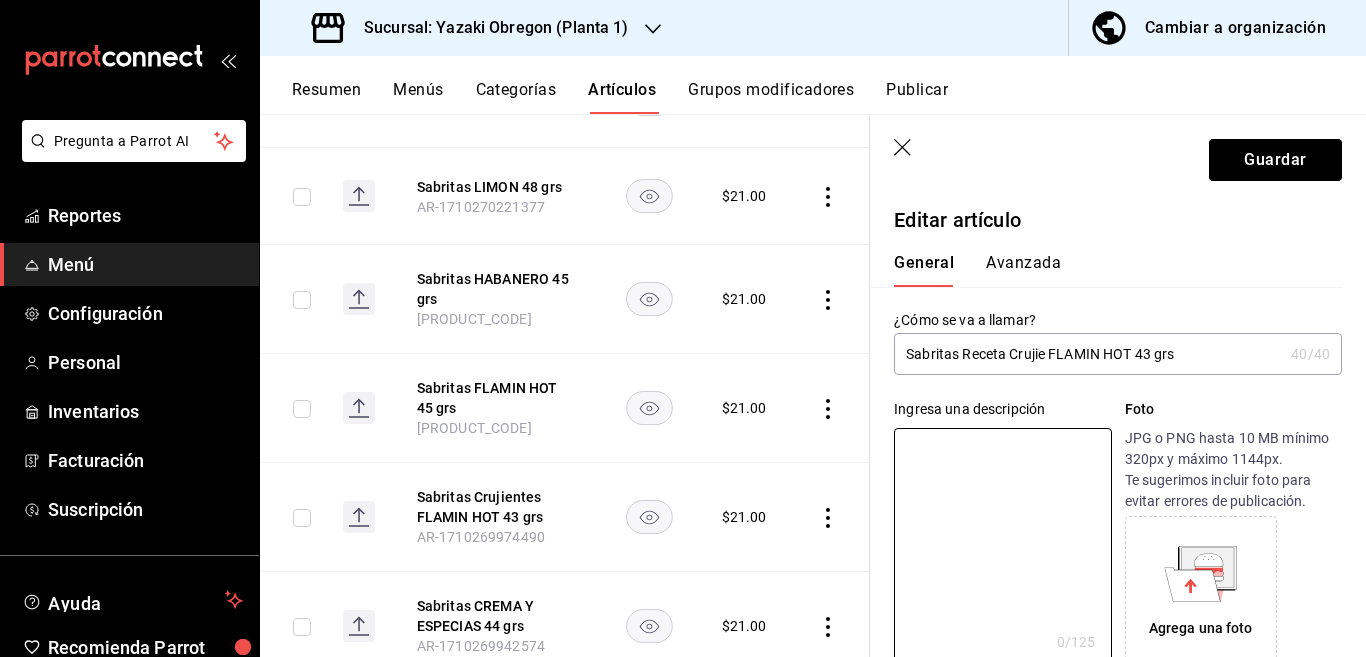 type 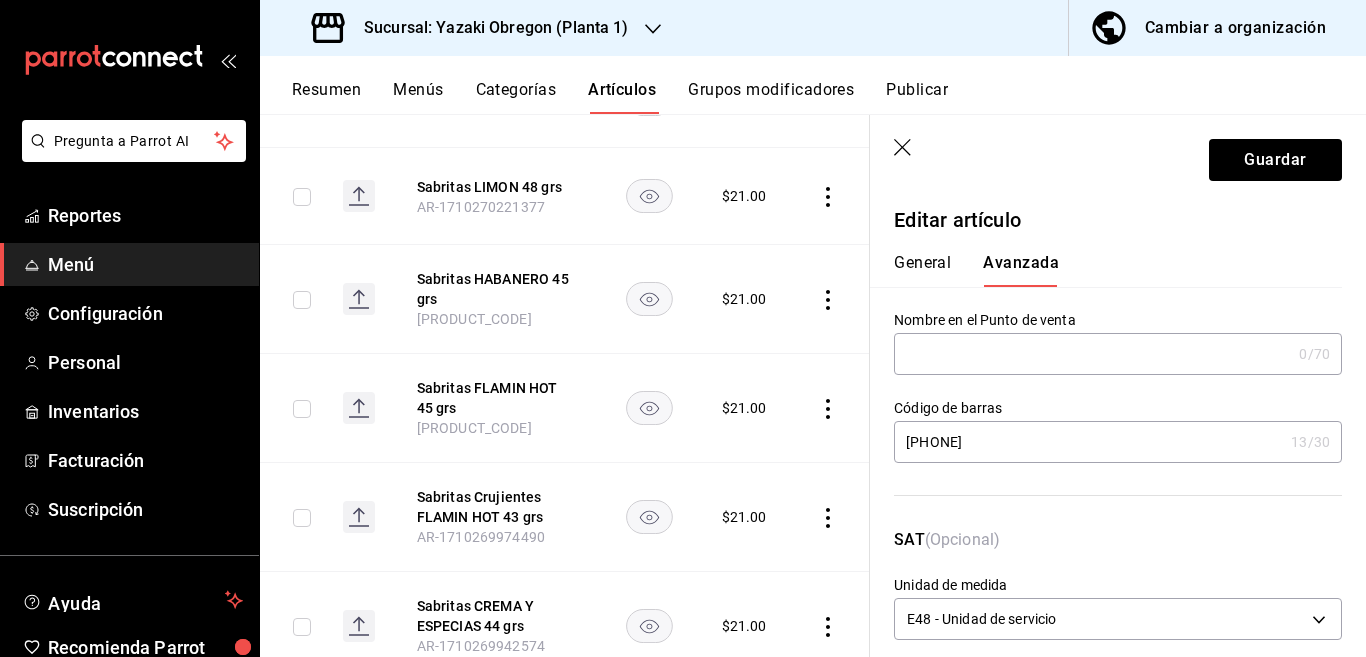 click on "General" at bounding box center [922, 270] 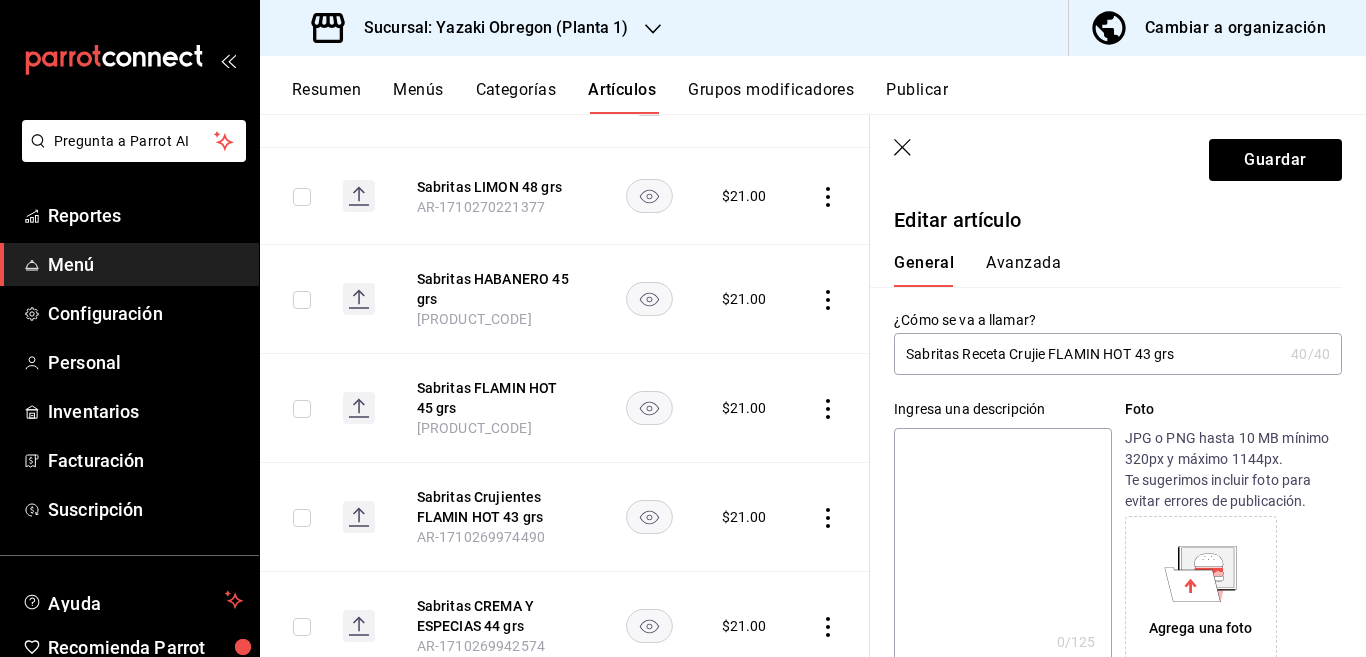 click on "Sabritas Receta Crujie FLAMIN HOT 43 grs" at bounding box center (1088, 354) 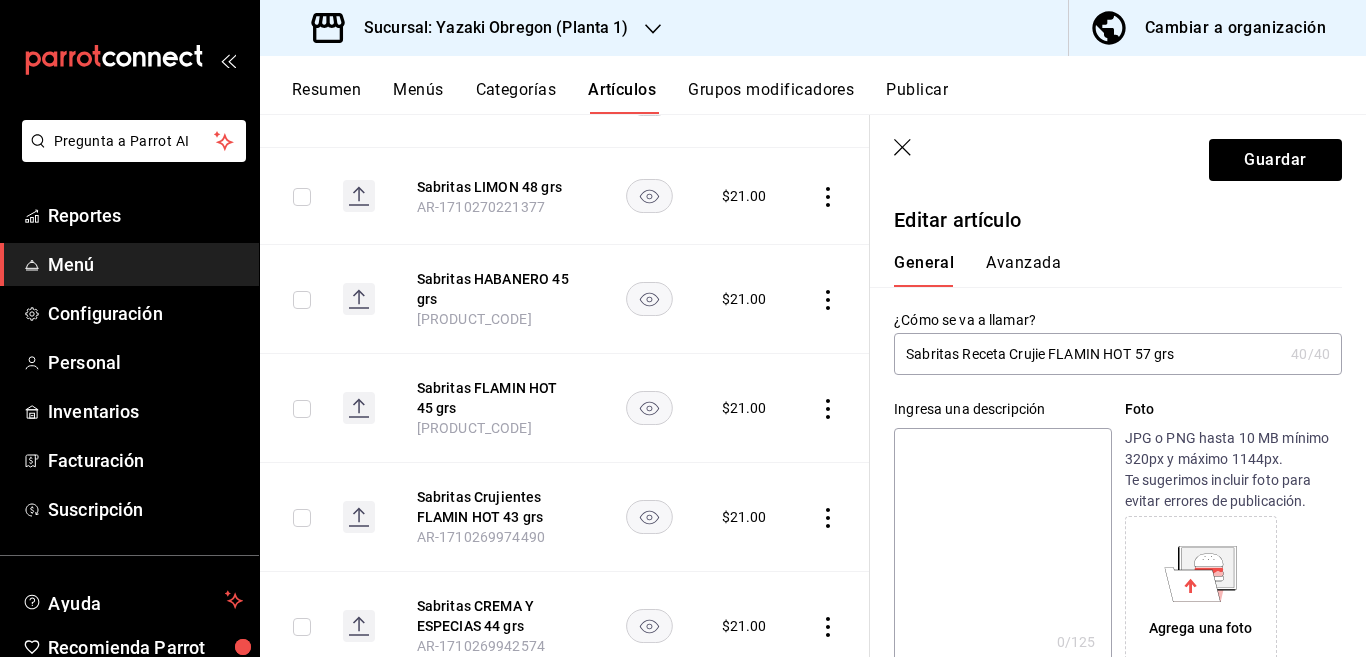 click on "Sabritas Receta Crujie FLAMIN HOT 57 grs" at bounding box center [1088, 354] 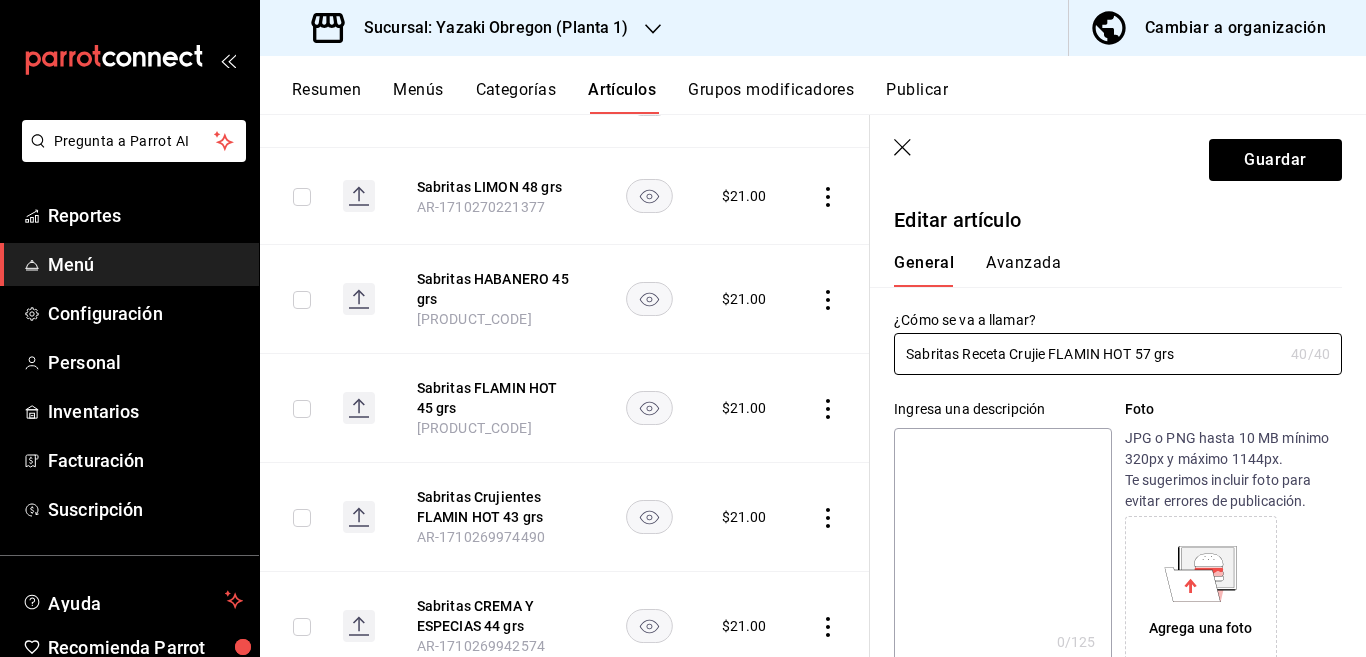 type on "Sabritas Receta Crujie FLAMIN HOT 57 grs" 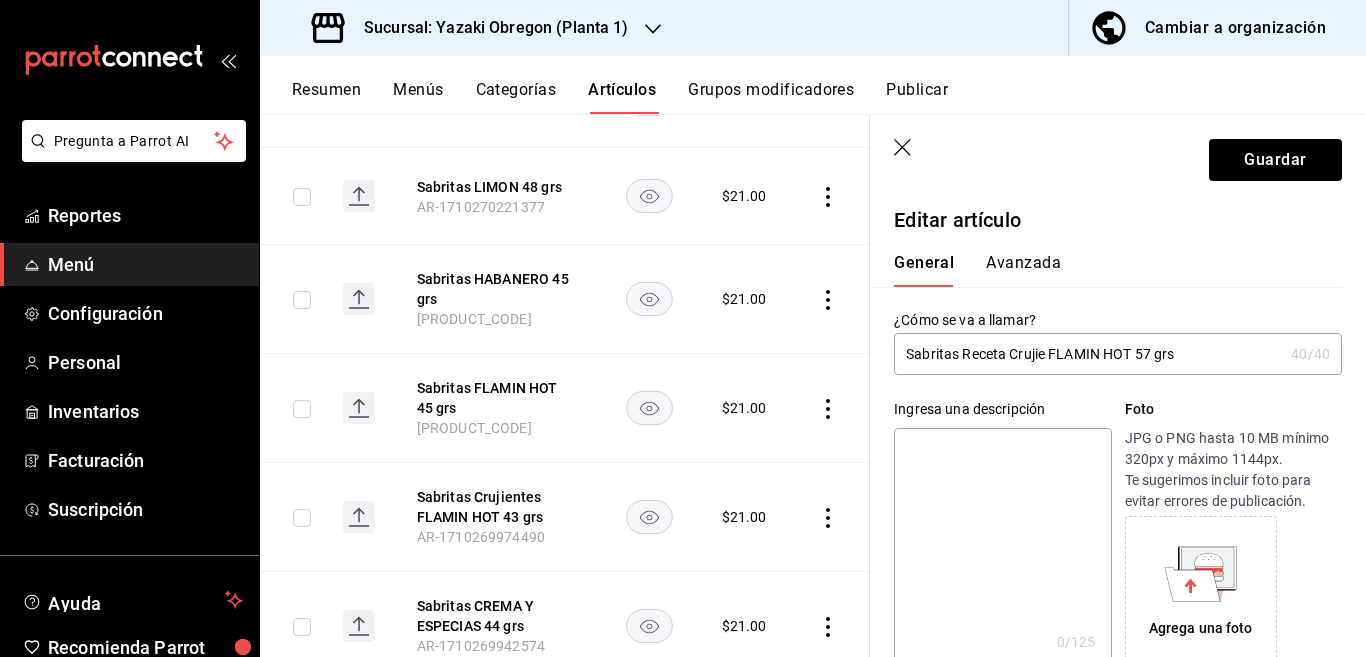 click at bounding box center (1002, 548) 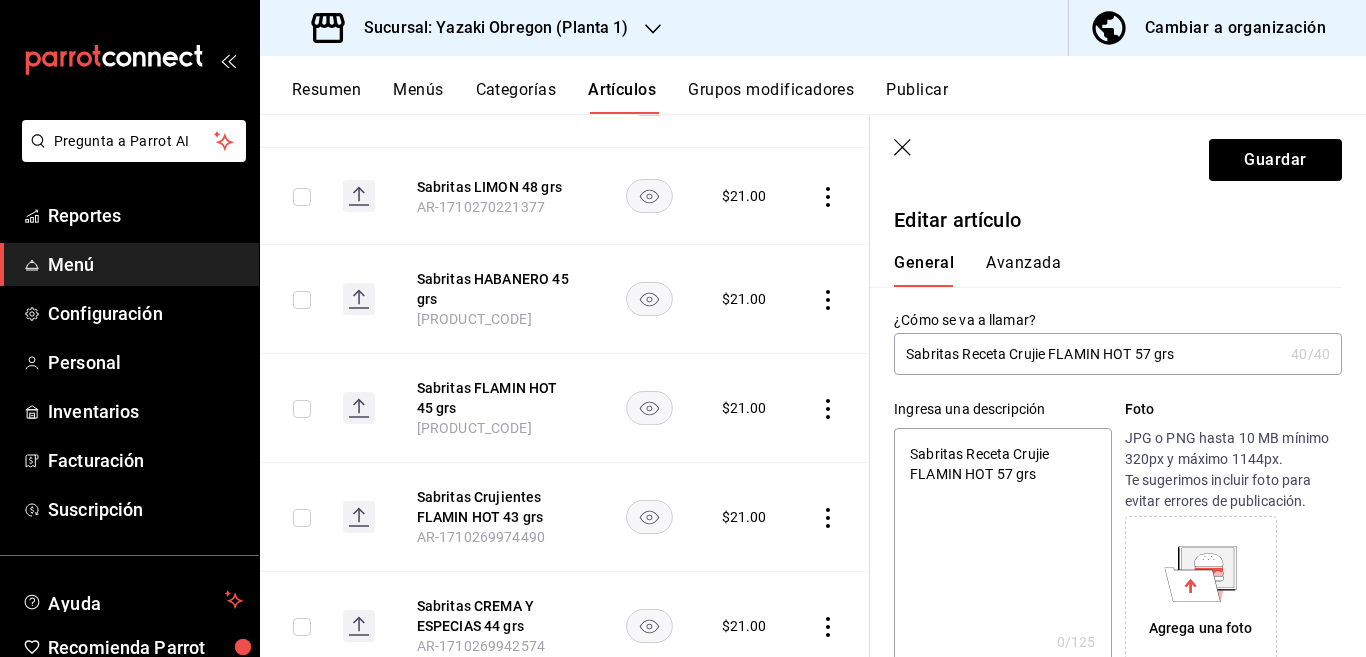 type on "x" 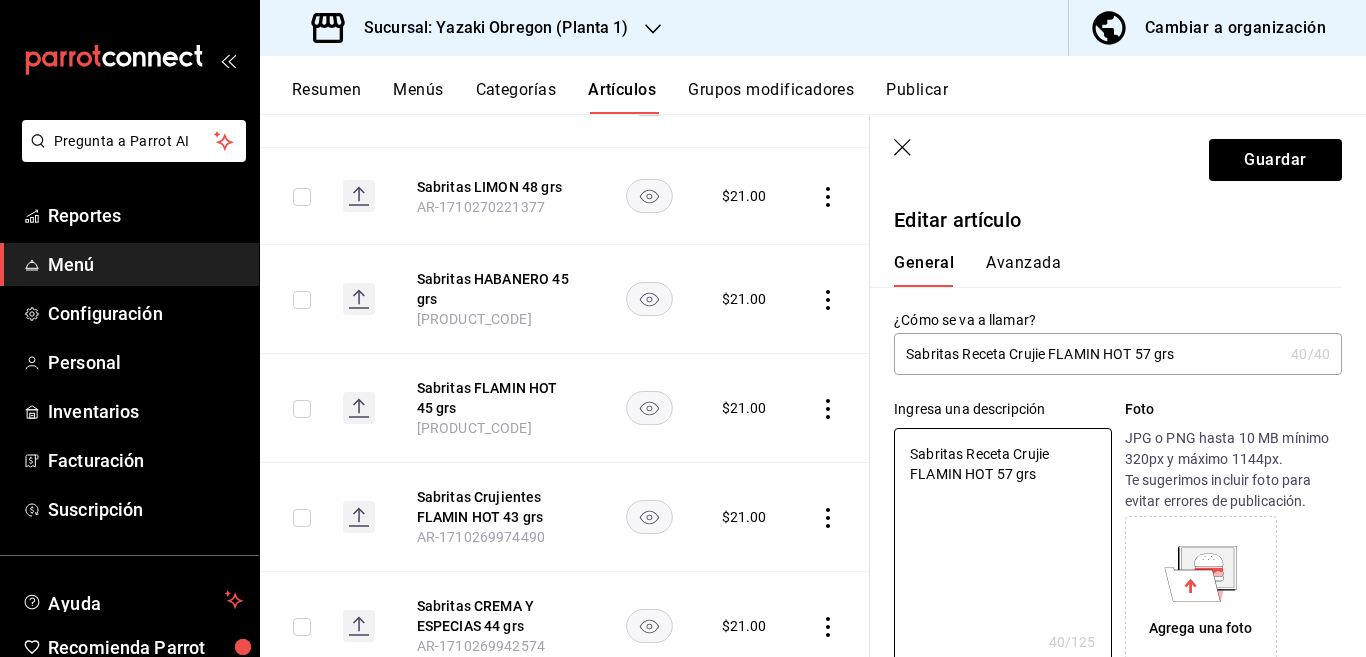 click on "Avanzada" at bounding box center [1023, 270] 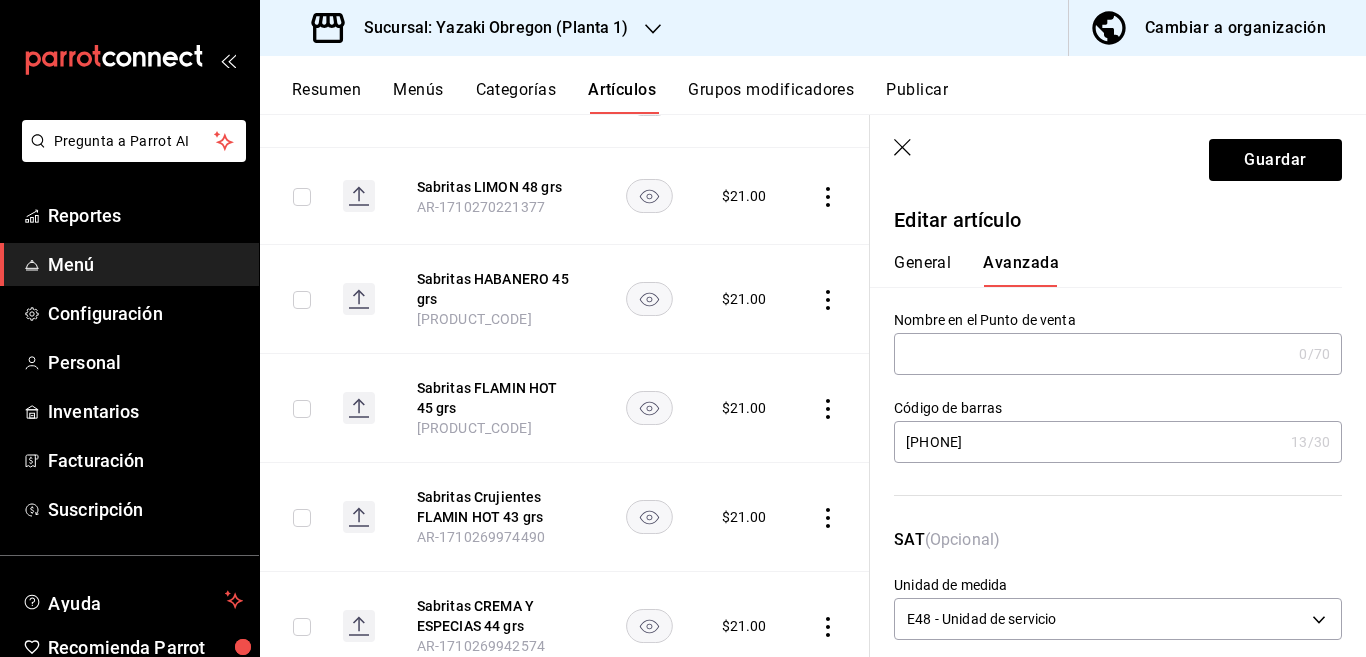 click on "[PHONE]" at bounding box center [1088, 442] 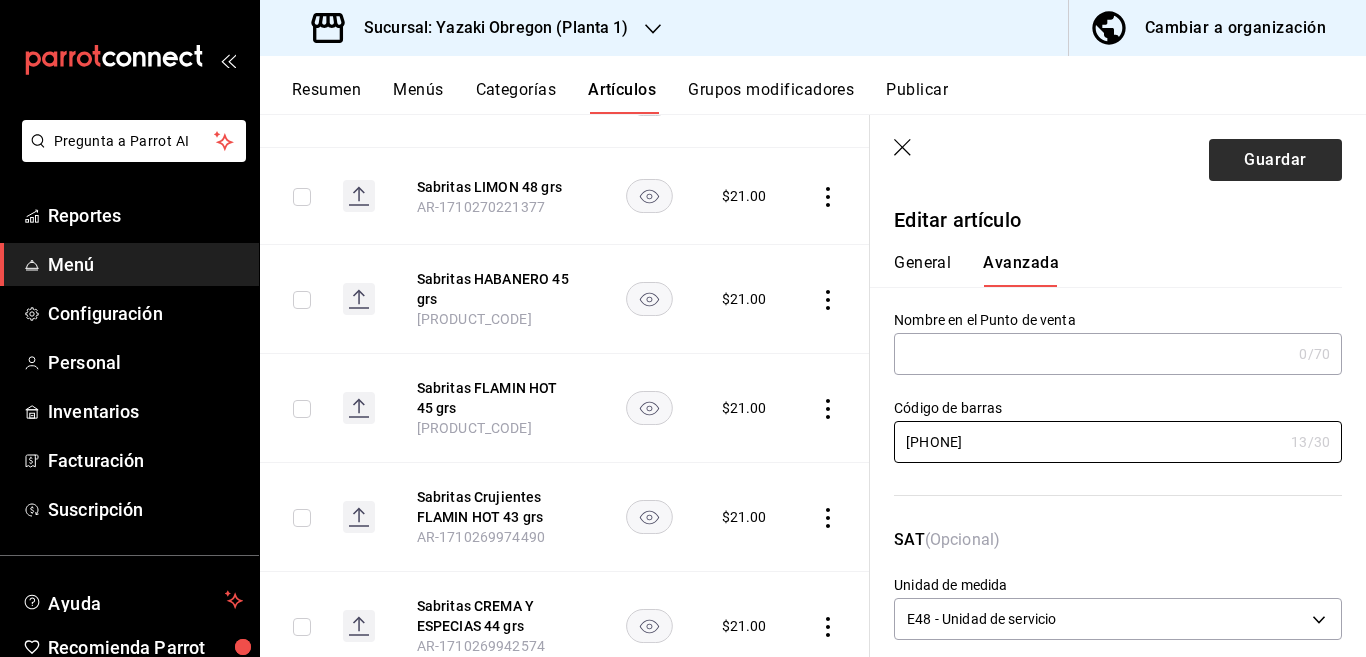 type on "[PHONE]" 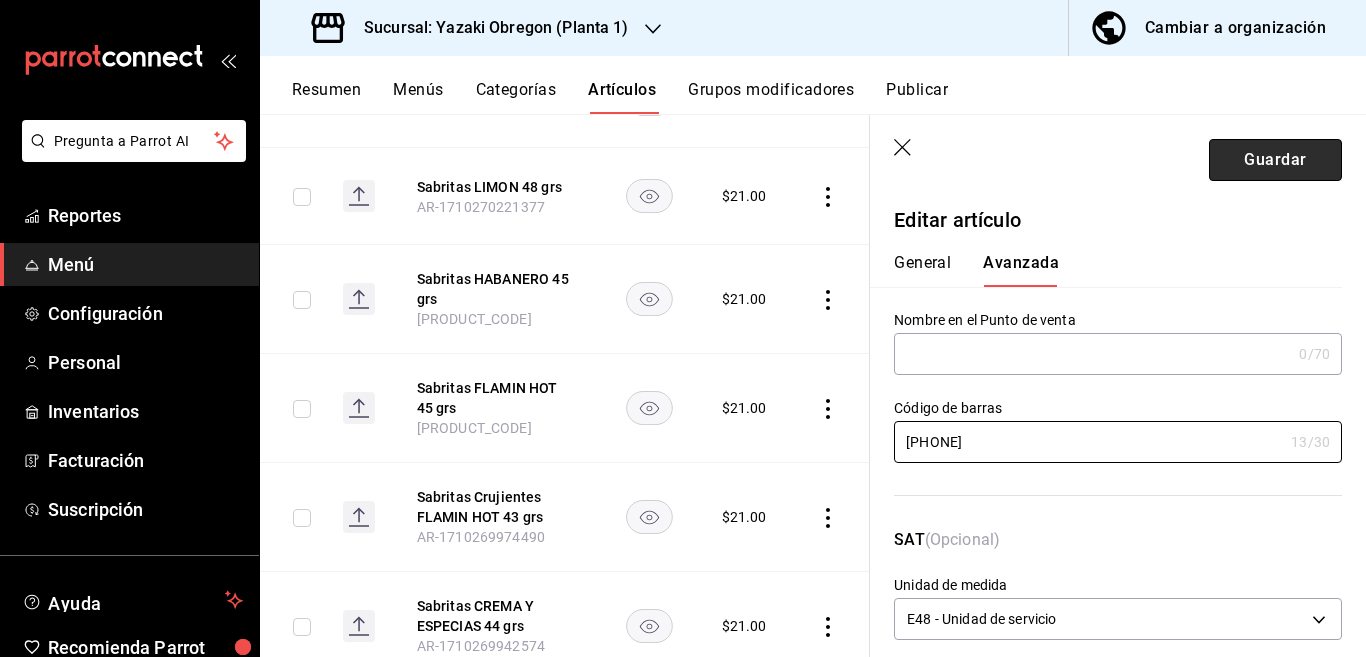 click on "Guardar" at bounding box center (1275, 160) 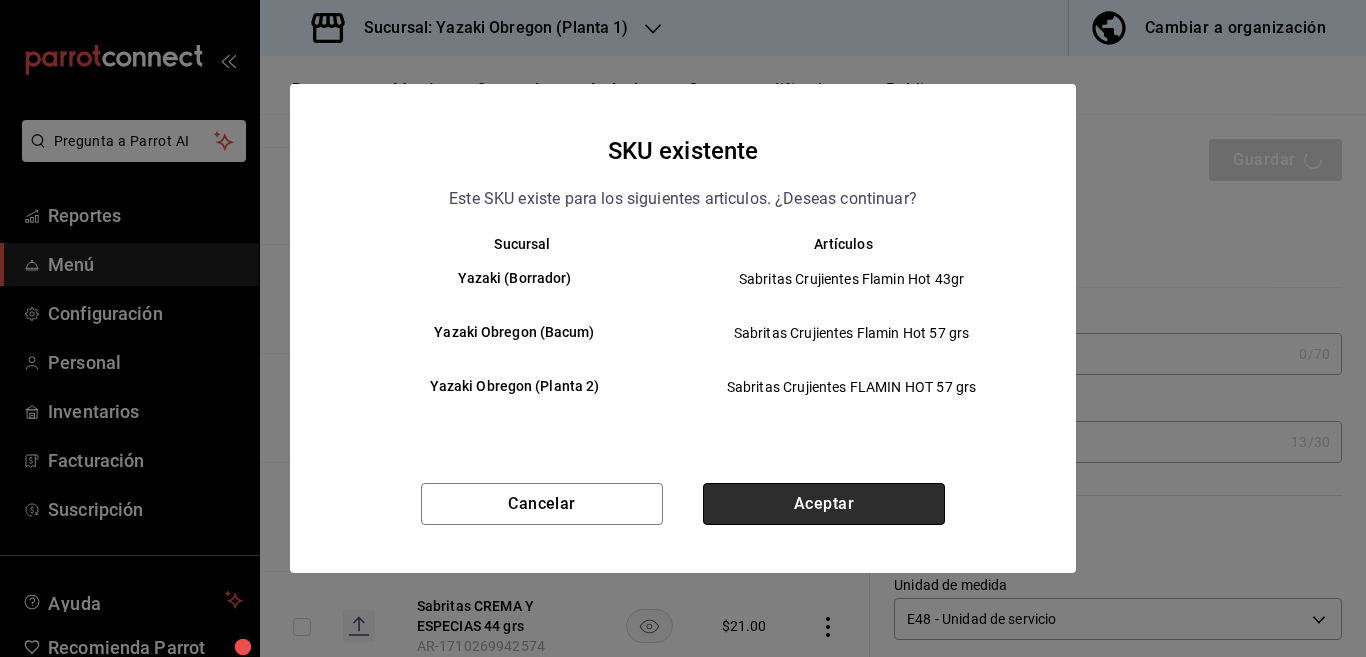 click on "Aceptar" at bounding box center (824, 504) 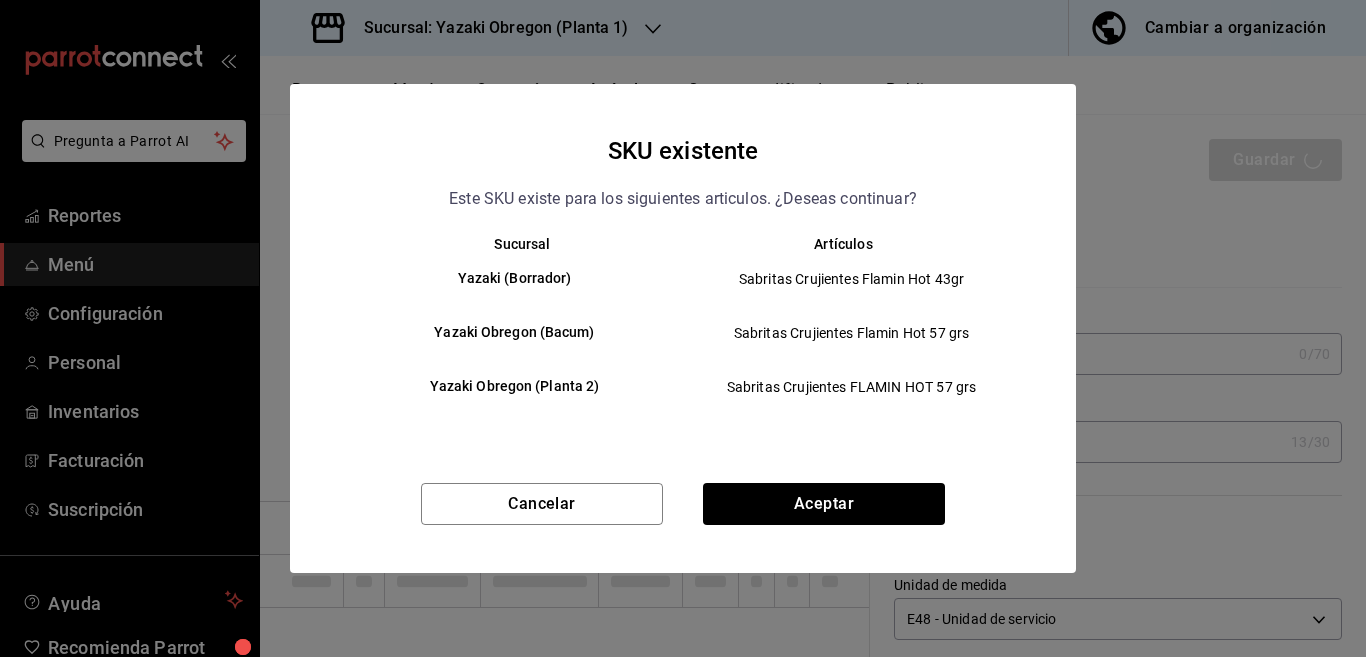 type 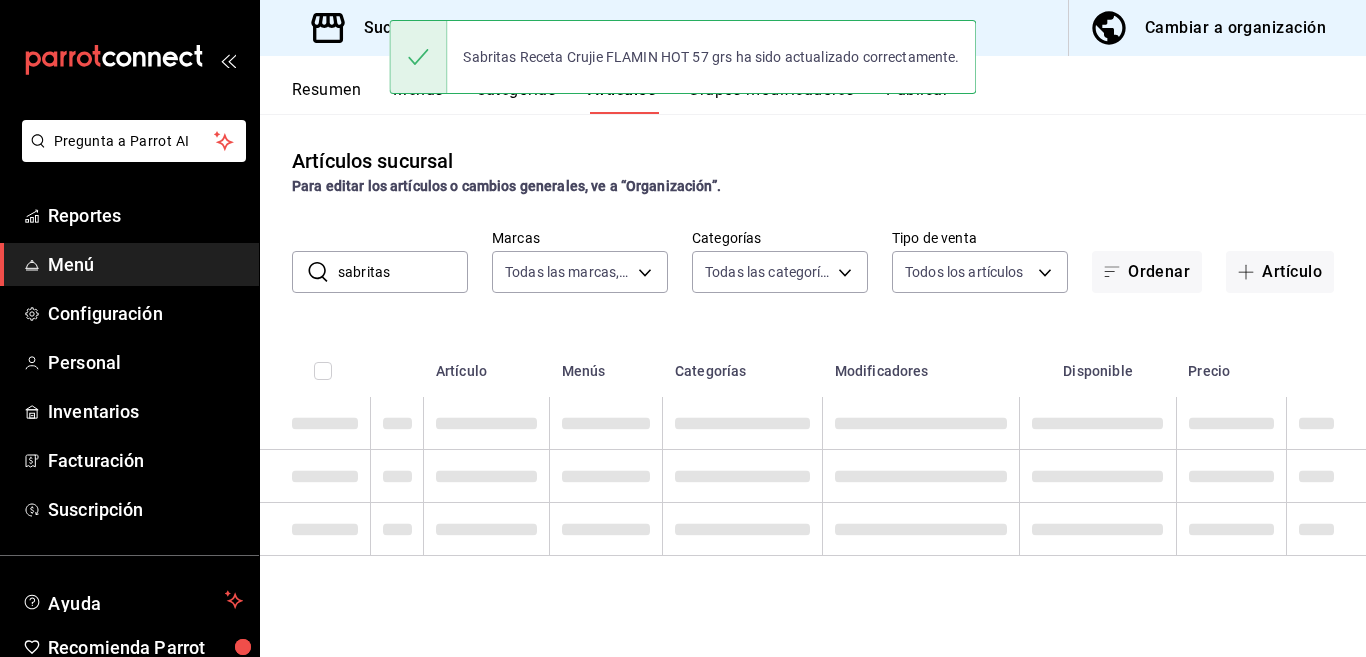 scroll, scrollTop: 0, scrollLeft: 0, axis: both 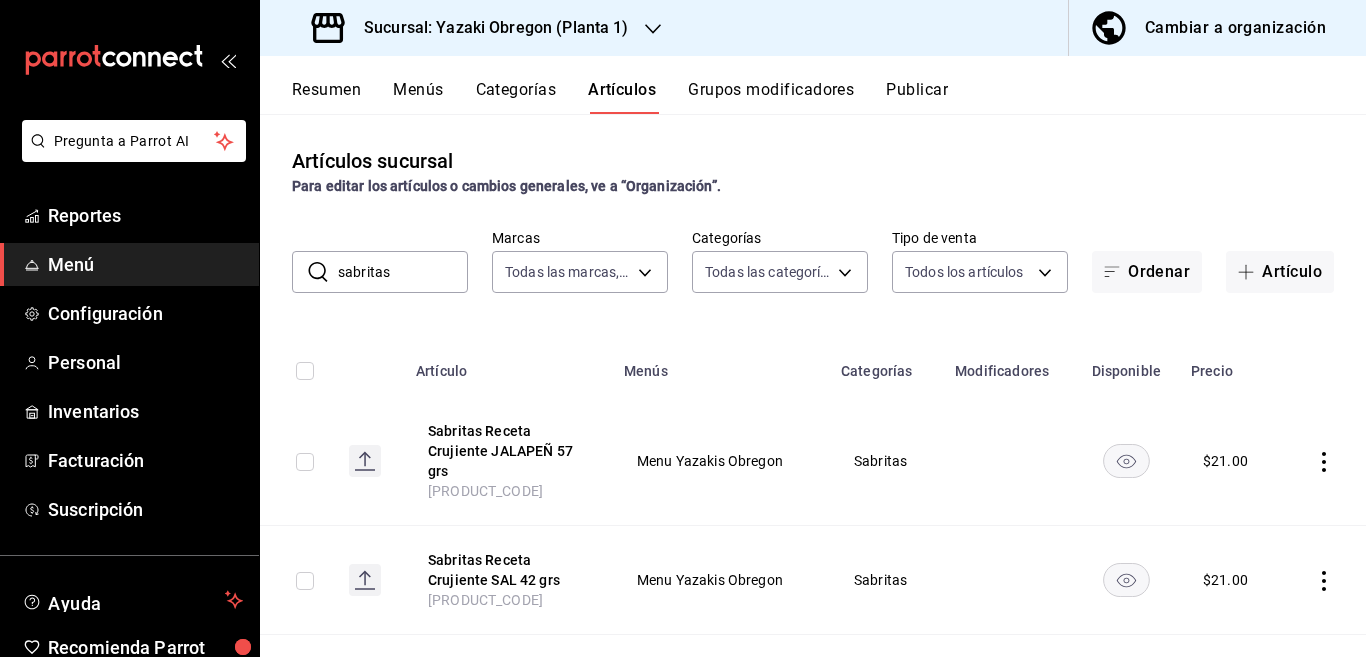 click on "sabritas" at bounding box center (403, 272) 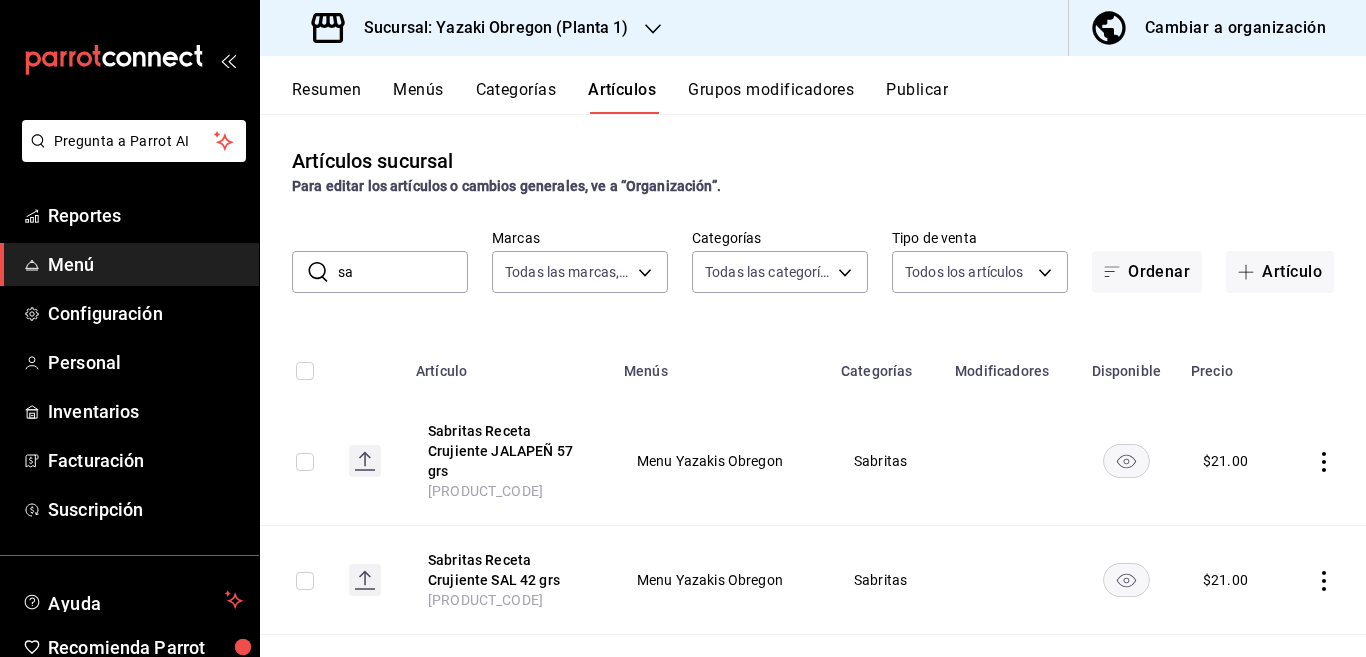 type on "s" 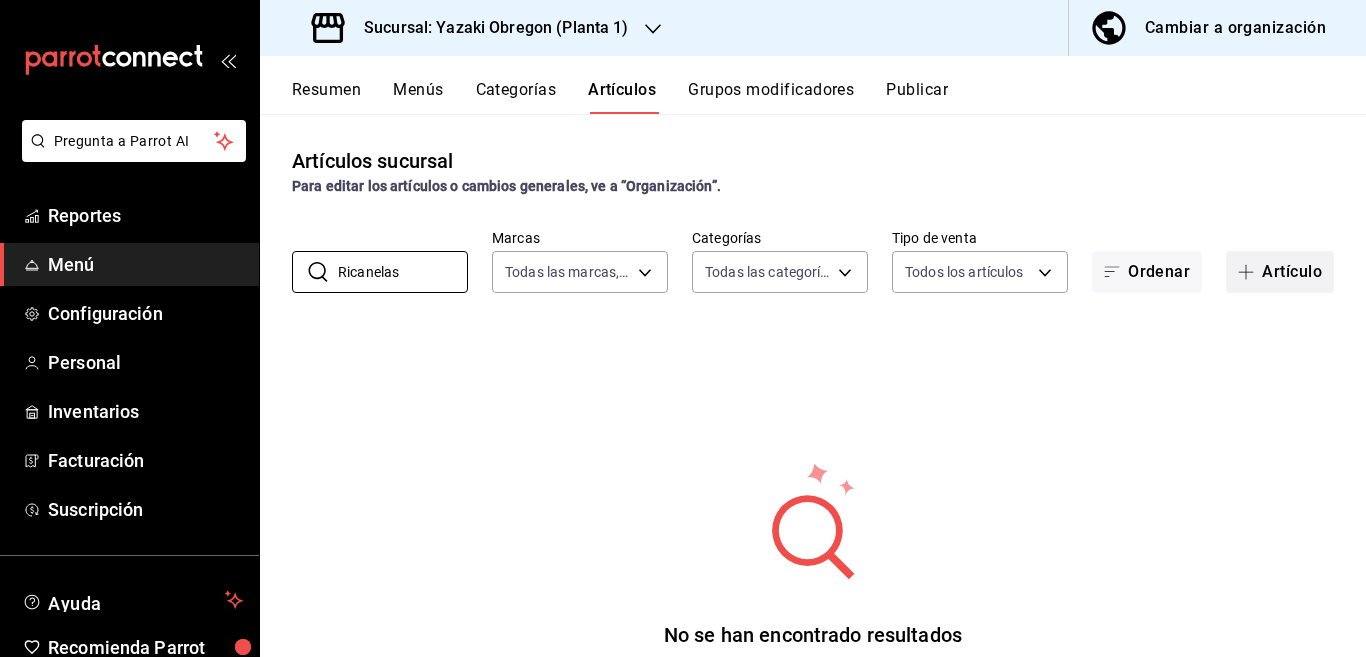 type on "Ricanelas" 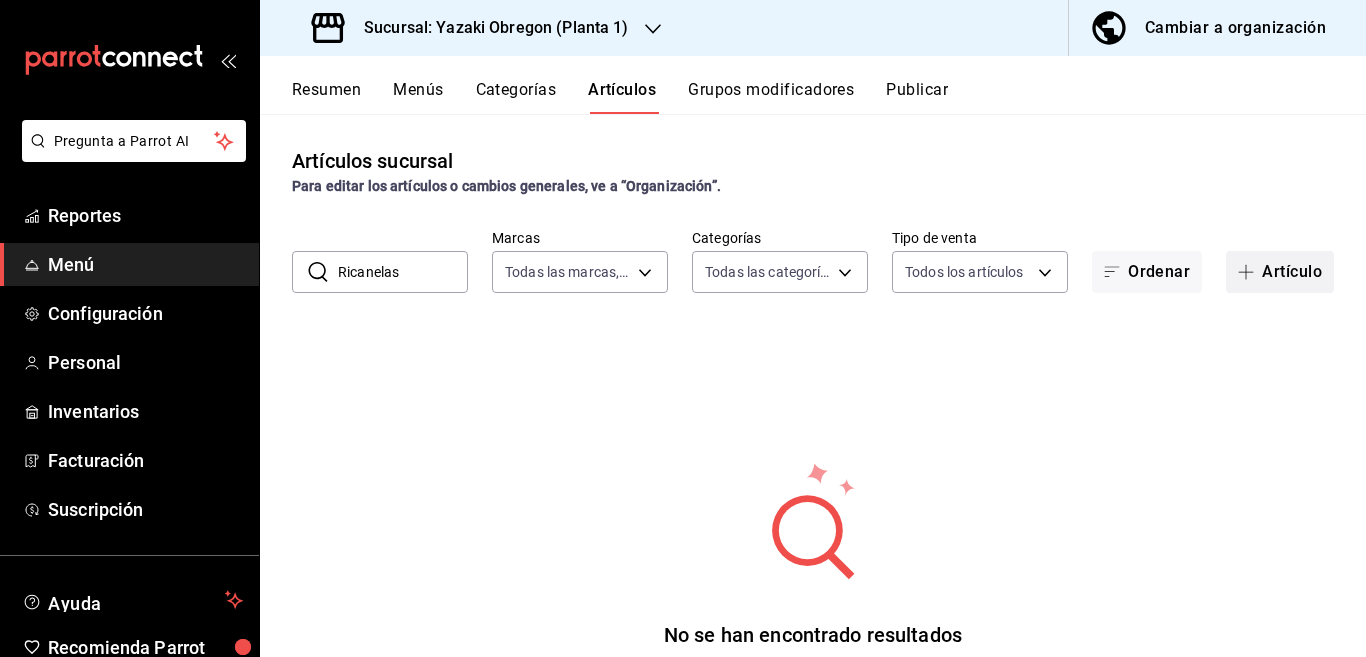 click on "Artículo" at bounding box center [1280, 272] 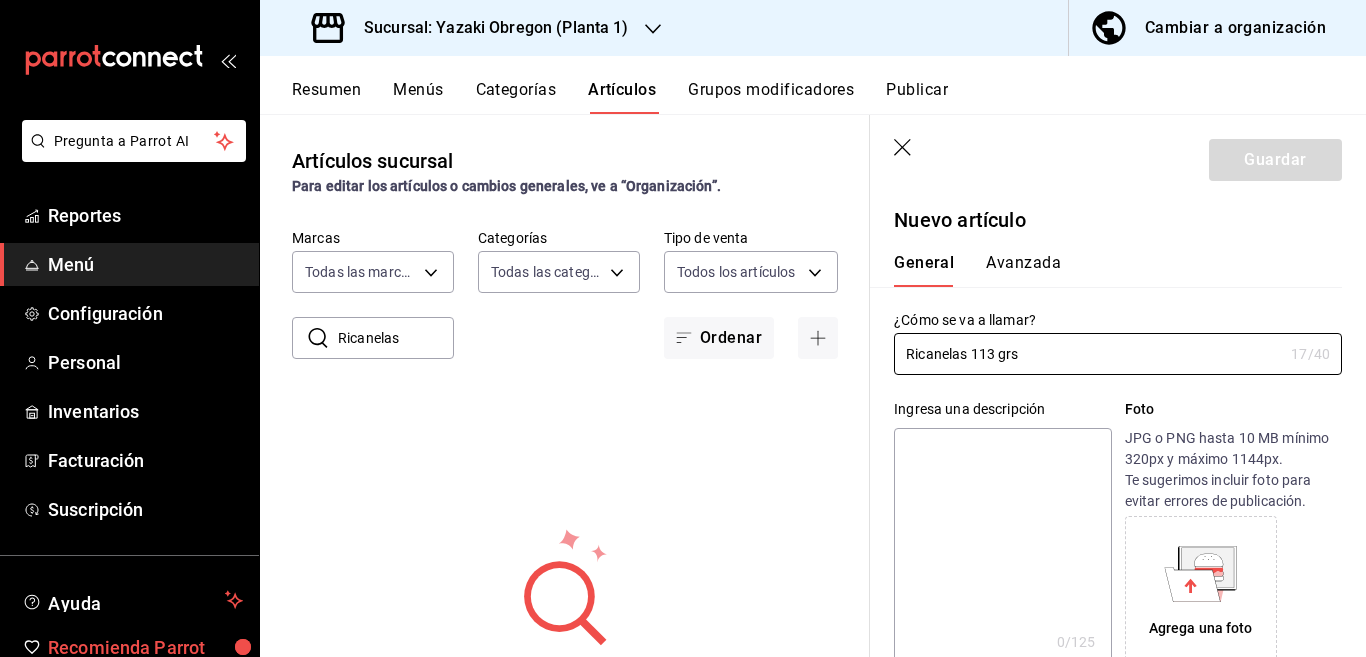 type on "Ricanelas 113 grs" 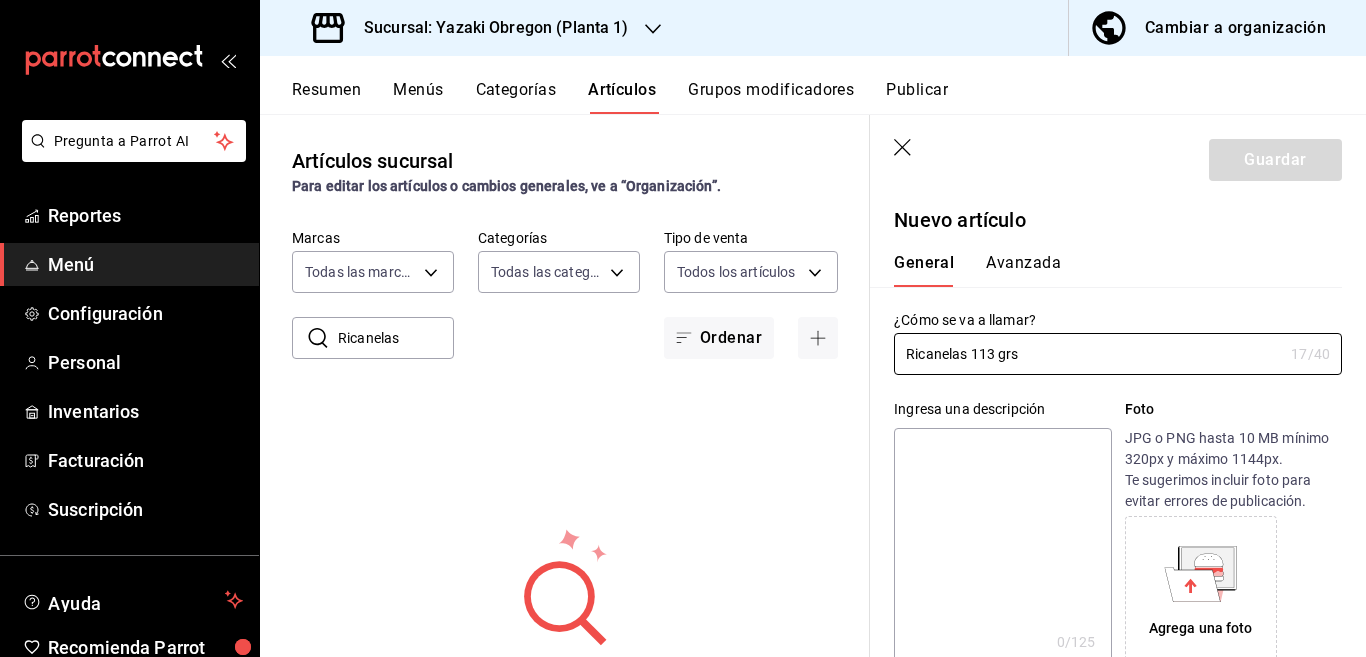 click 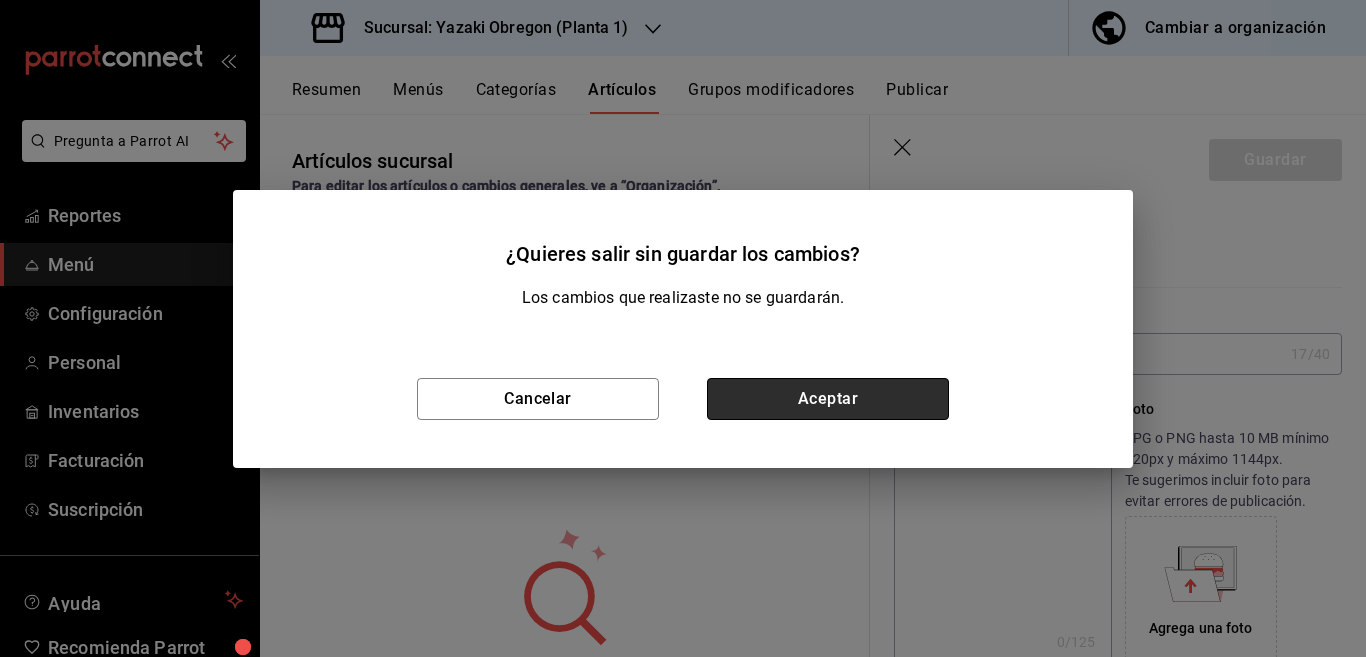 click on "Aceptar" at bounding box center [828, 399] 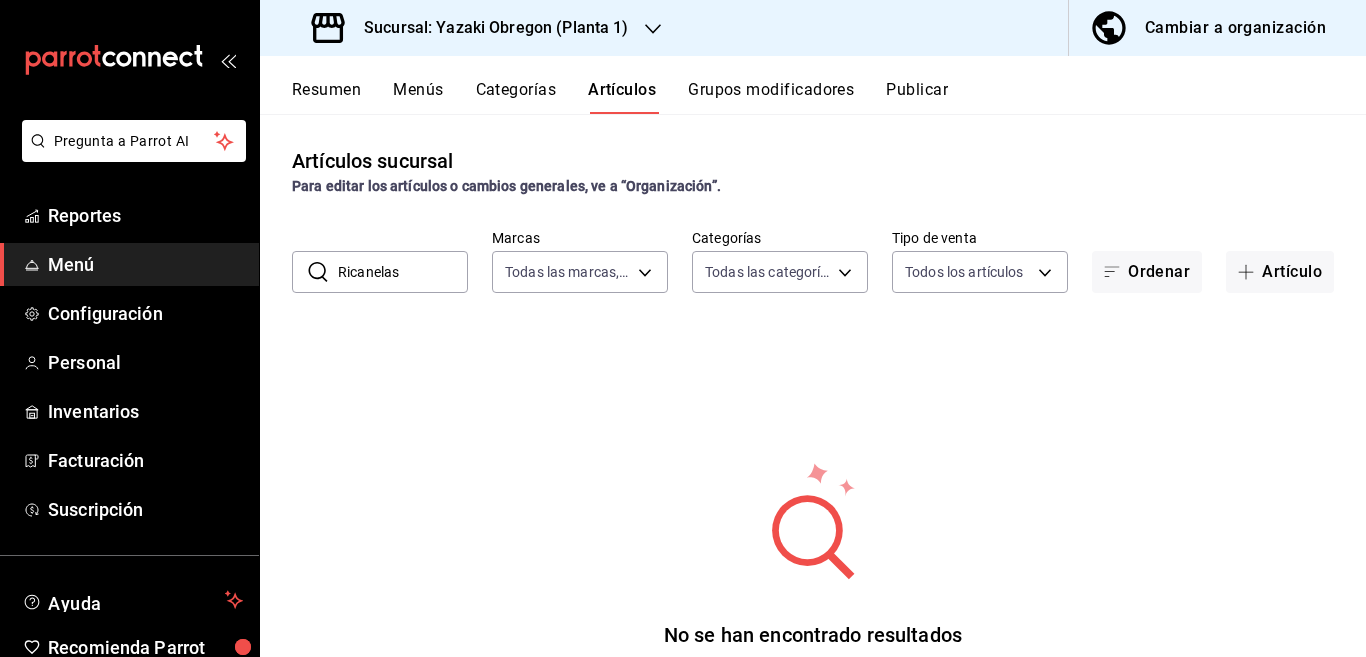 click on "Ricanelas" at bounding box center (403, 272) 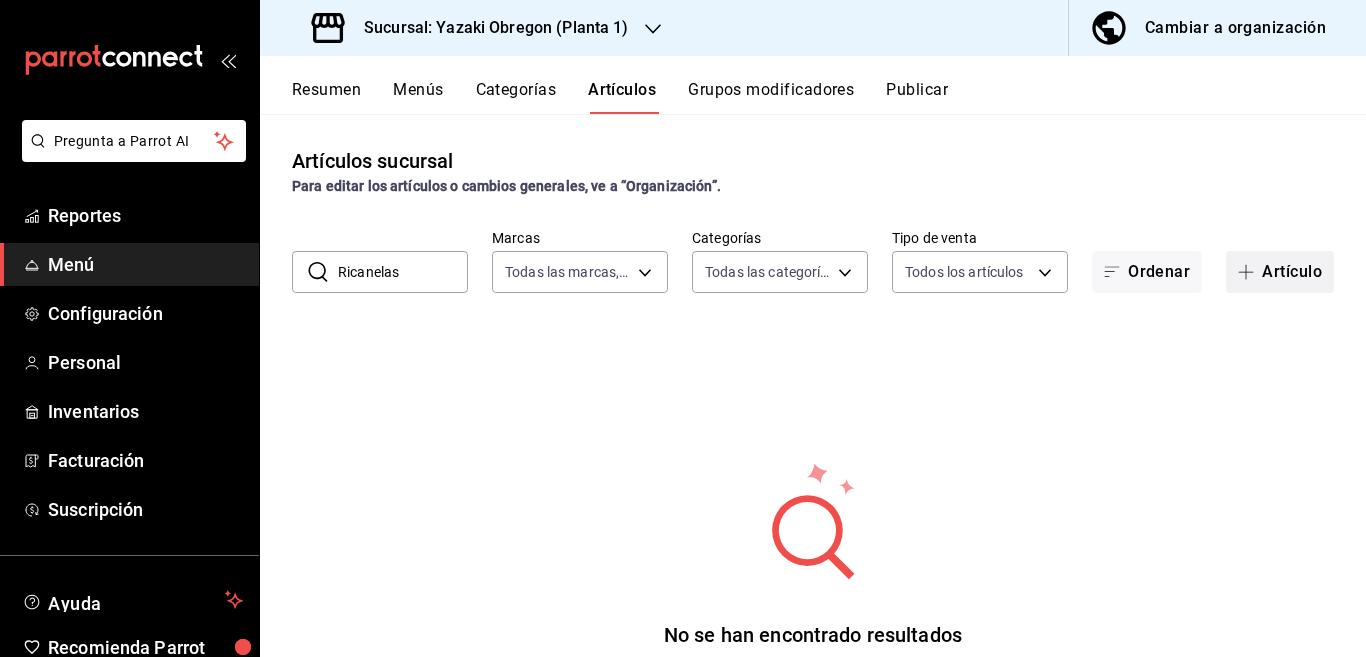 click on "Artículo" at bounding box center [1280, 272] 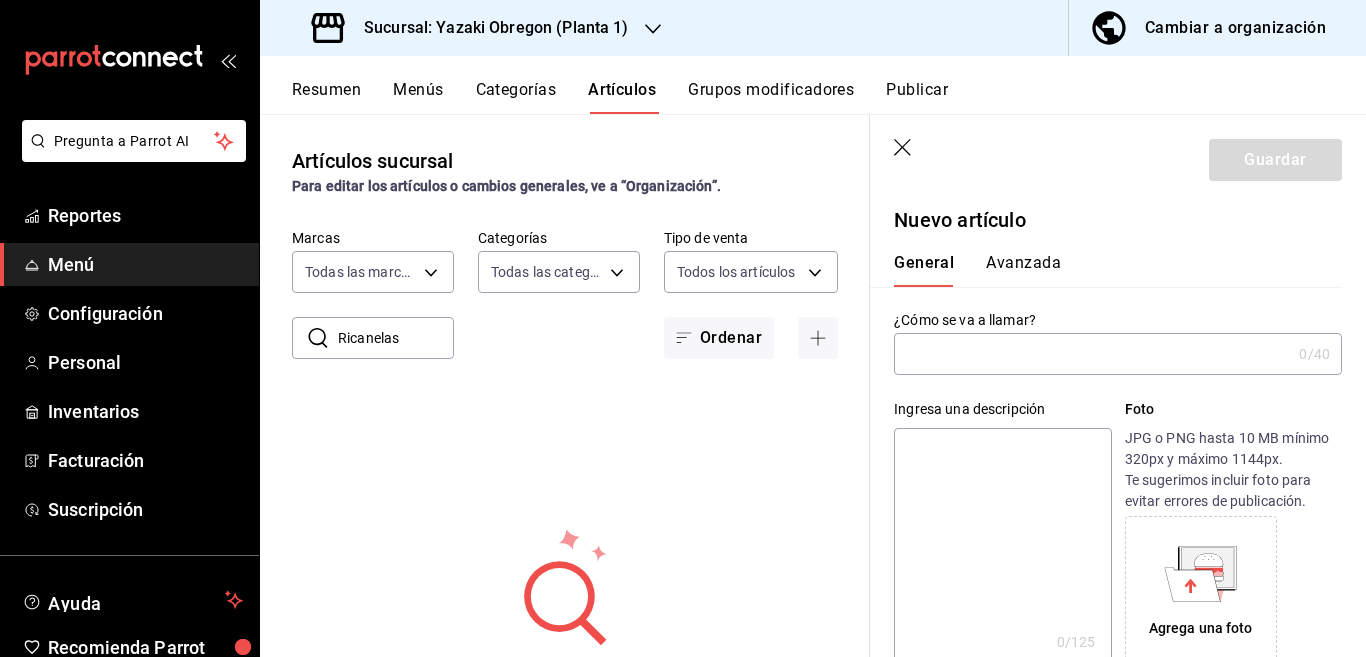 type on "[PRODUCT_CODE]" 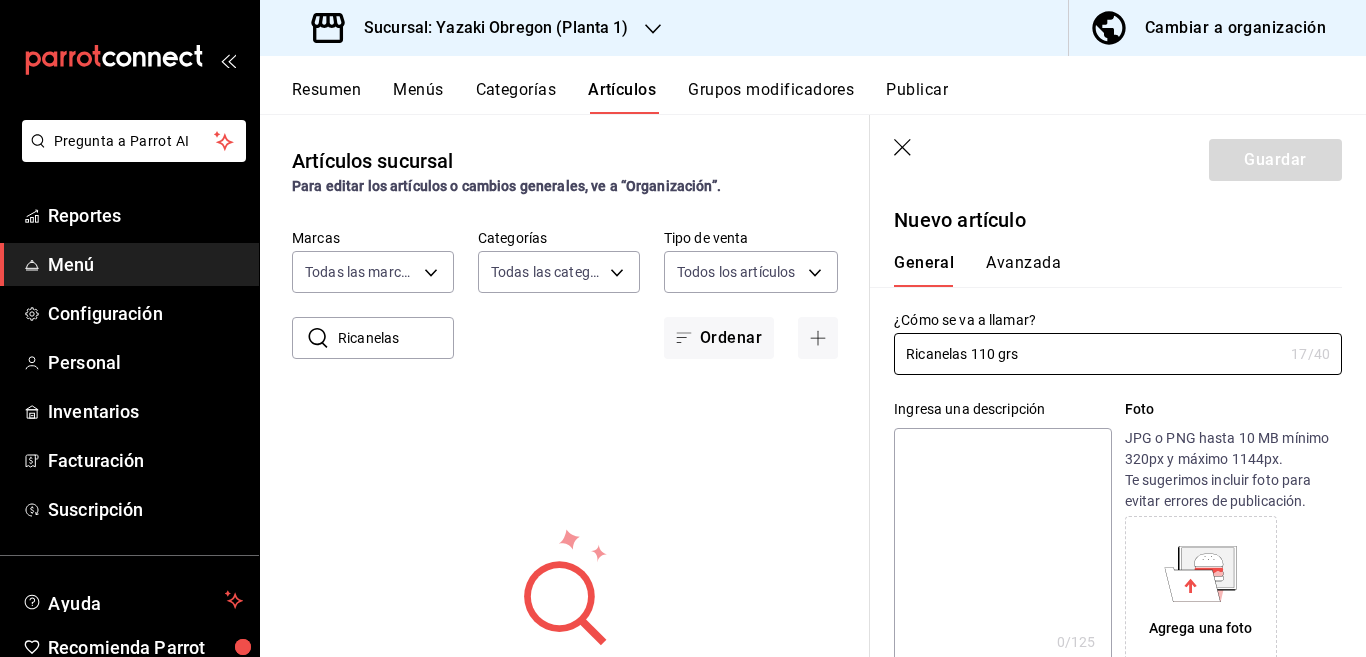 type on "Ricanelas 110 grs" 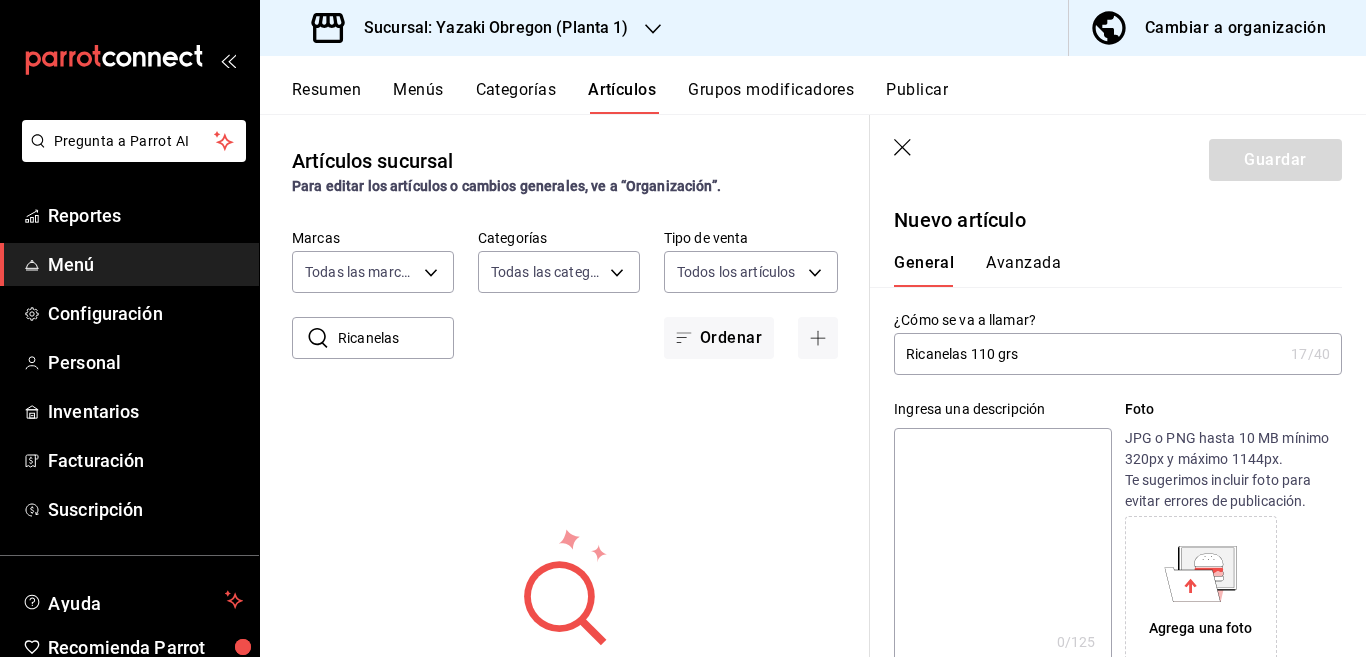 click at bounding box center [1002, 548] 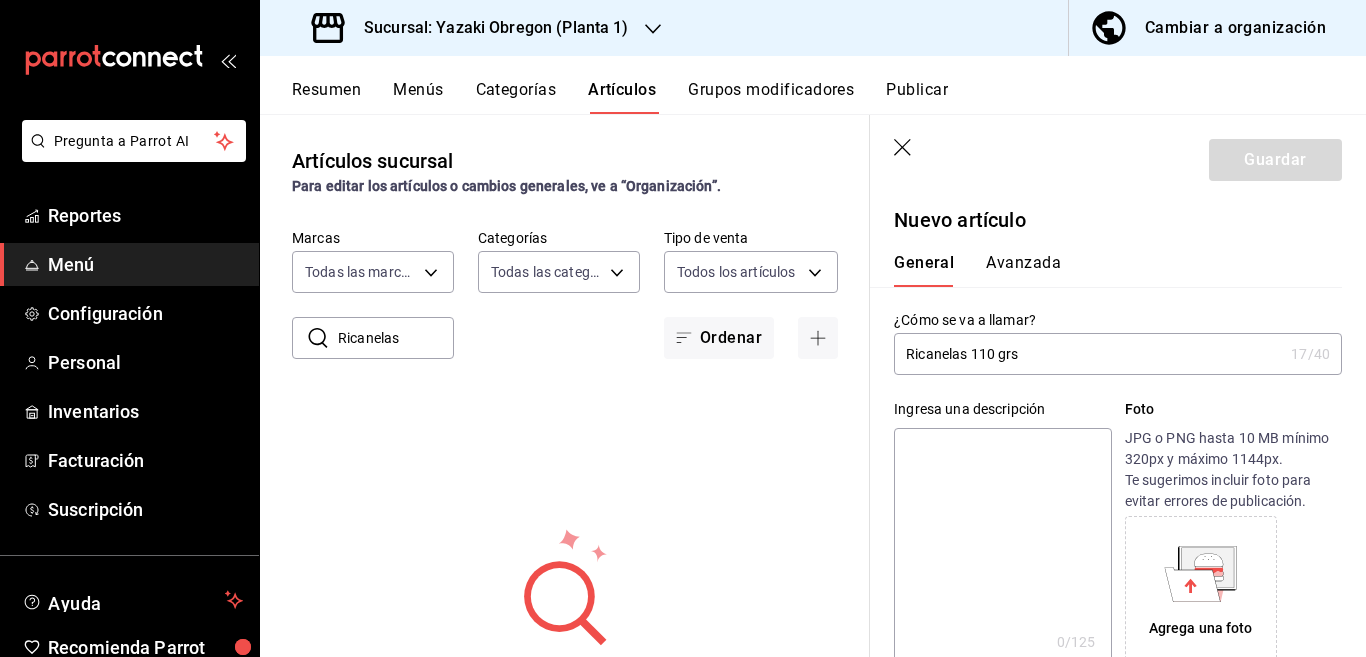 paste on "Ricanelas 110 grs" 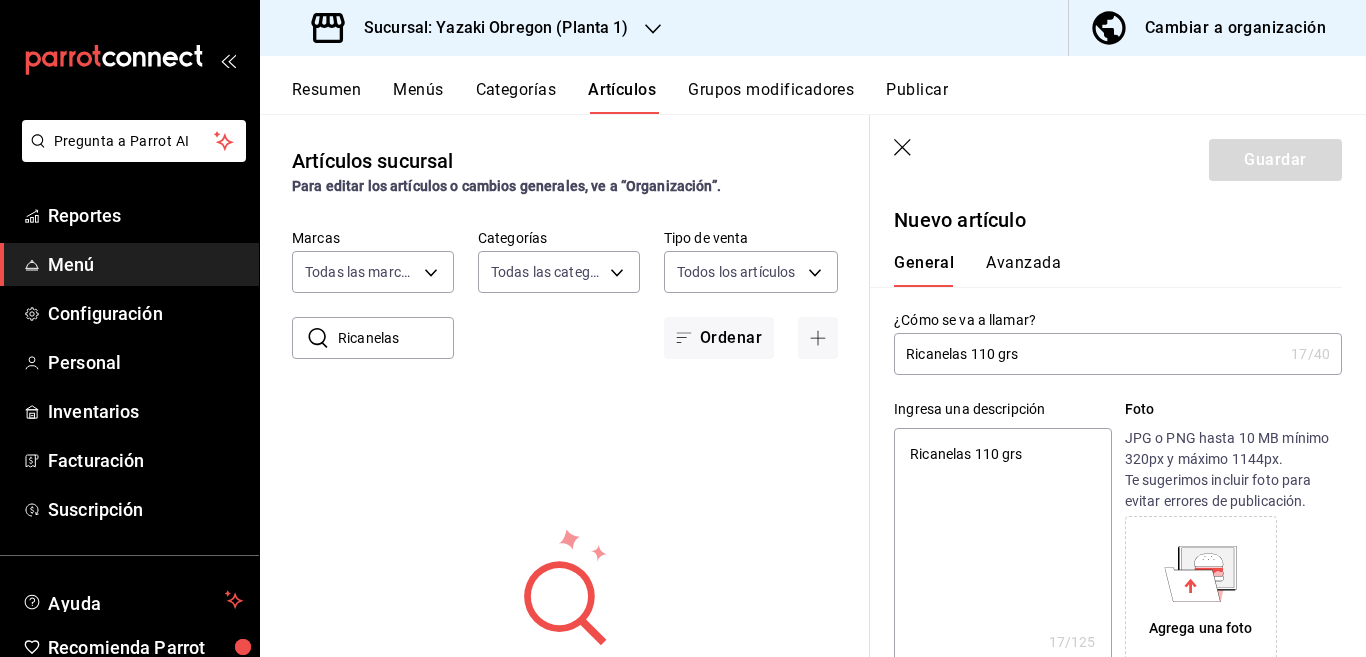 type on "x" 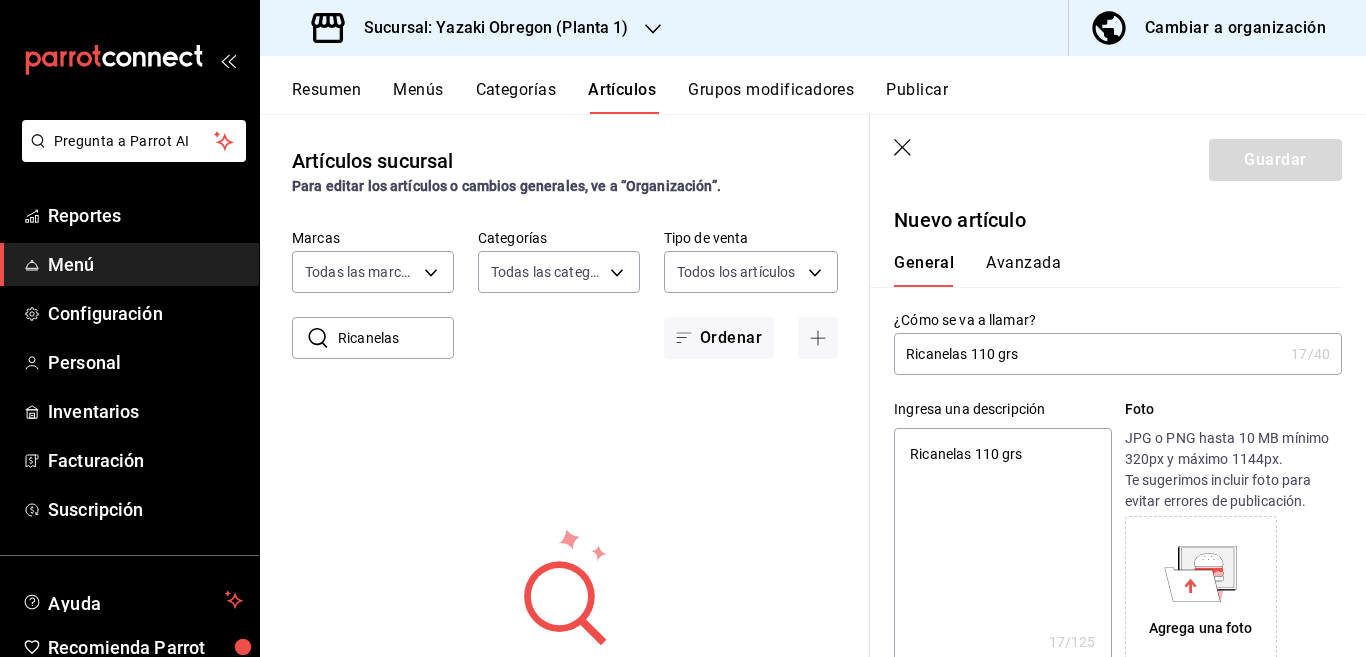 scroll, scrollTop: 325, scrollLeft: 0, axis: vertical 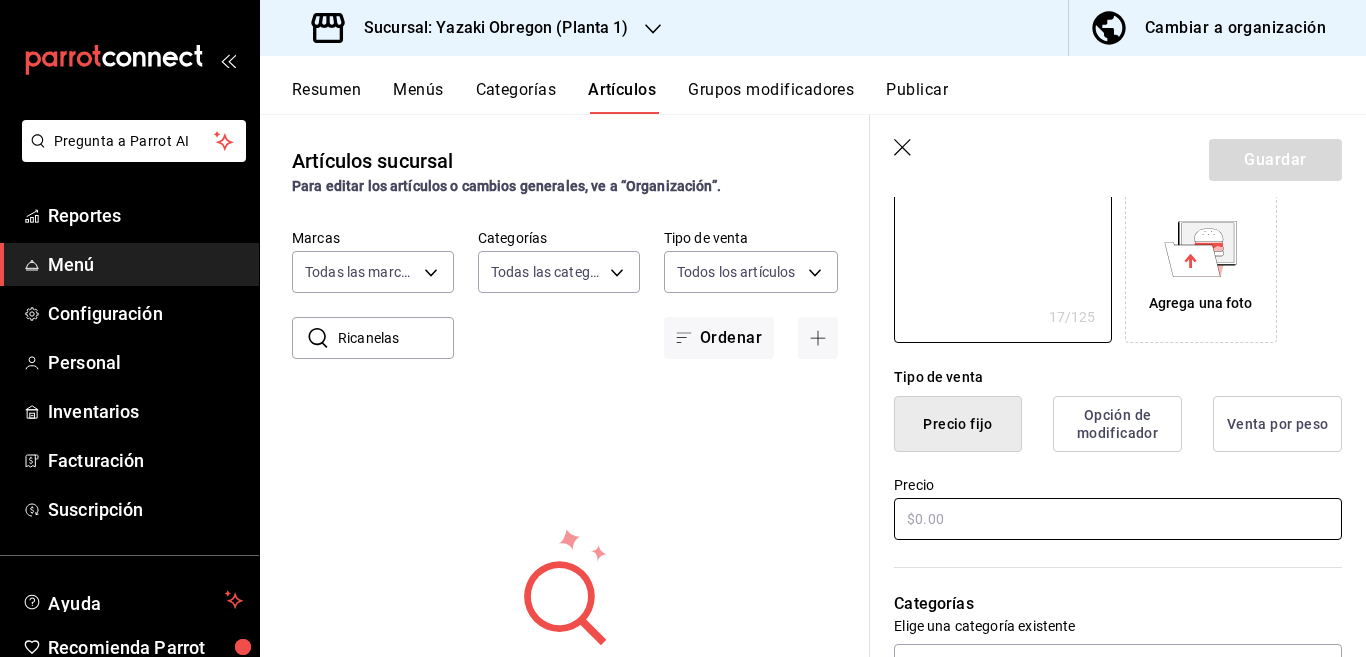 type on "Ricanelas 110 grs" 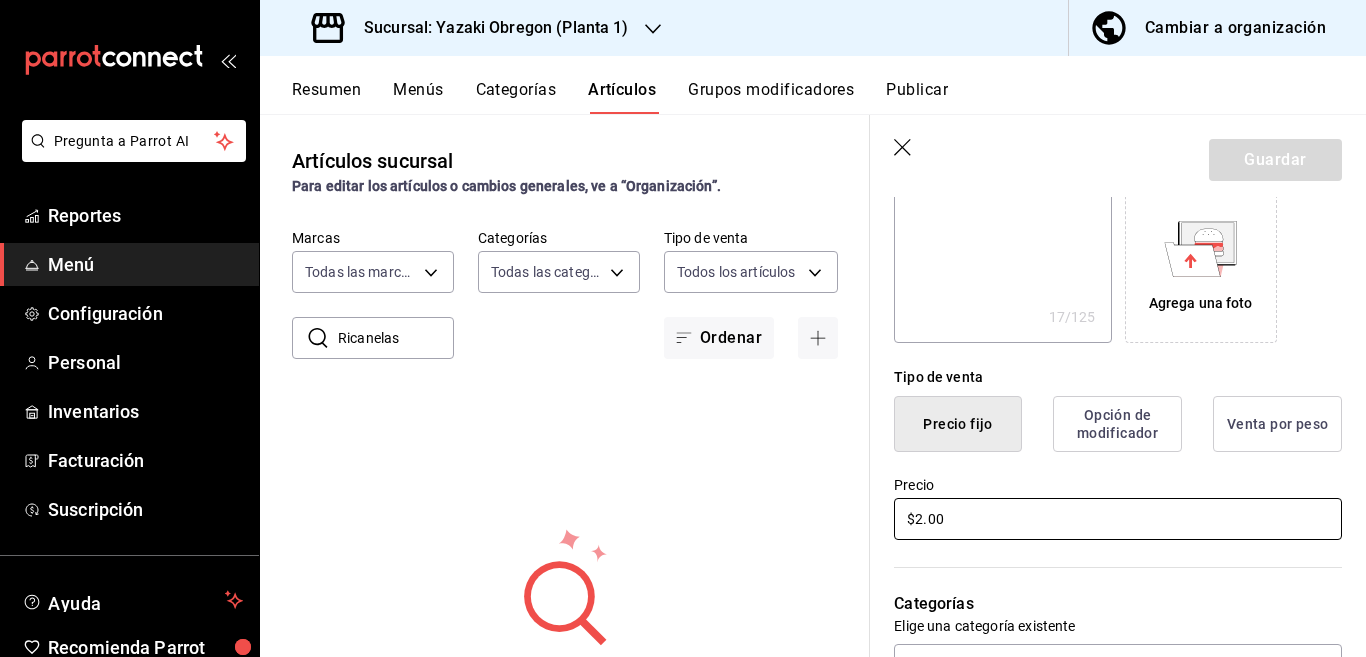 type on "$22.00" 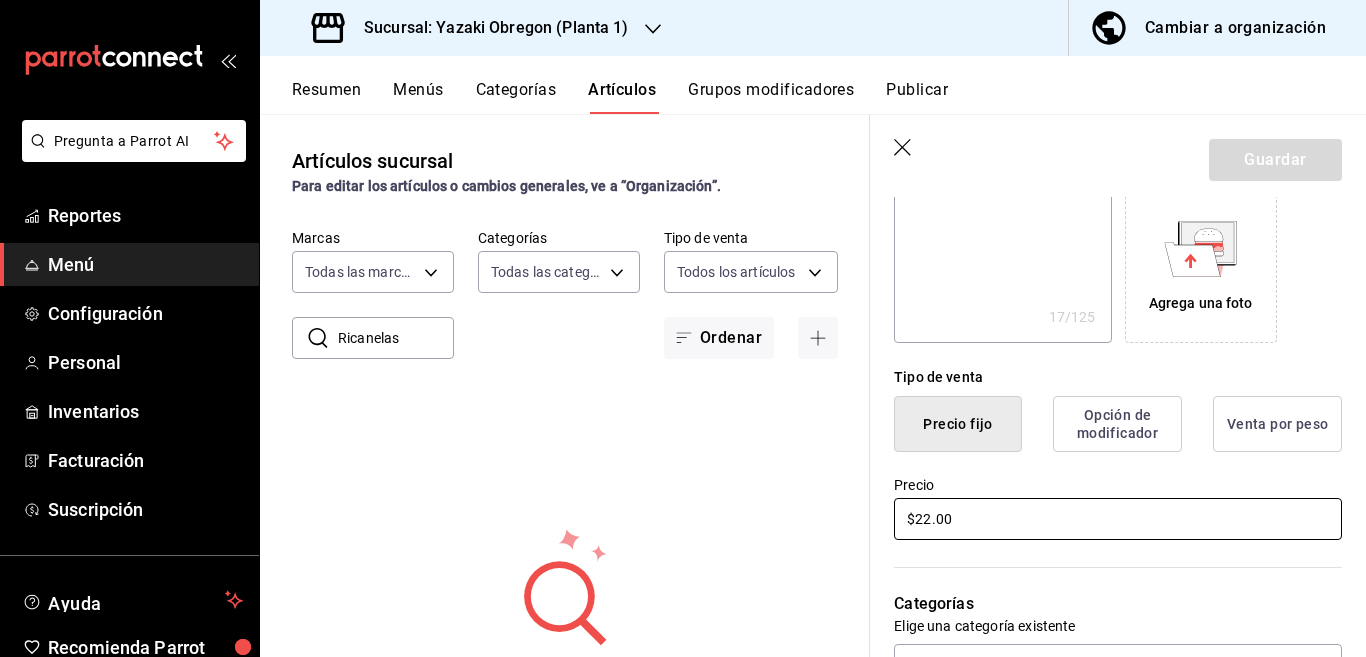 type on "x" 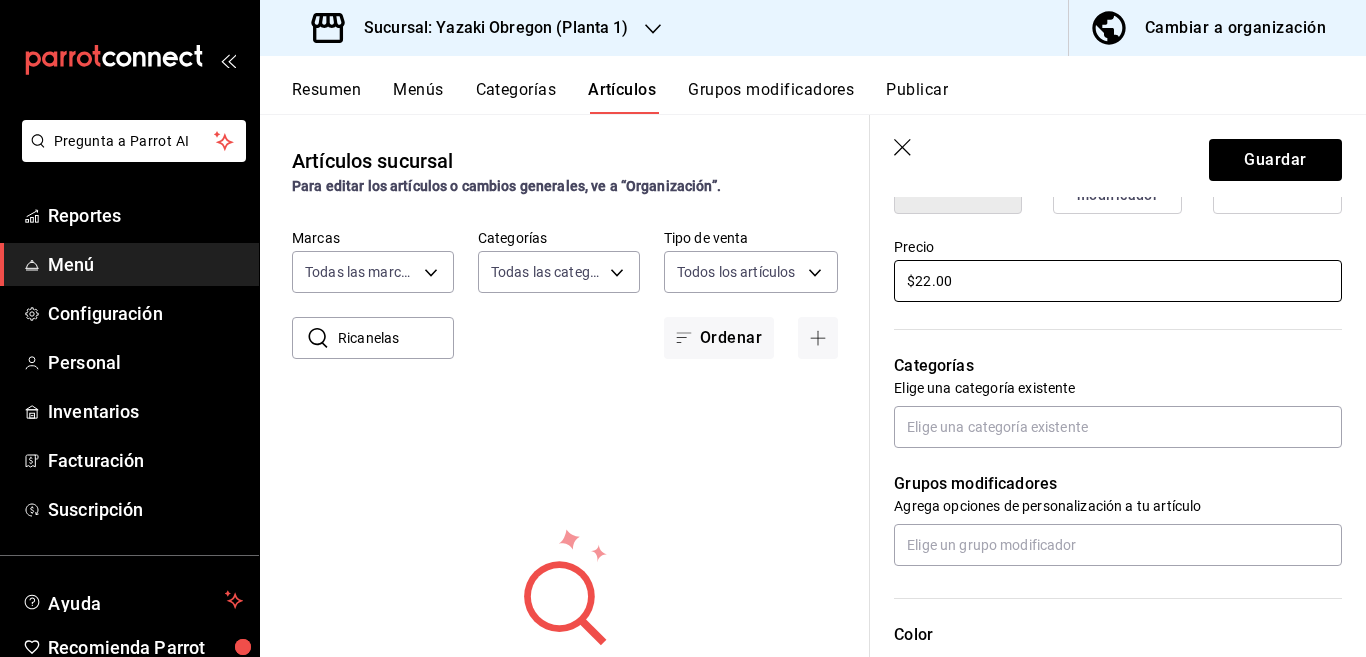 scroll, scrollTop: 568, scrollLeft: 0, axis: vertical 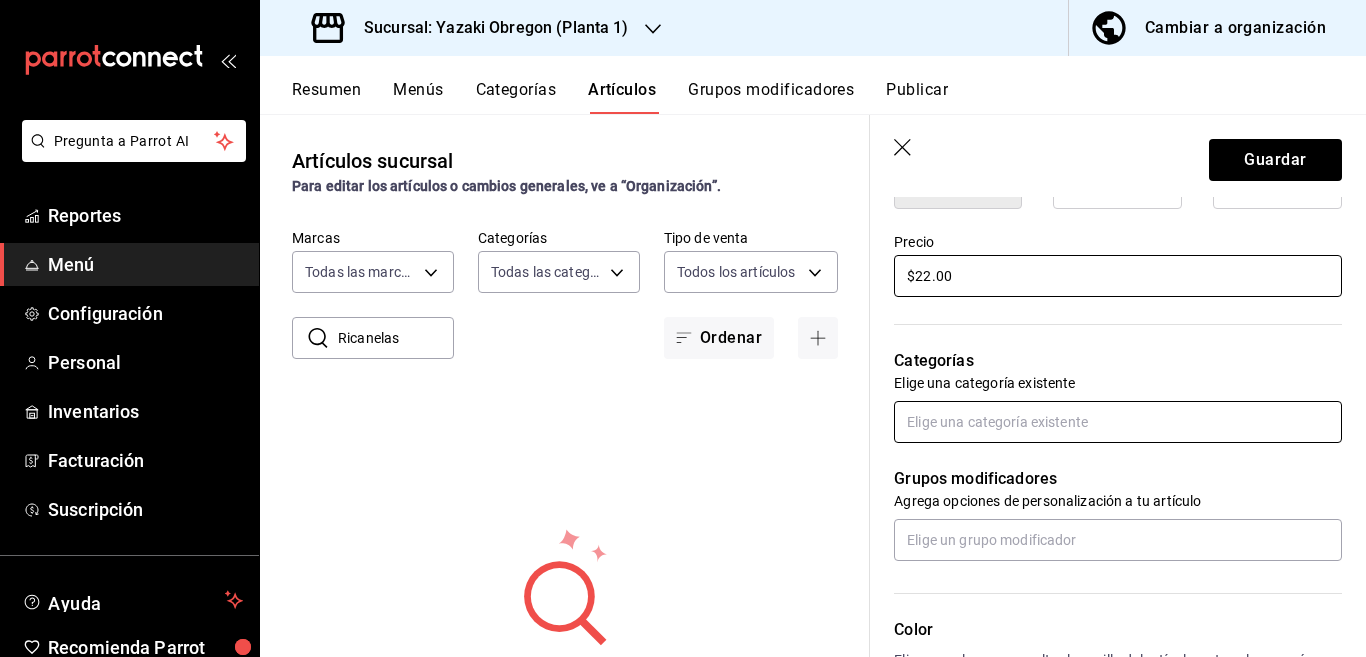 type on "$22.00" 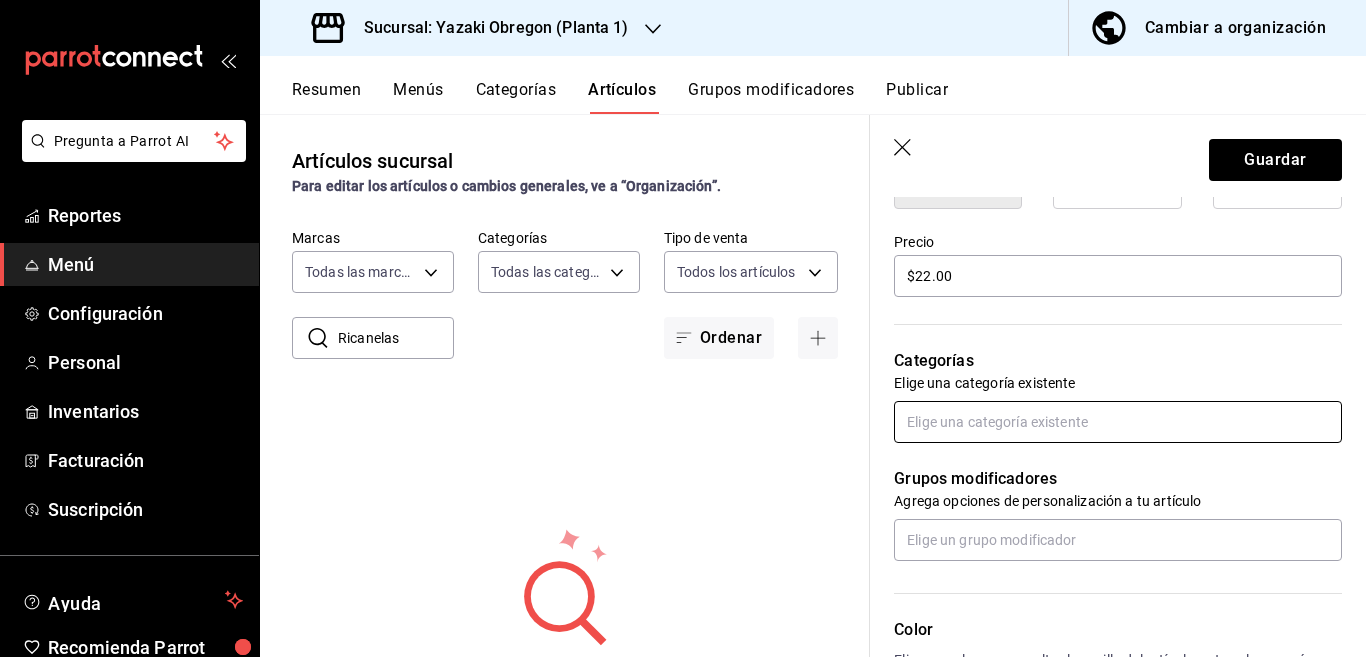 click at bounding box center (1118, 422) 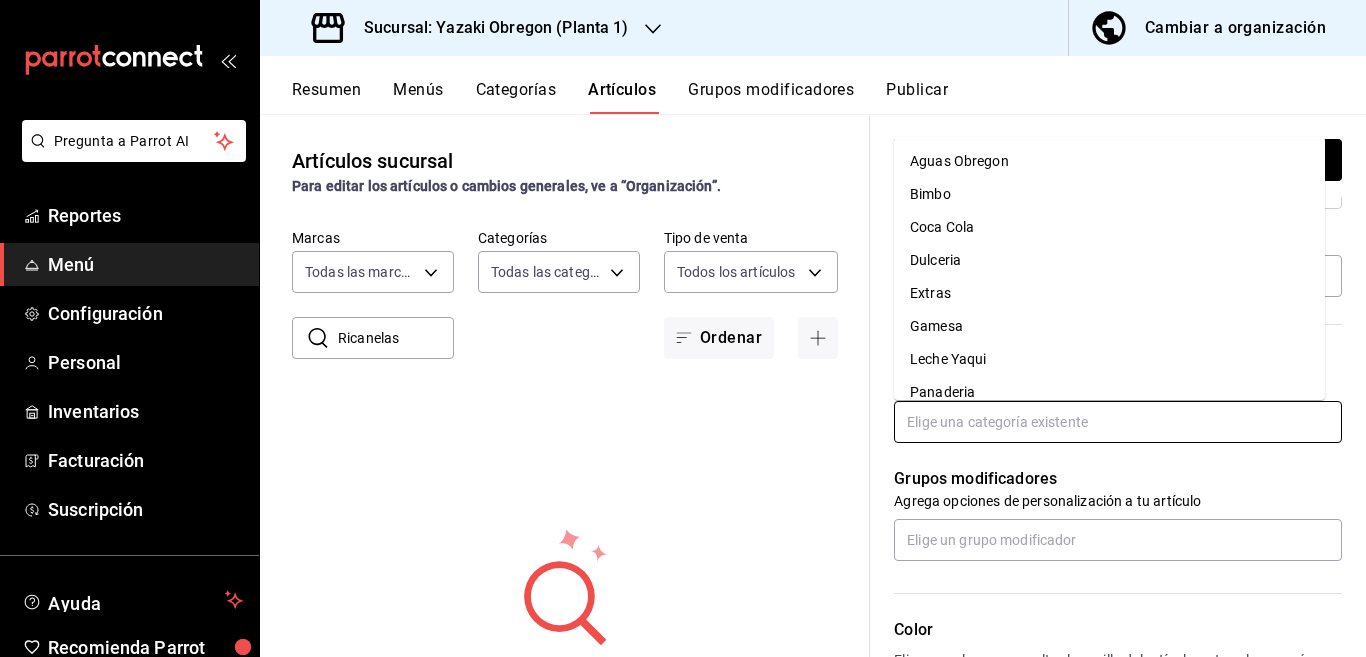 scroll, scrollTop: 83, scrollLeft: 0, axis: vertical 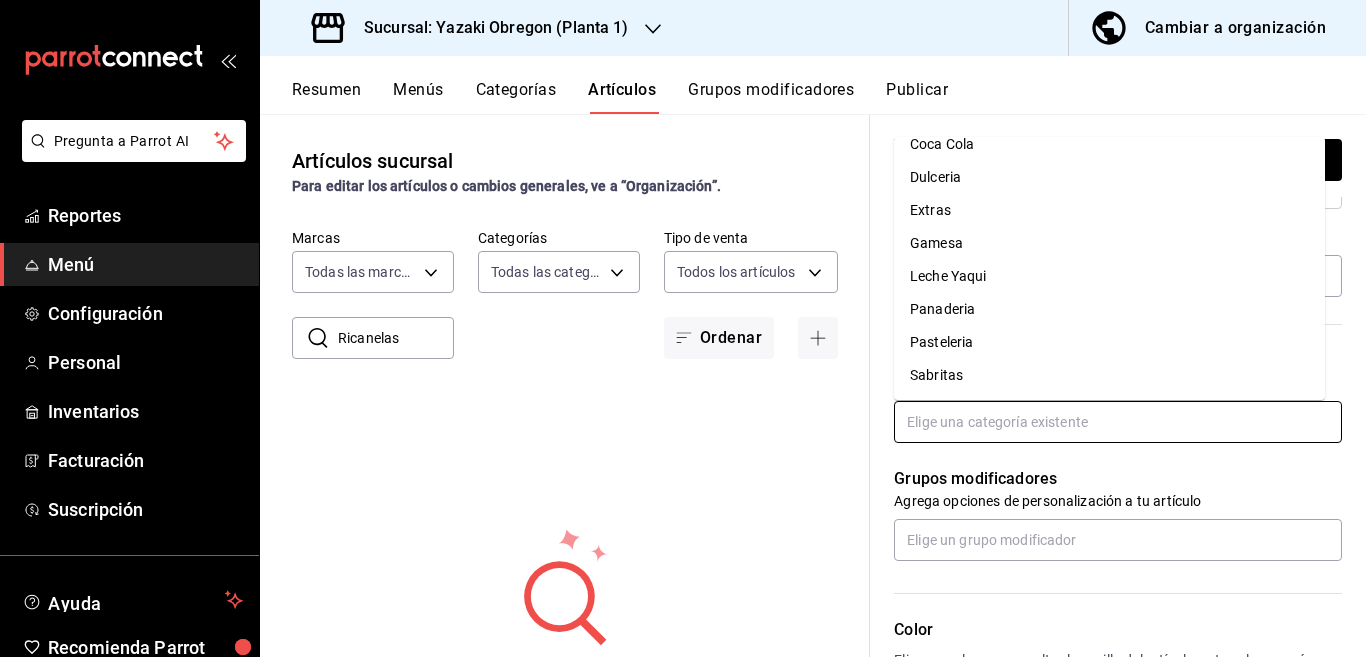 click on "Panaderia" at bounding box center (1109, 309) 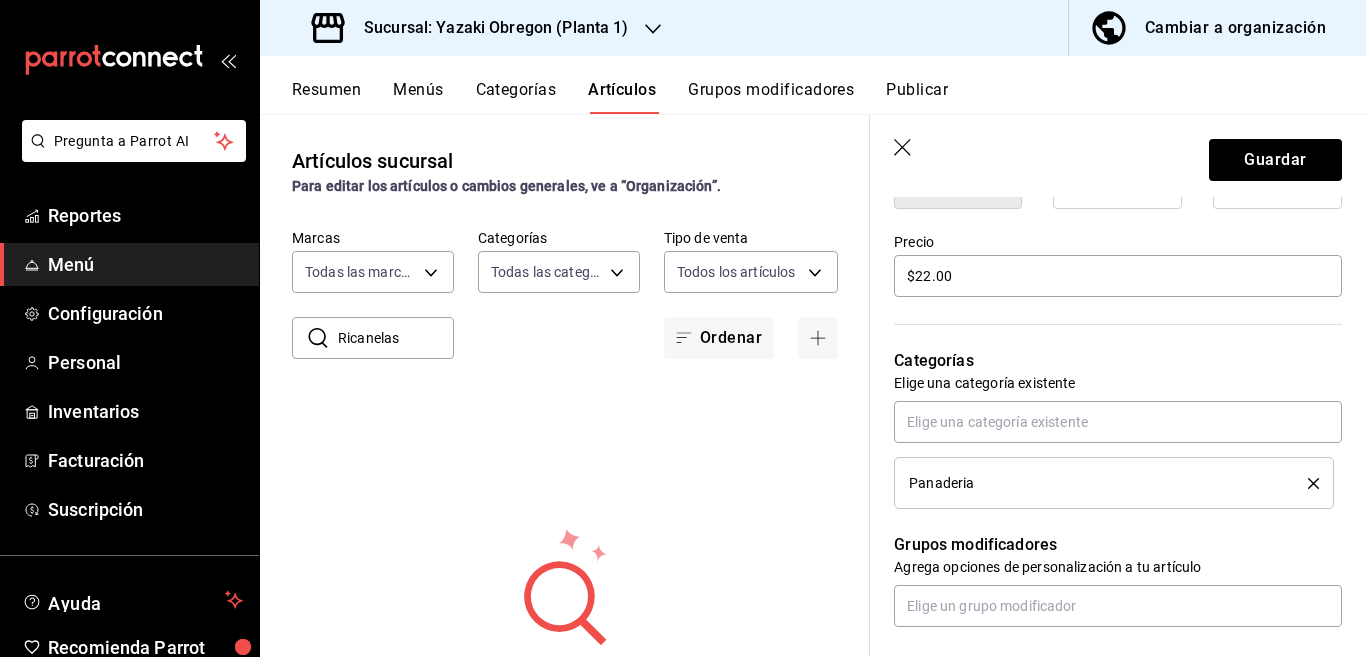 click 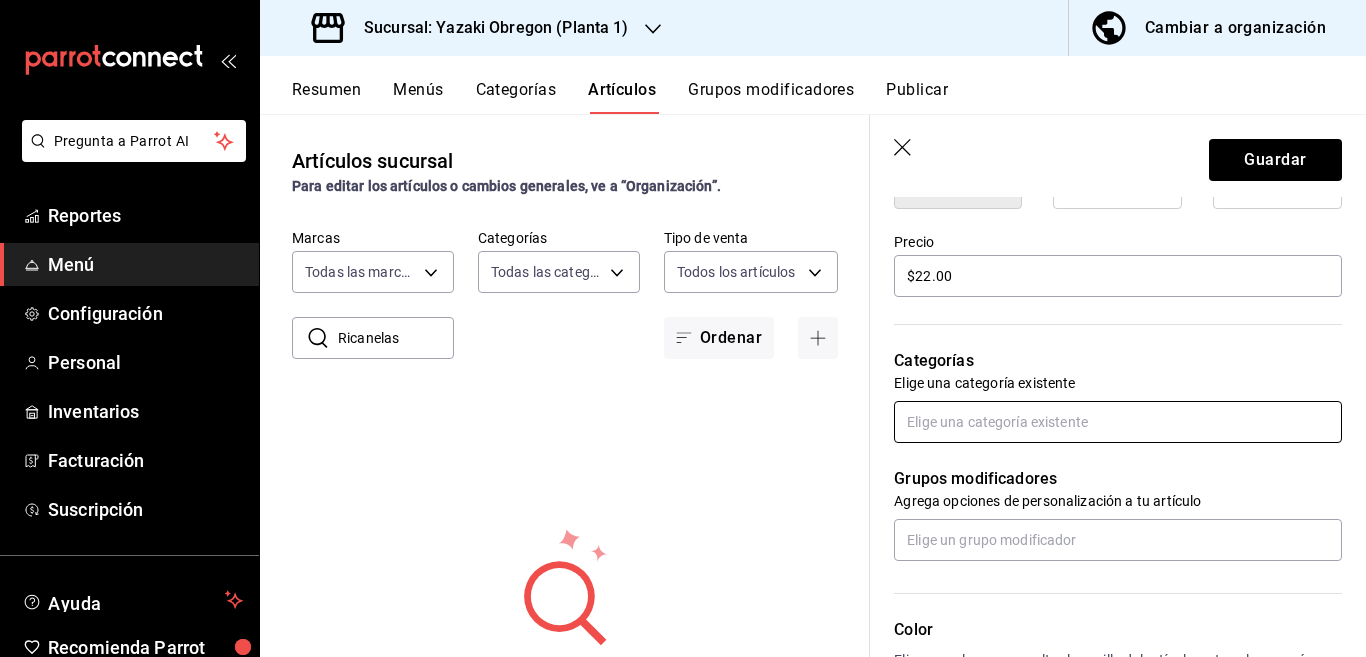 click at bounding box center [1118, 422] 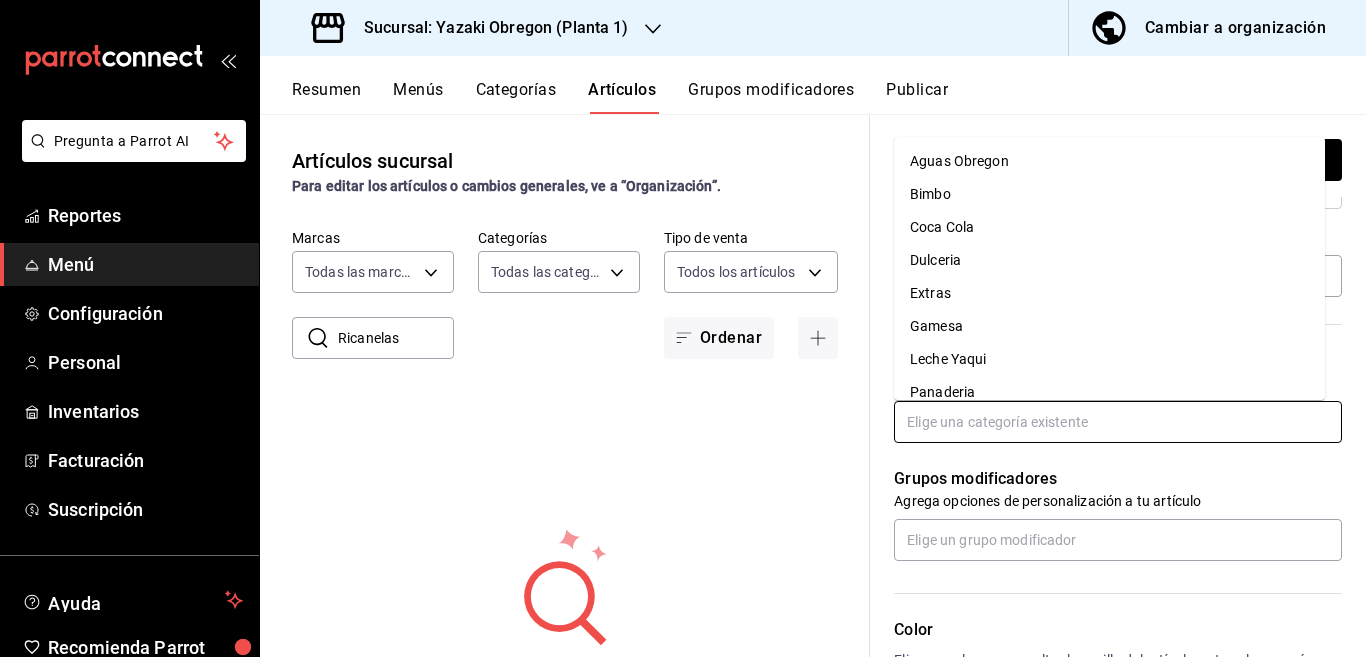 click on "Gamesa" at bounding box center (1109, 326) 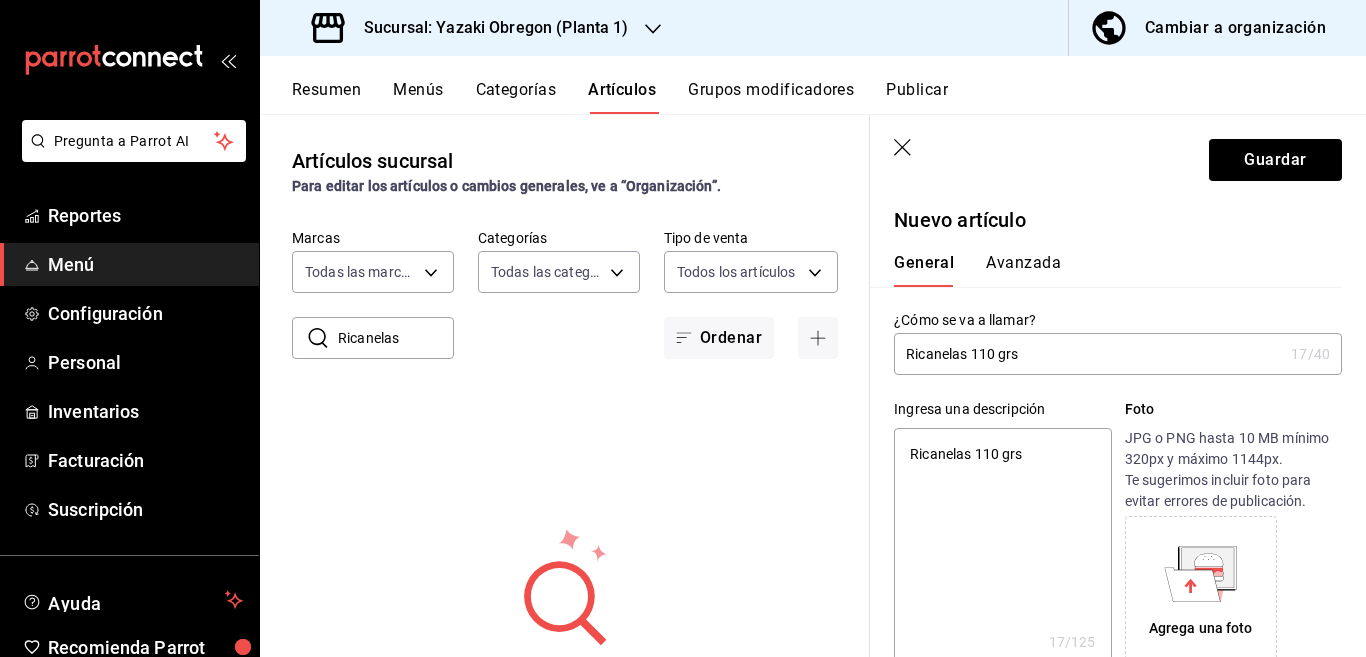 scroll, scrollTop: 0, scrollLeft: 0, axis: both 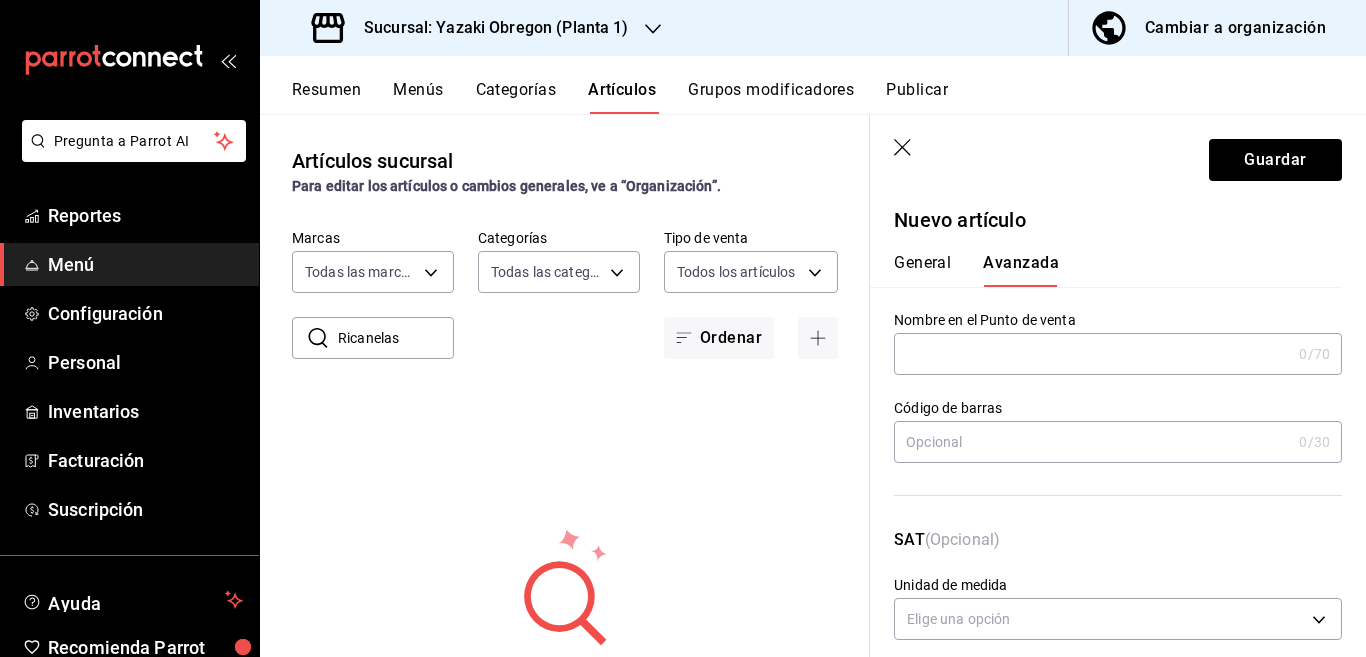 click at bounding box center [1092, 442] 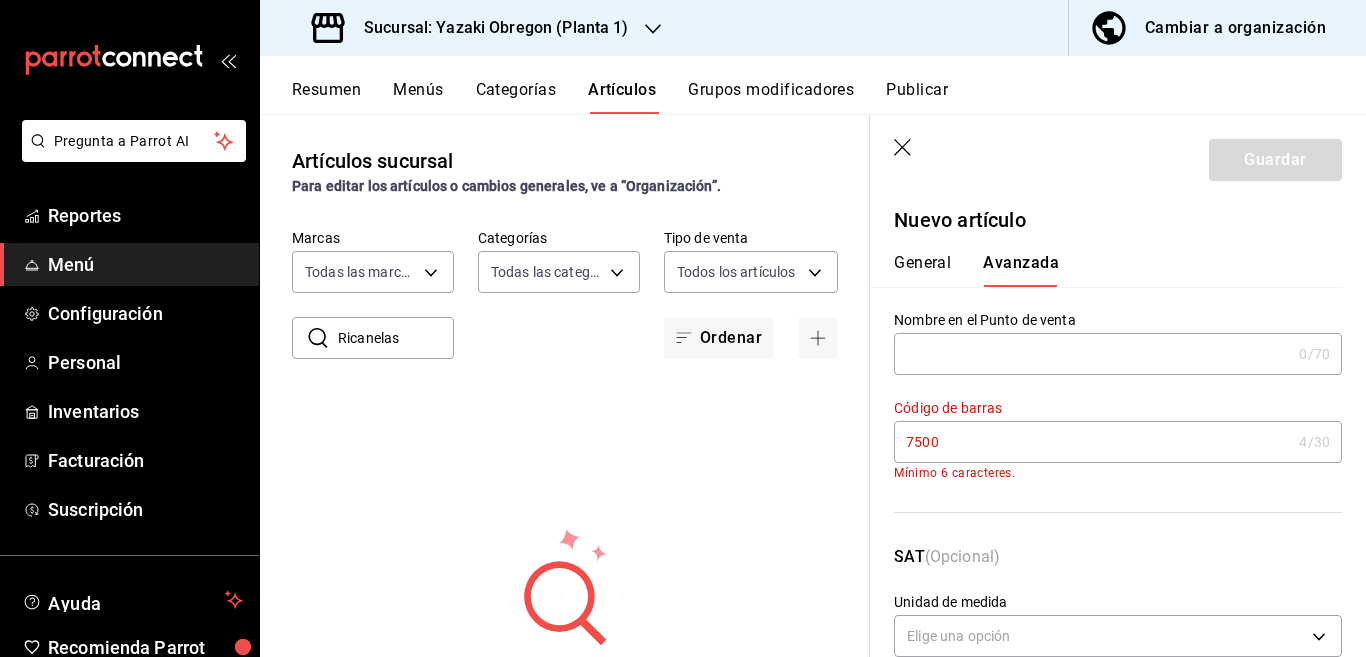 click on "7500" at bounding box center (1092, 442) 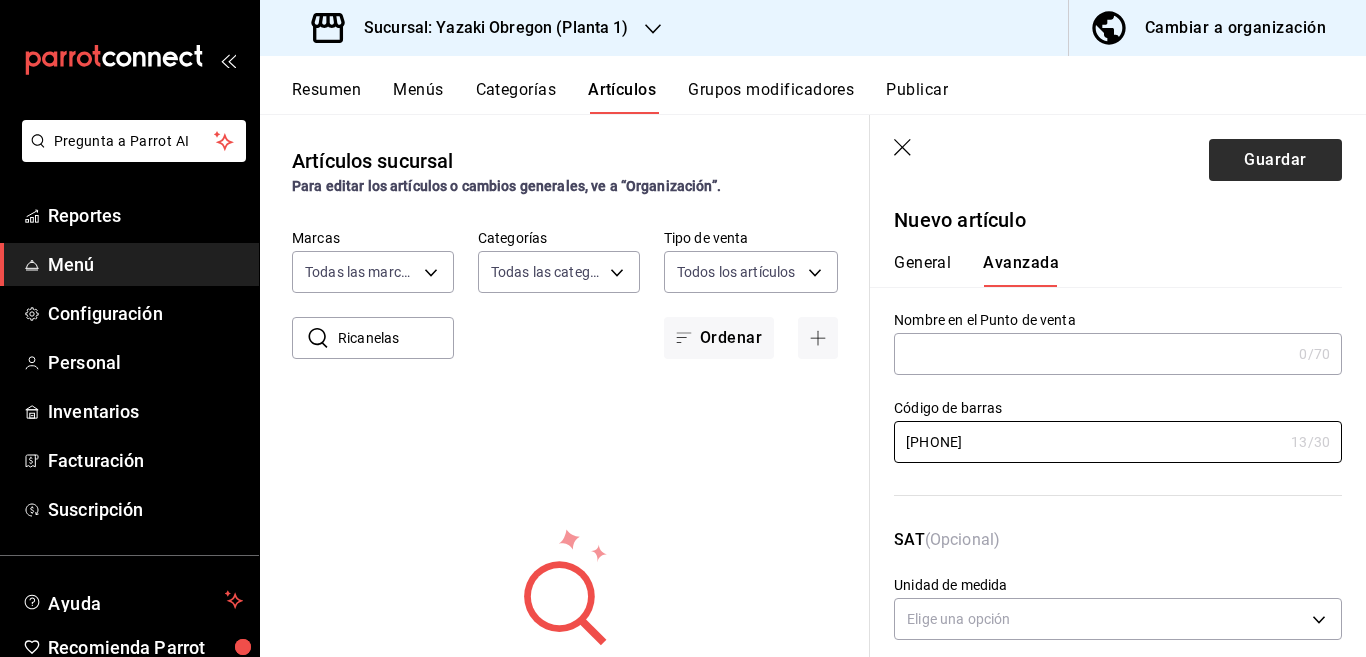 type on "[PHONE]" 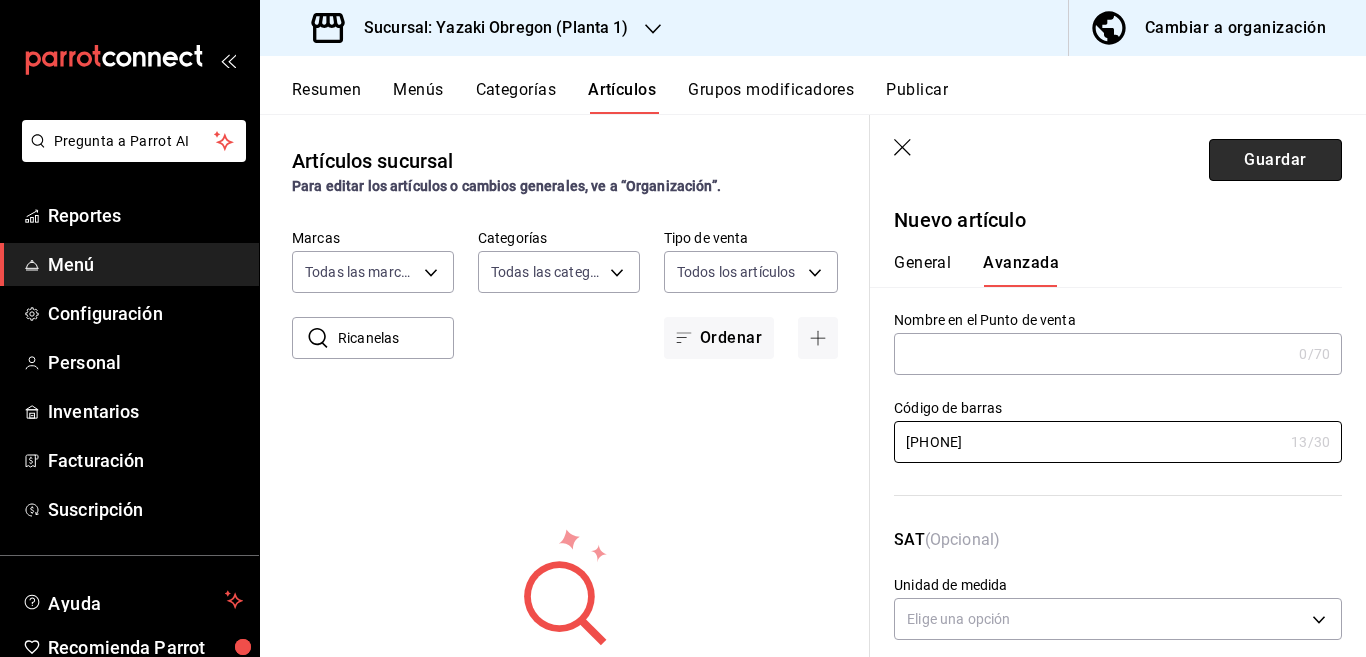 click on "Guardar" at bounding box center (1275, 160) 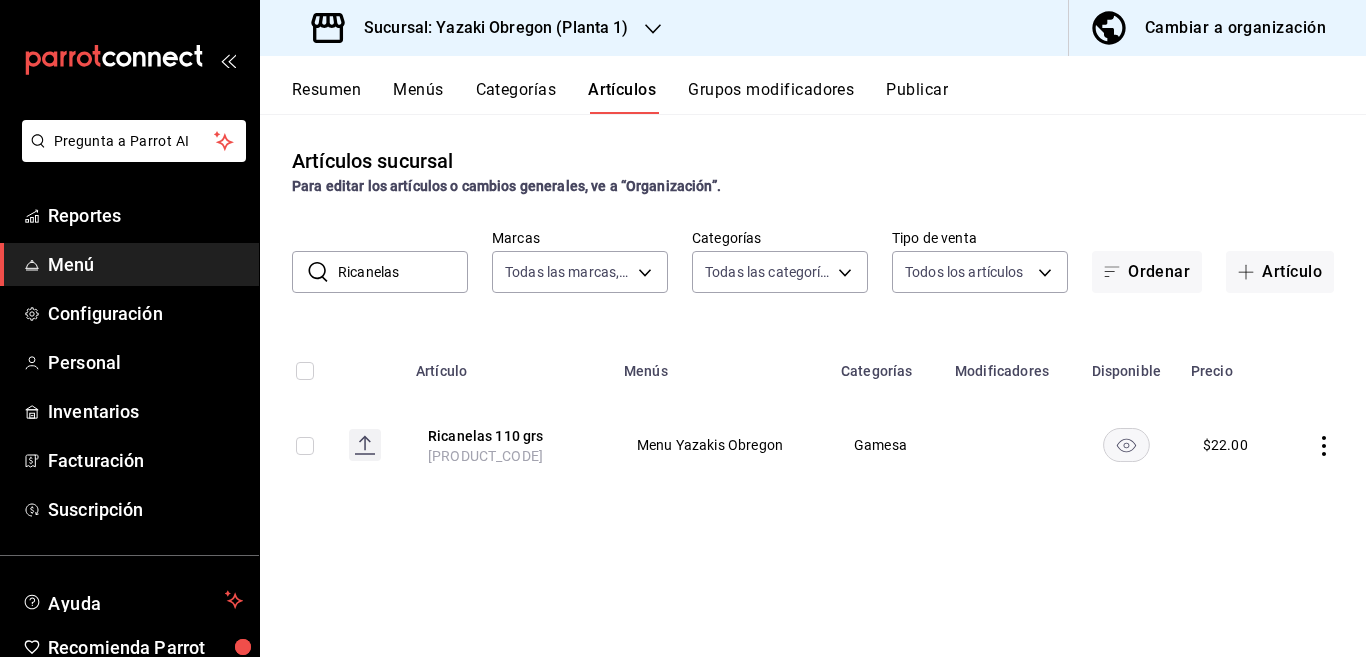 click on "Ricanelas" at bounding box center [403, 272] 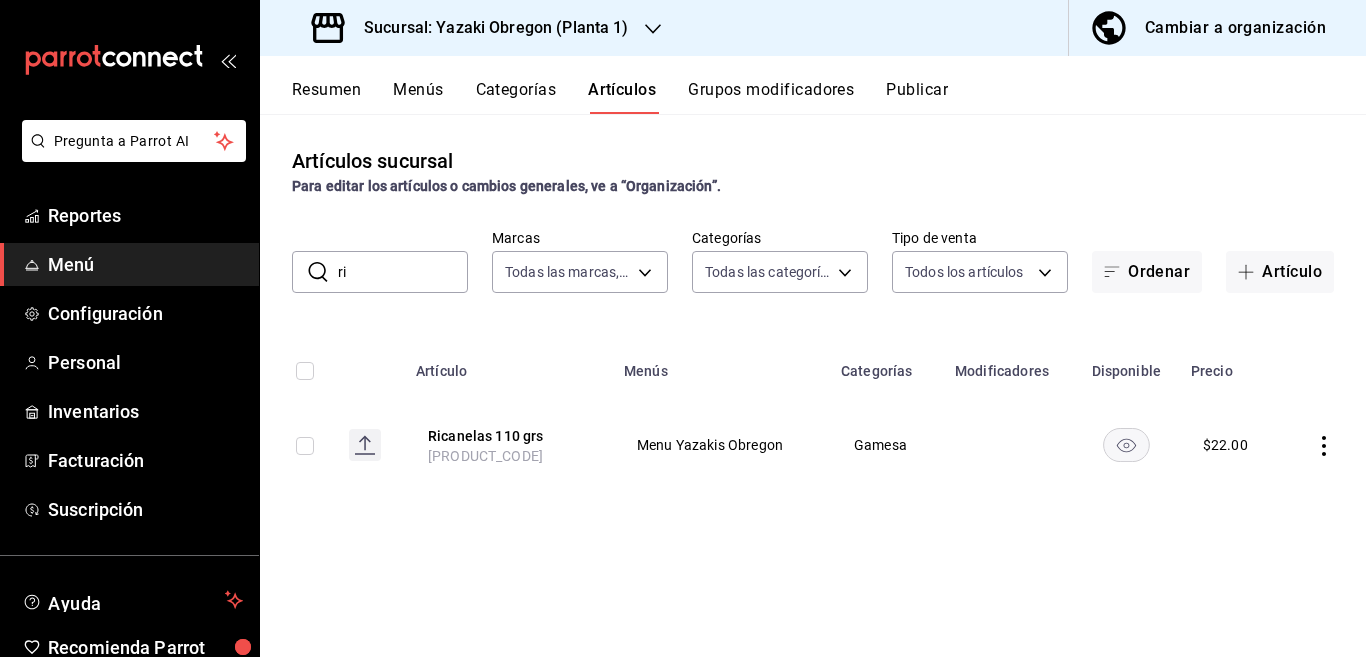 type on "r" 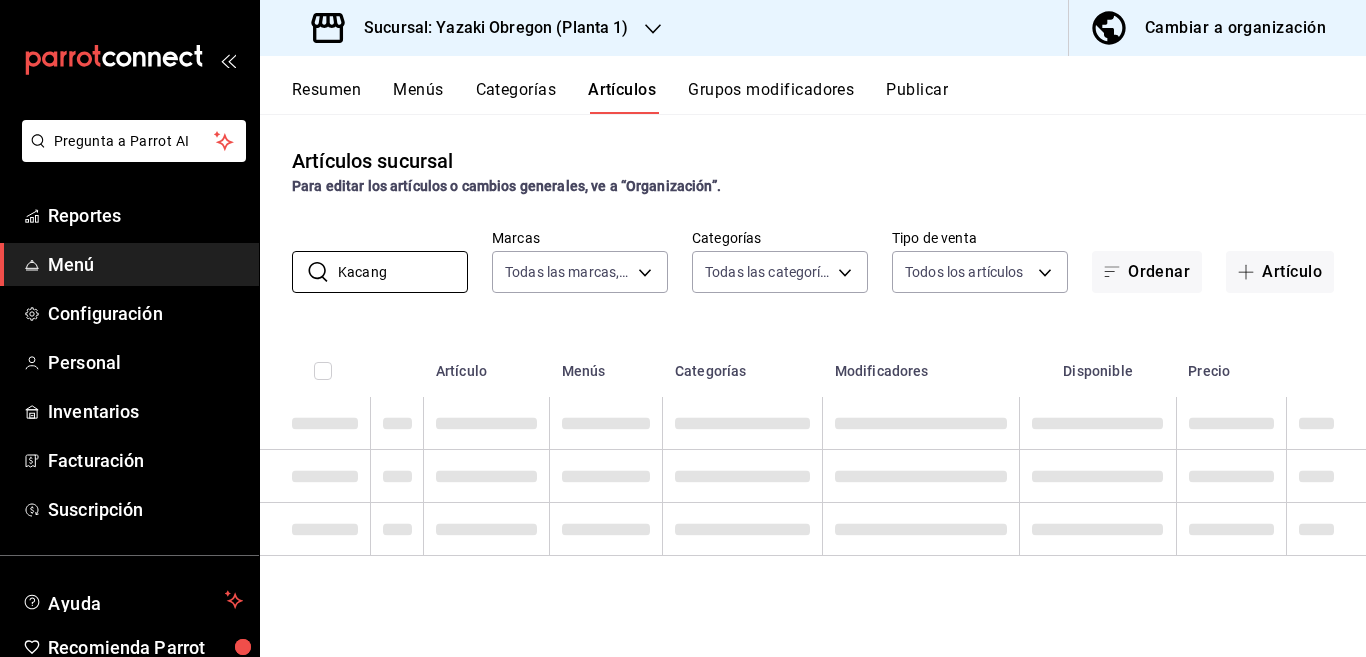 type on "Kacang" 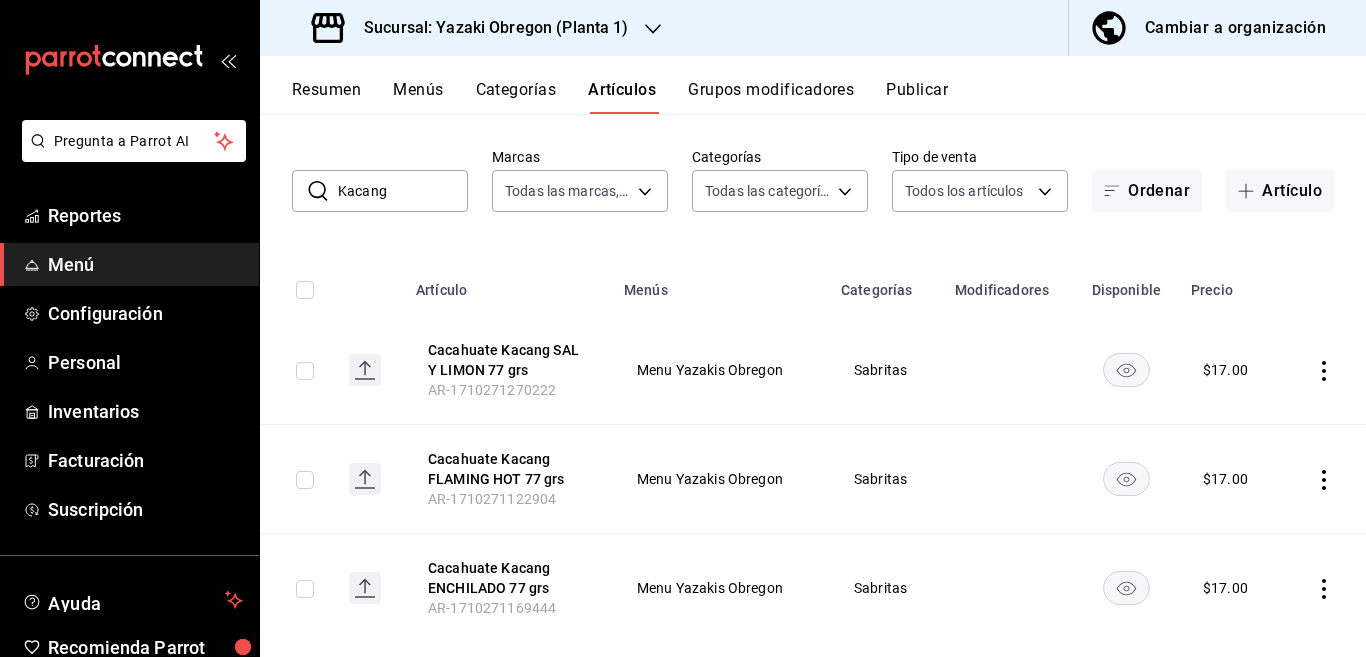 scroll, scrollTop: 115, scrollLeft: 0, axis: vertical 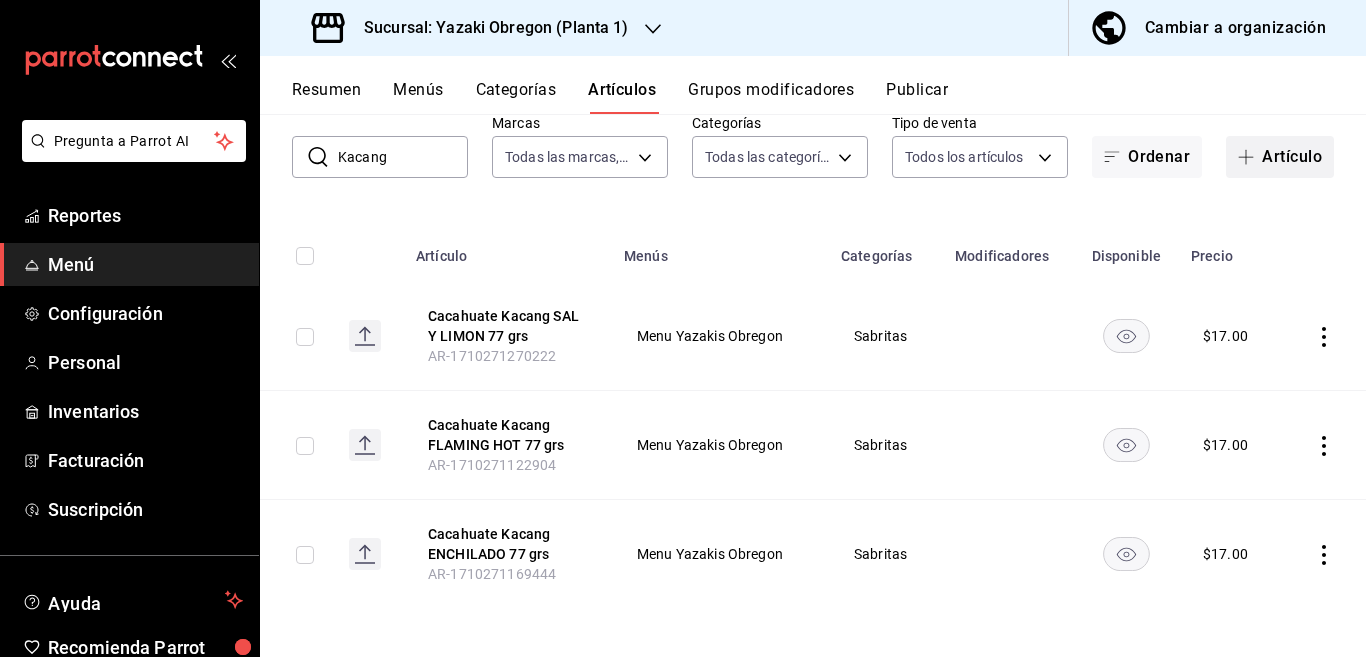 click on "Artículo" at bounding box center [1280, 157] 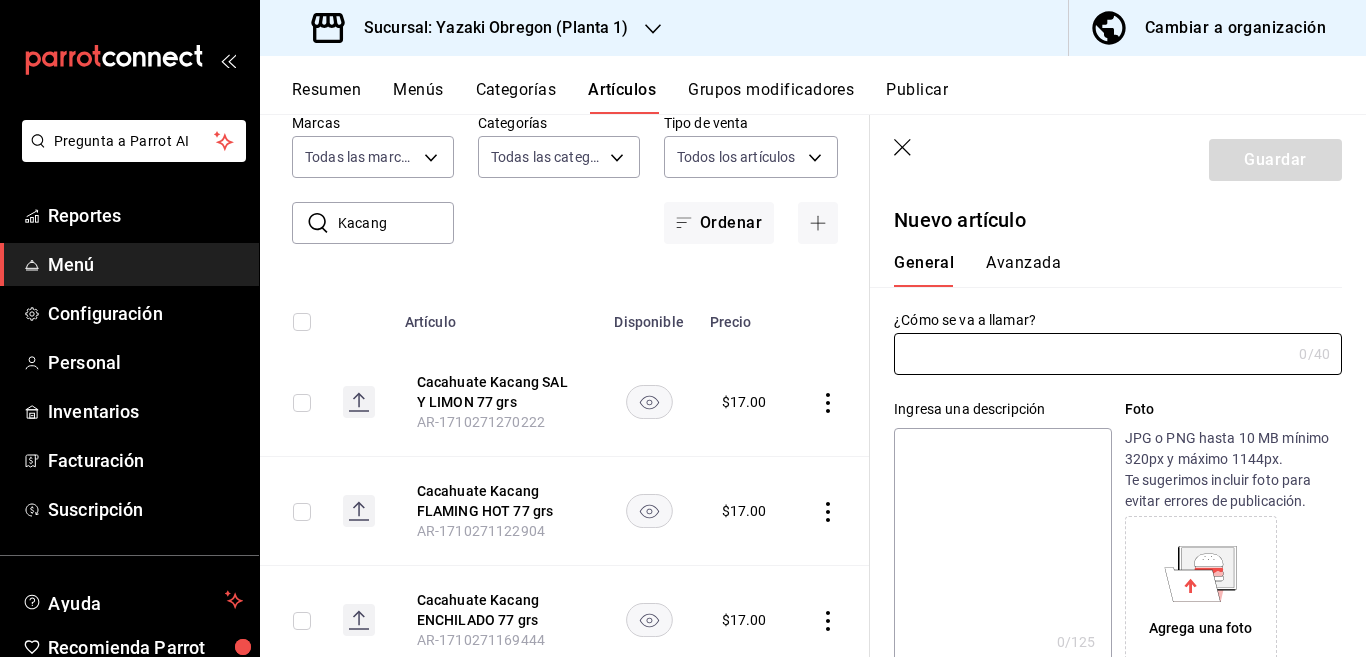 type on "[PRODUCT_CODE]" 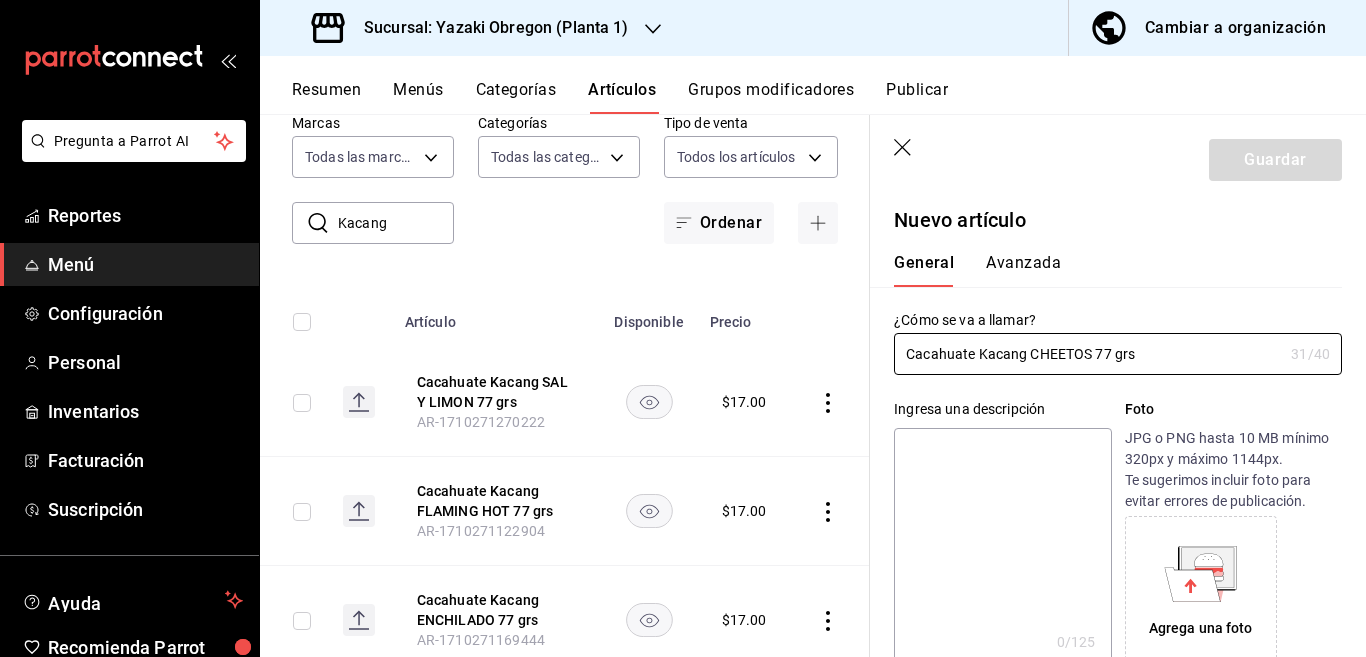 type on "Cacahuate Kacang CHEETOS 77 grs" 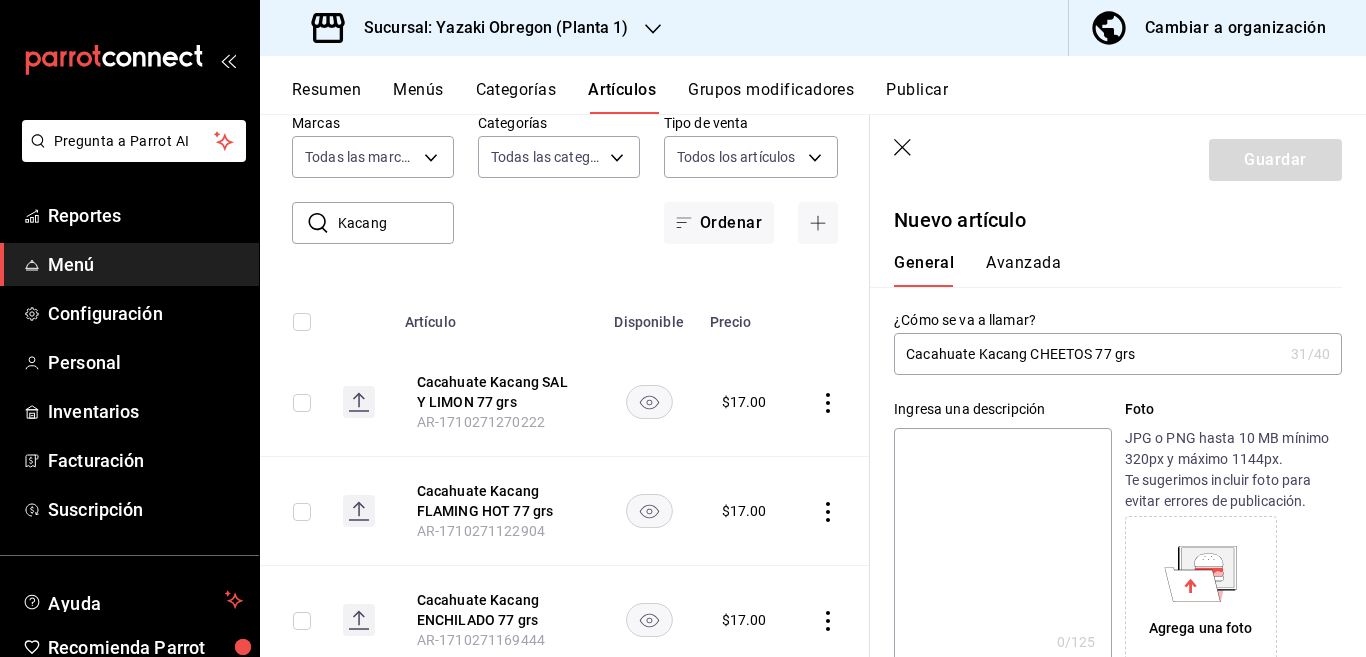 click at bounding box center [1002, 548] 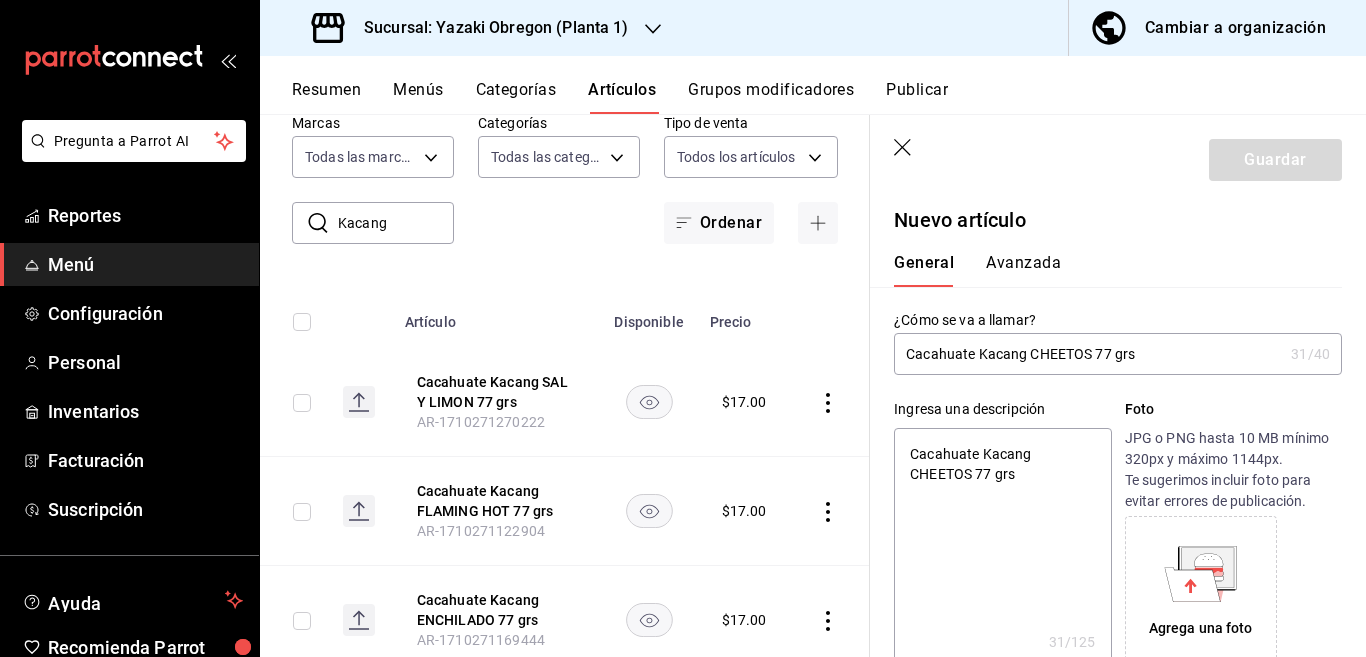 type on "x" 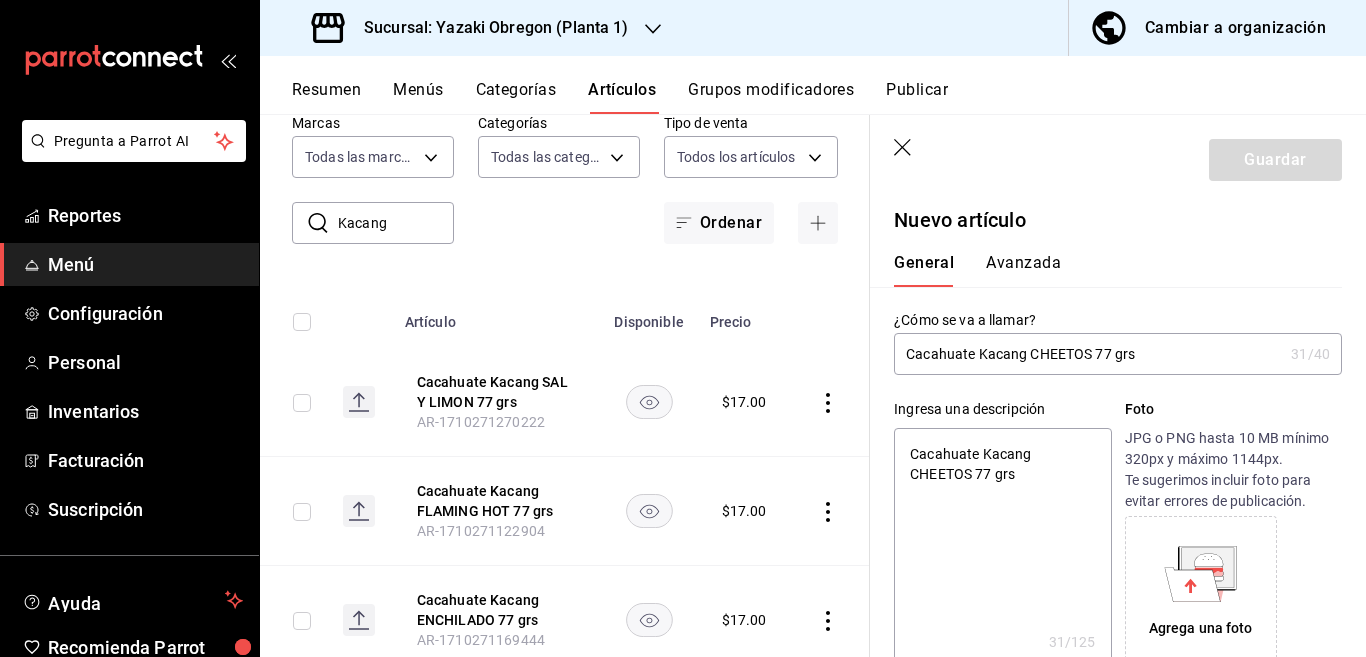 type on "Cacahuate Kacang CHEETOS 77 grs" 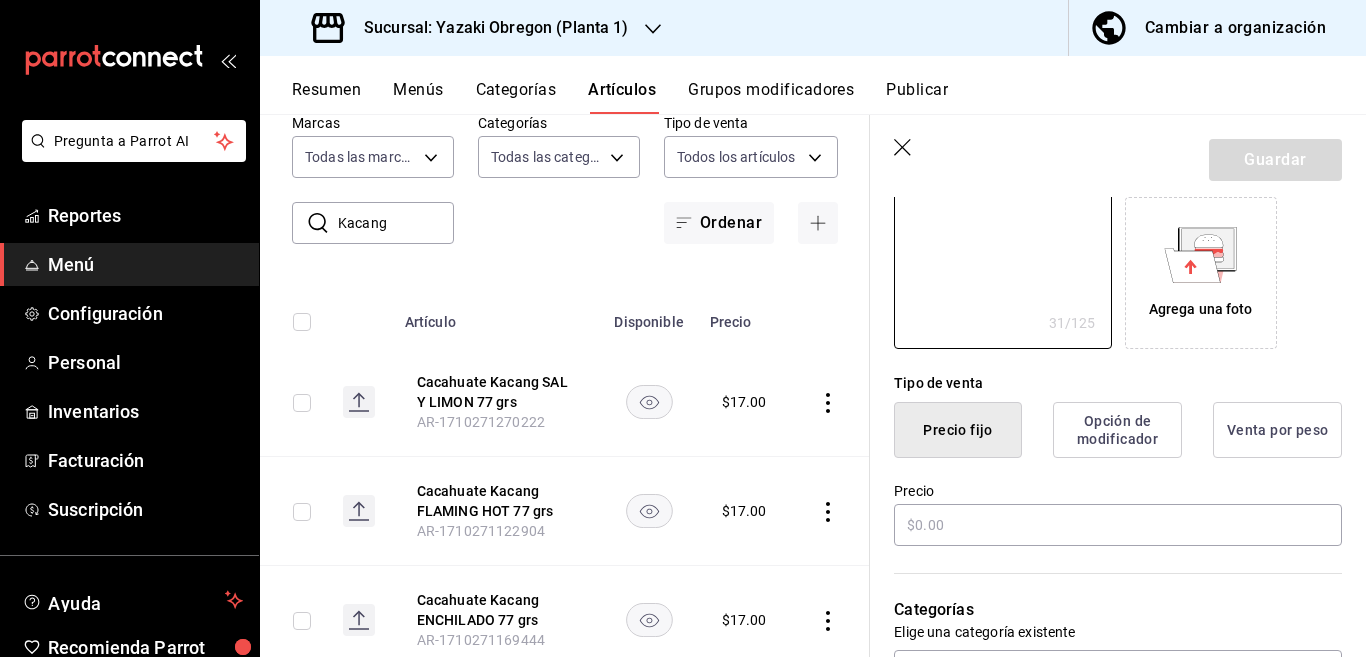 scroll, scrollTop: 325, scrollLeft: 0, axis: vertical 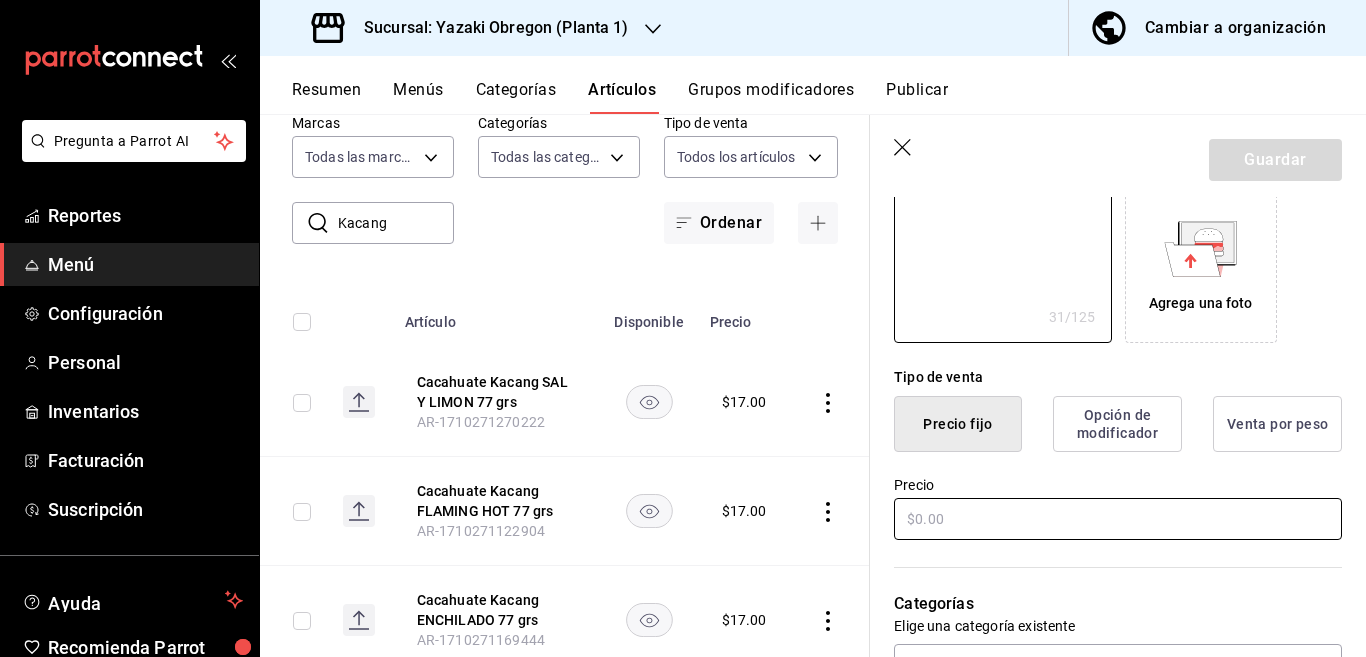 type on "x" 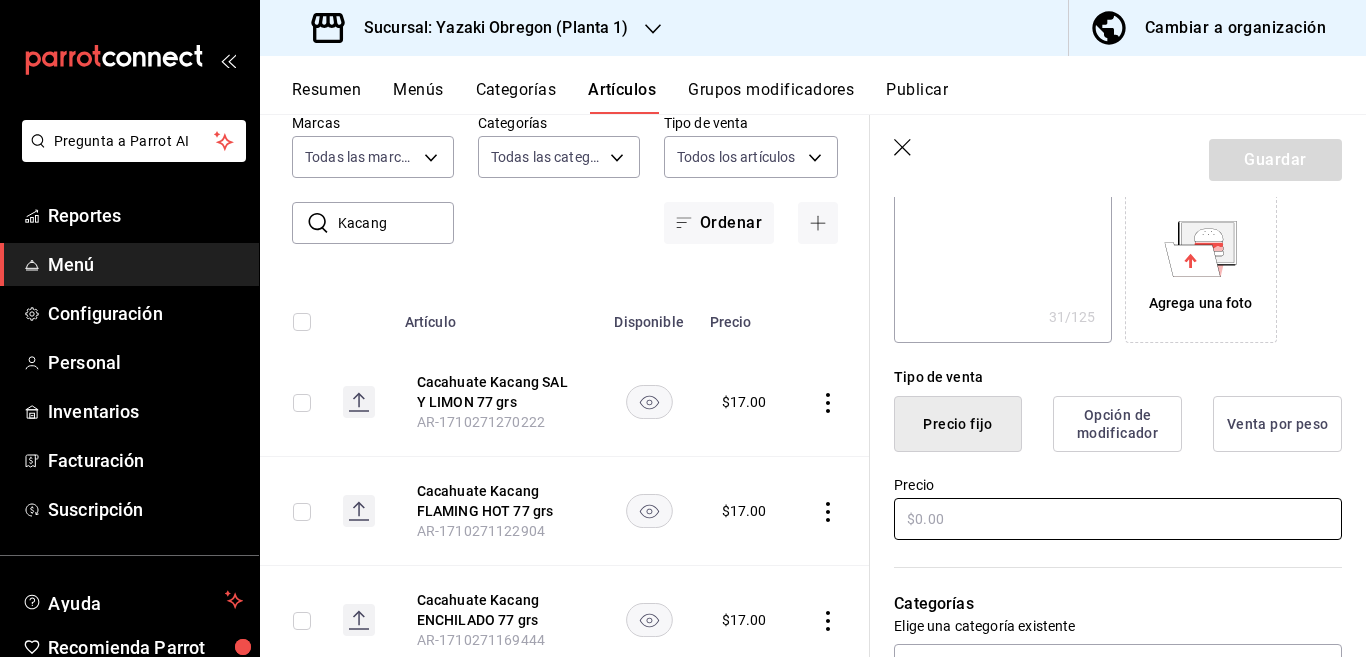 type on "$1.00" 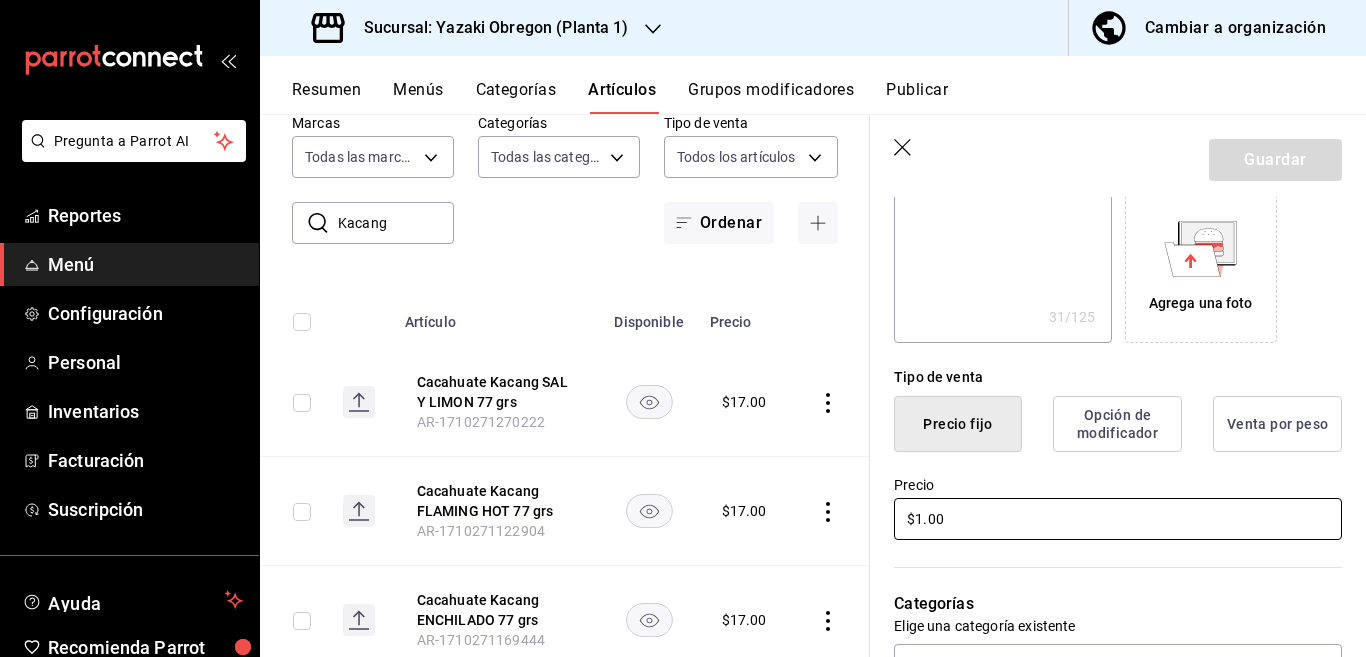 type on "x" 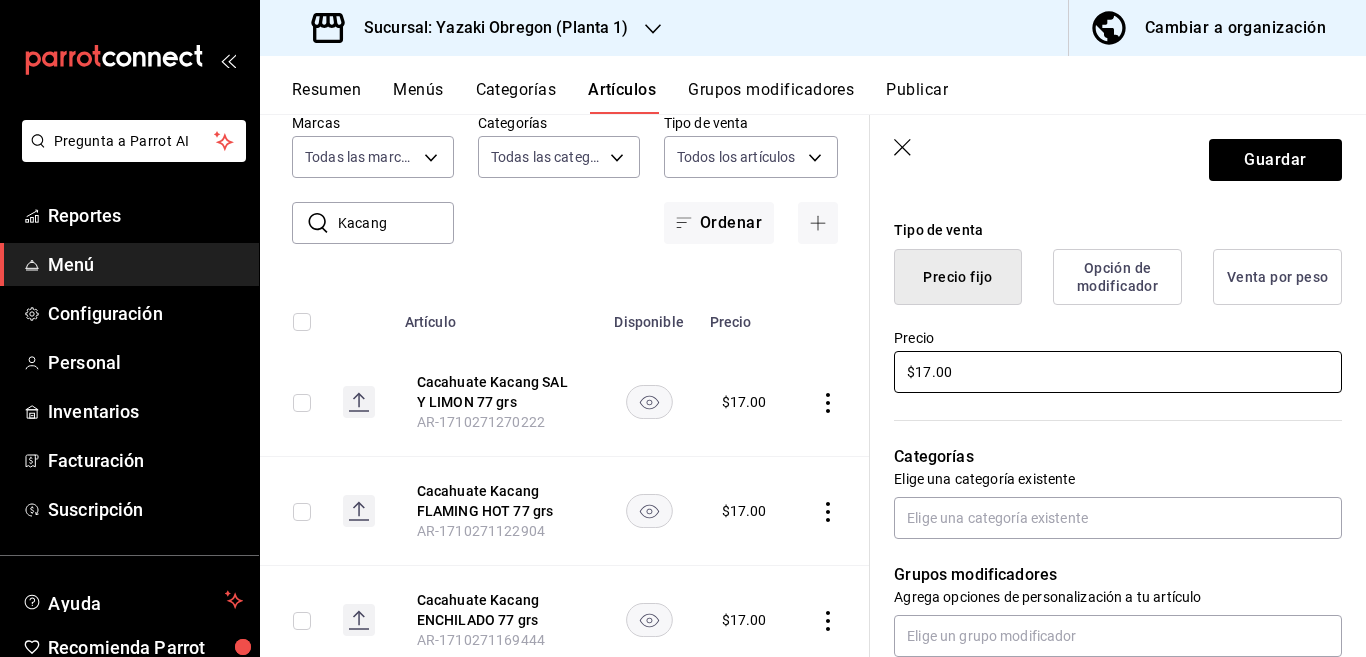 scroll, scrollTop: 487, scrollLeft: 0, axis: vertical 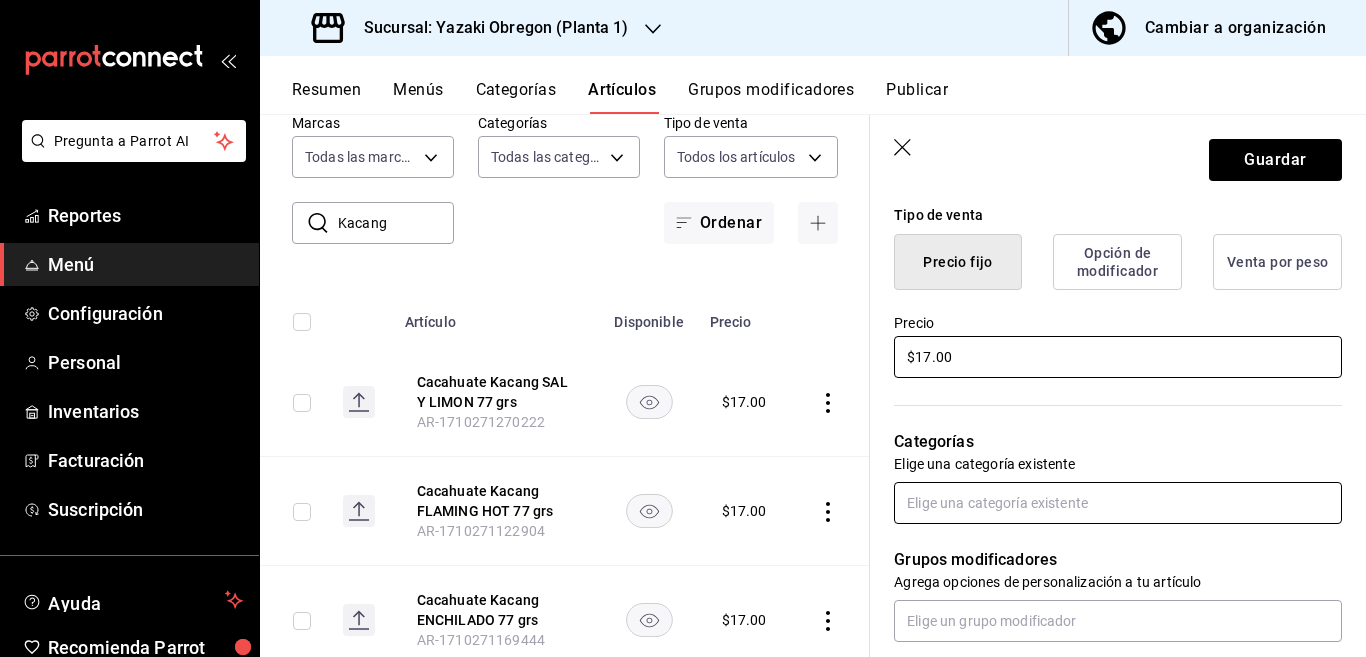 type on "$17.00" 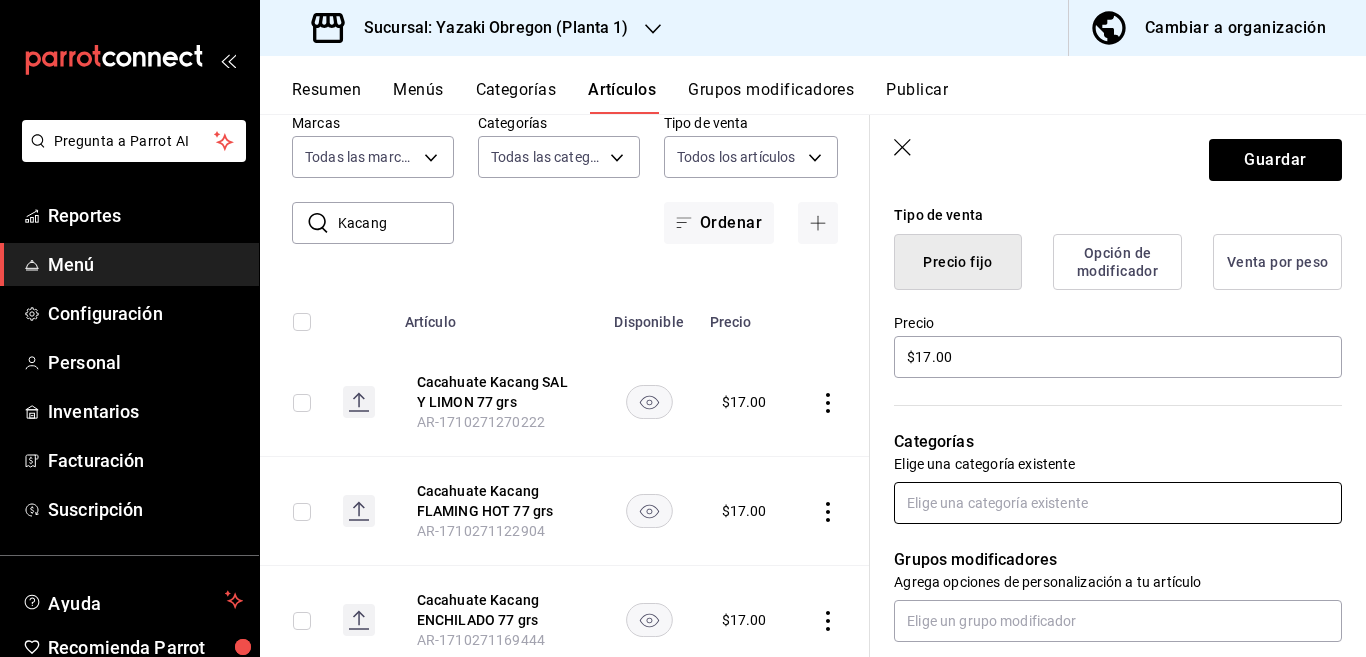 click at bounding box center (1118, 503) 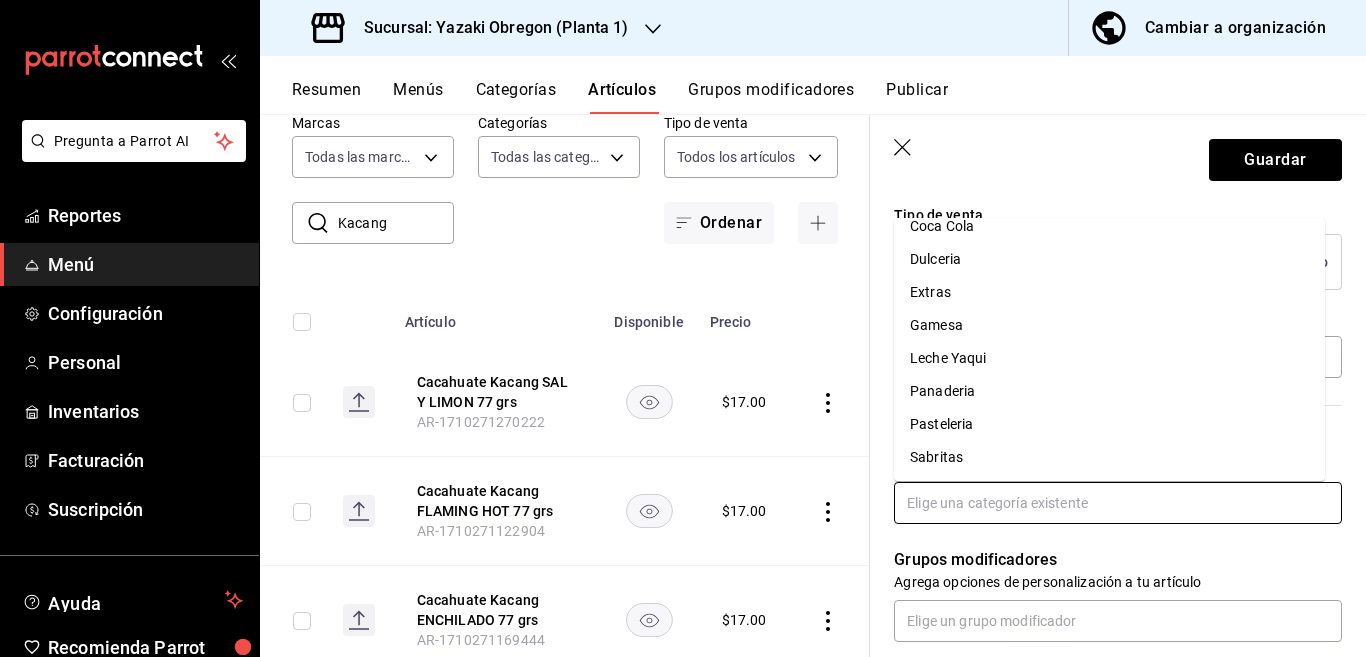 scroll, scrollTop: 83, scrollLeft: 0, axis: vertical 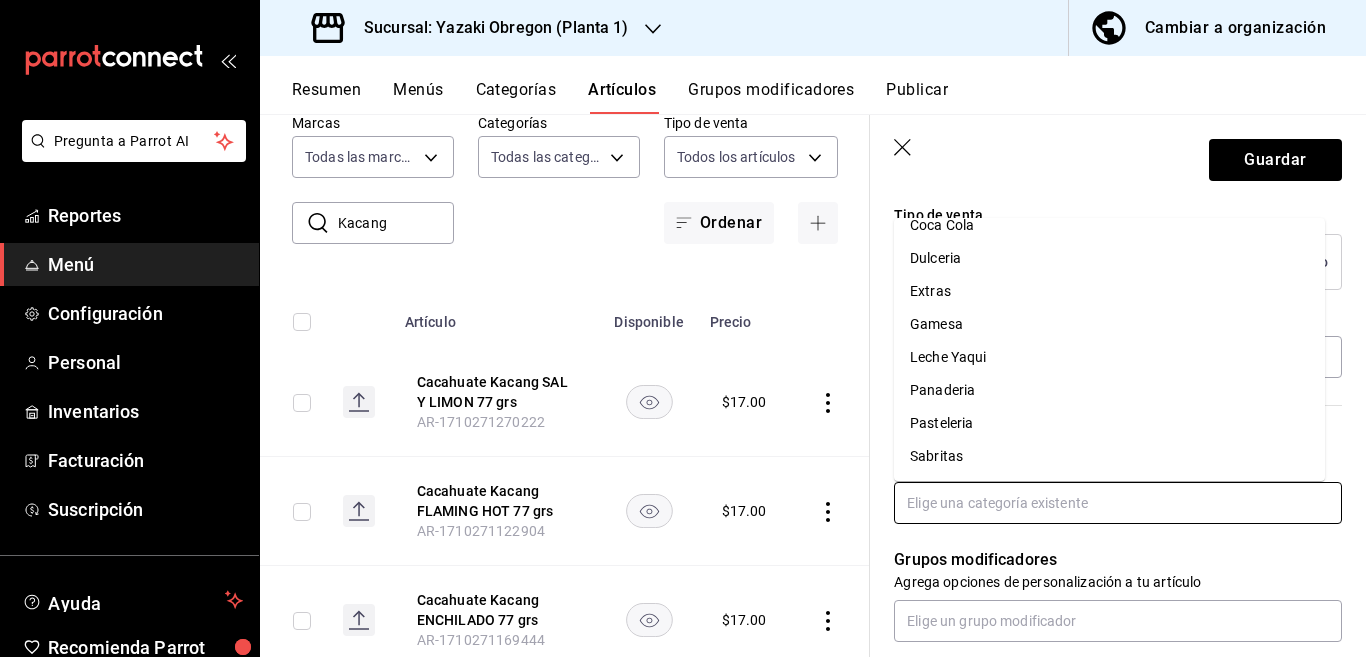 click on "Sabritas" at bounding box center (1109, 456) 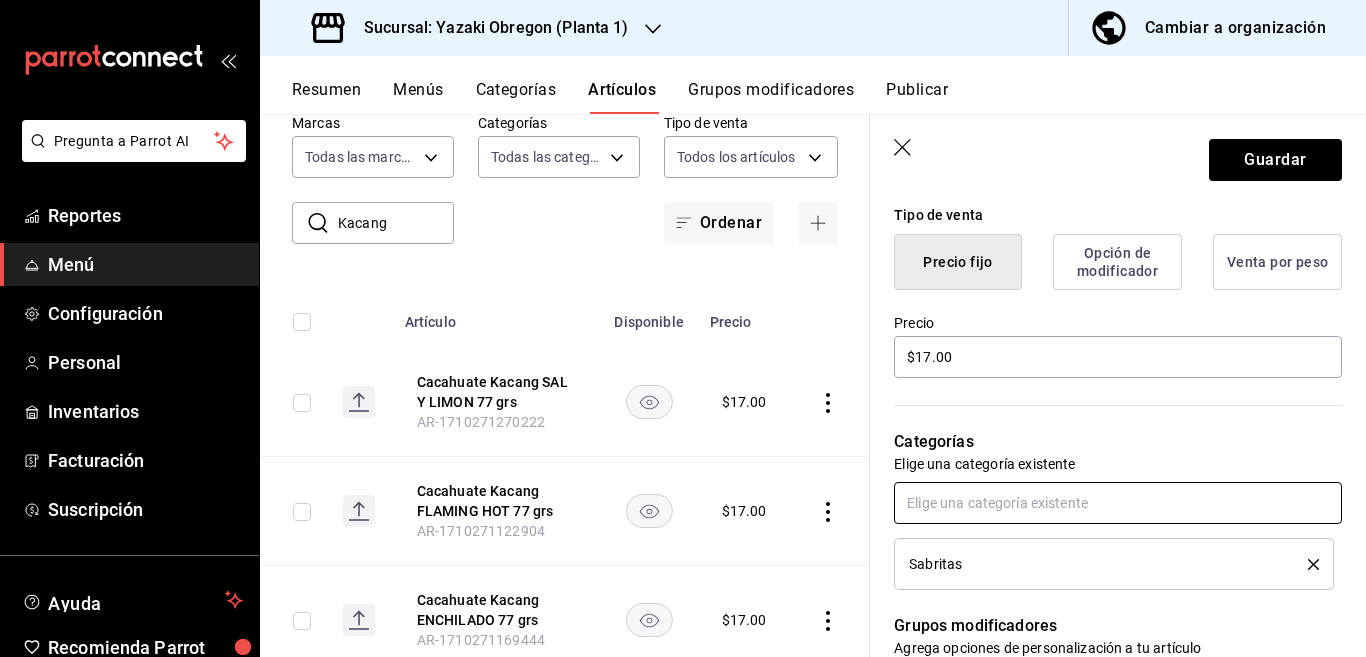 type on "x" 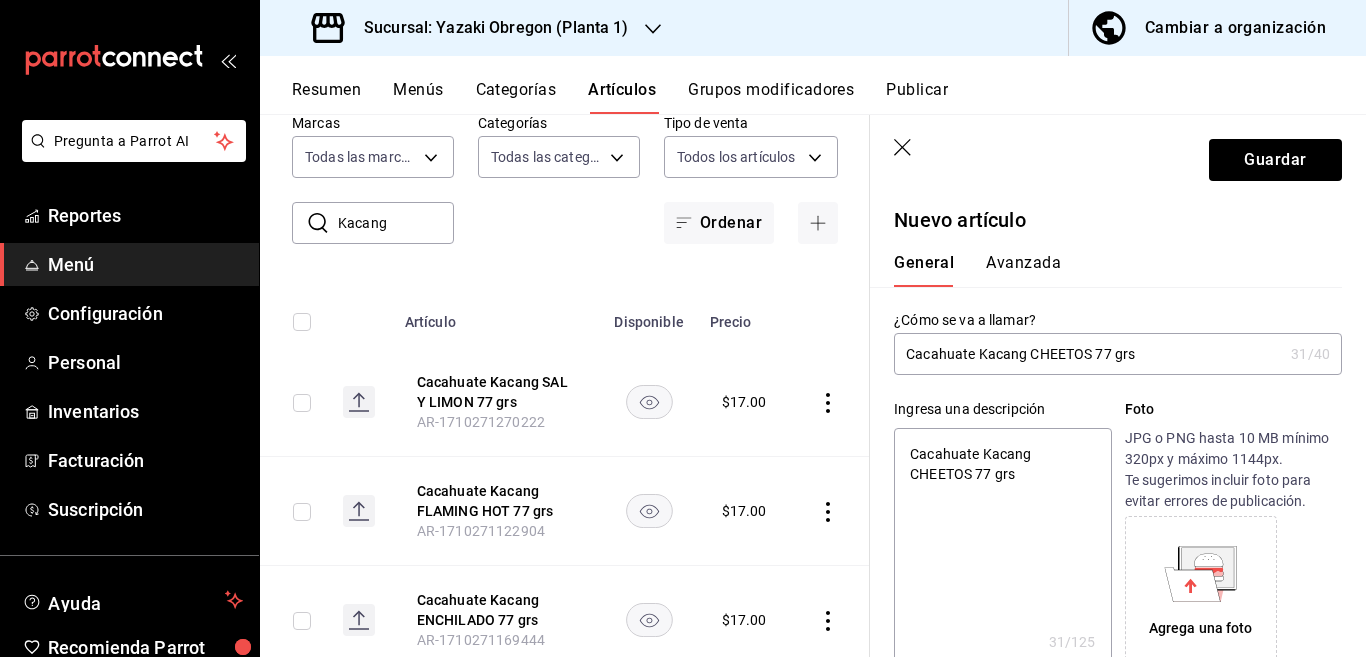 scroll, scrollTop: 0, scrollLeft: 0, axis: both 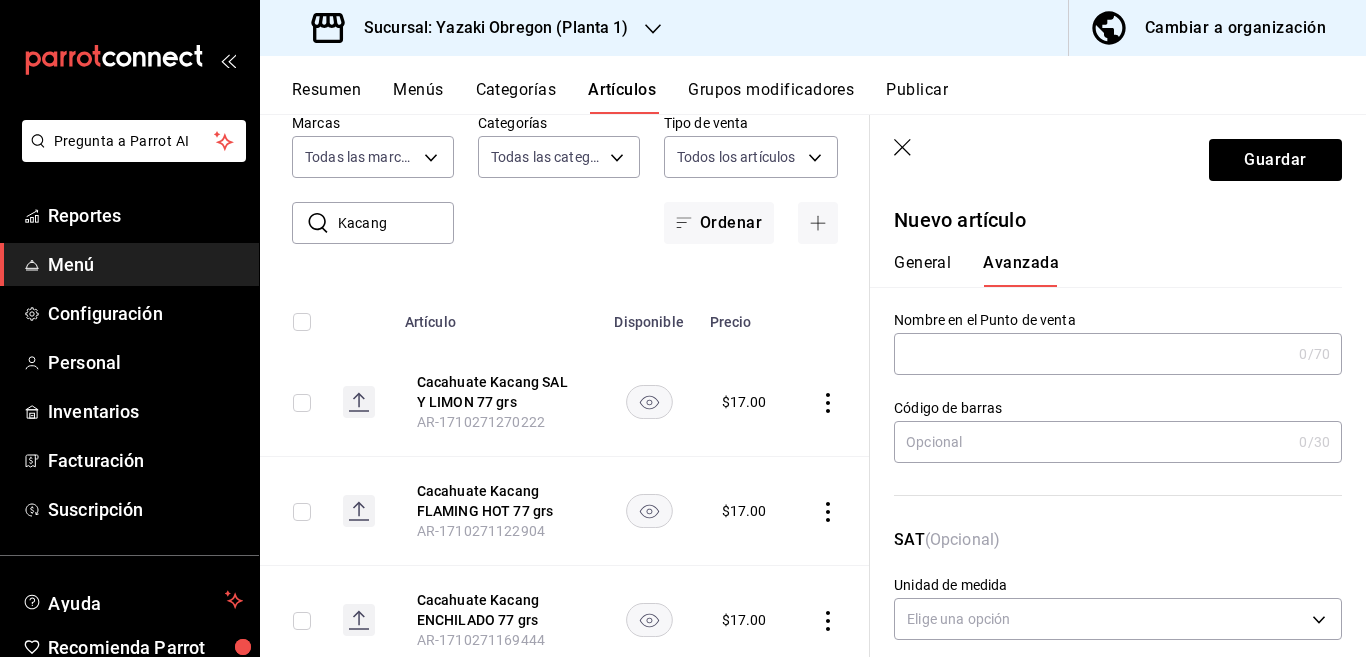 click at bounding box center [1092, 442] 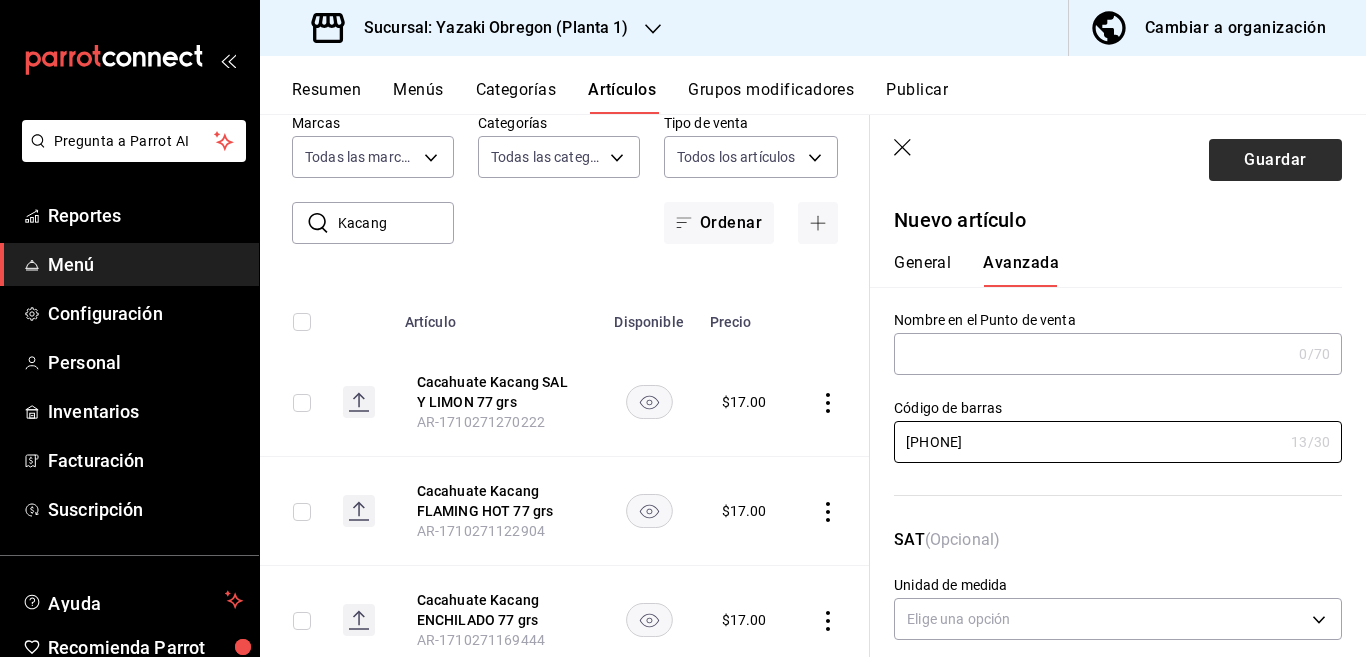 type on "[PHONE]" 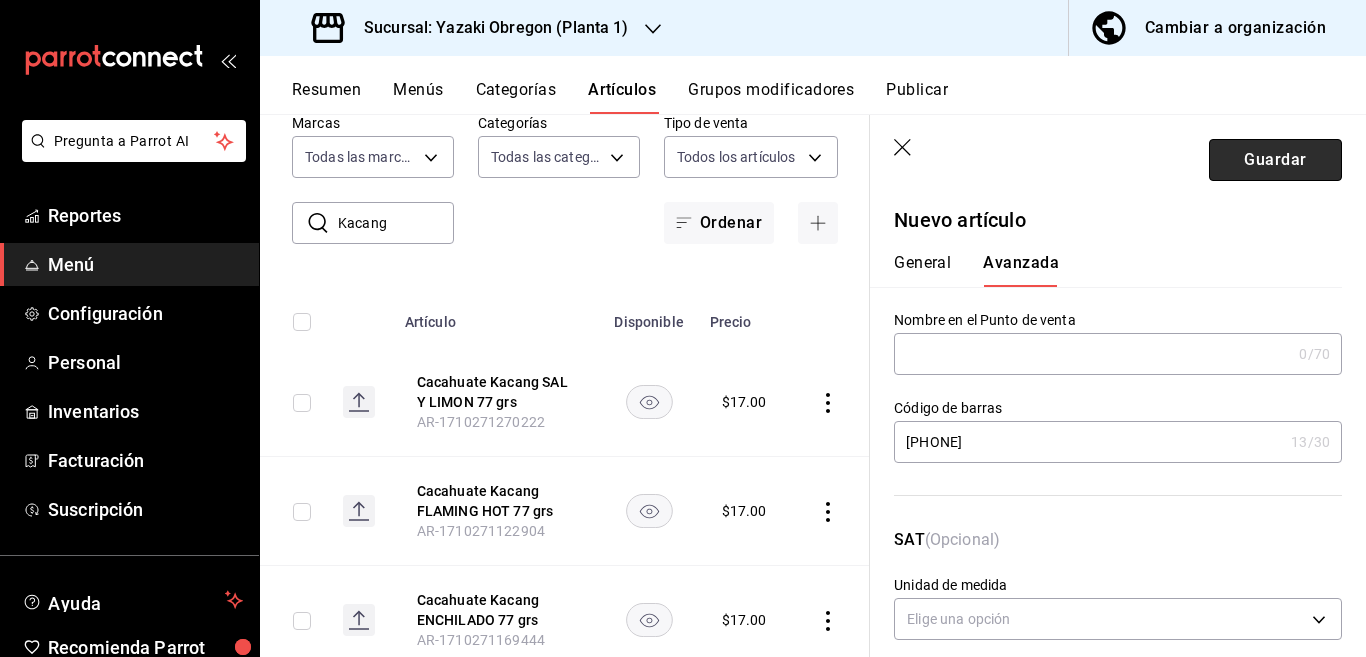 click on "Guardar" at bounding box center [1275, 160] 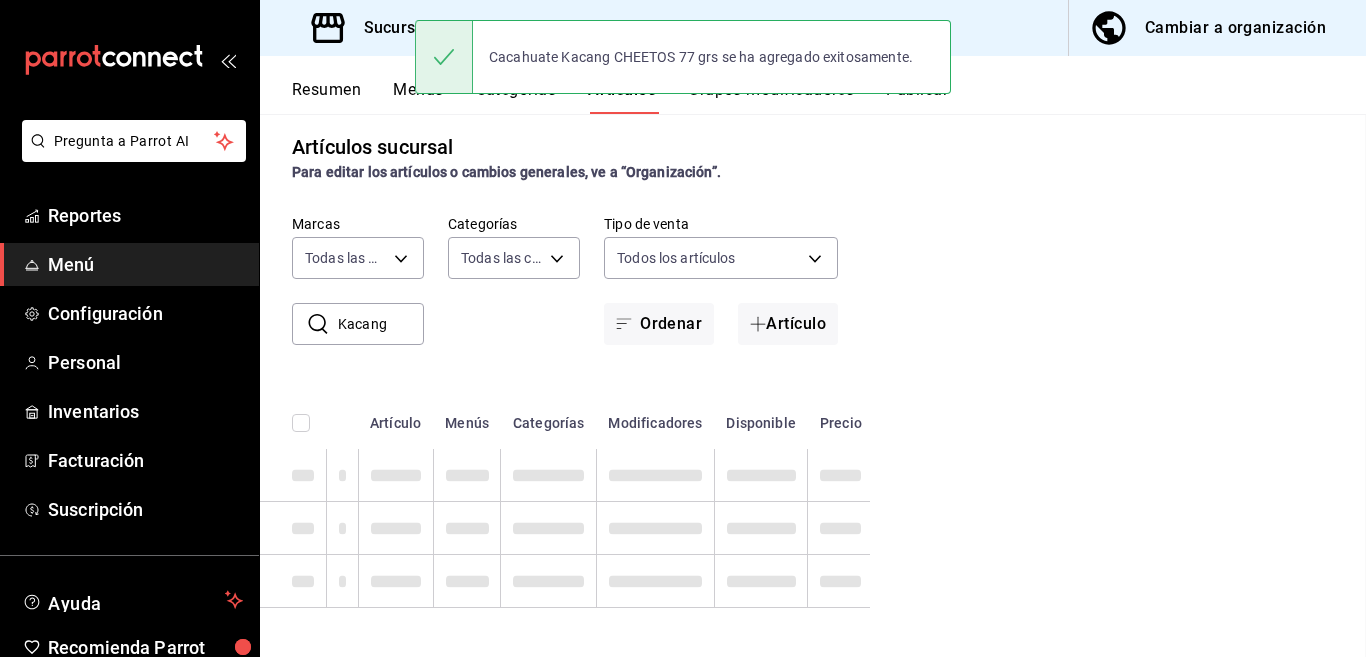 scroll, scrollTop: 0, scrollLeft: 0, axis: both 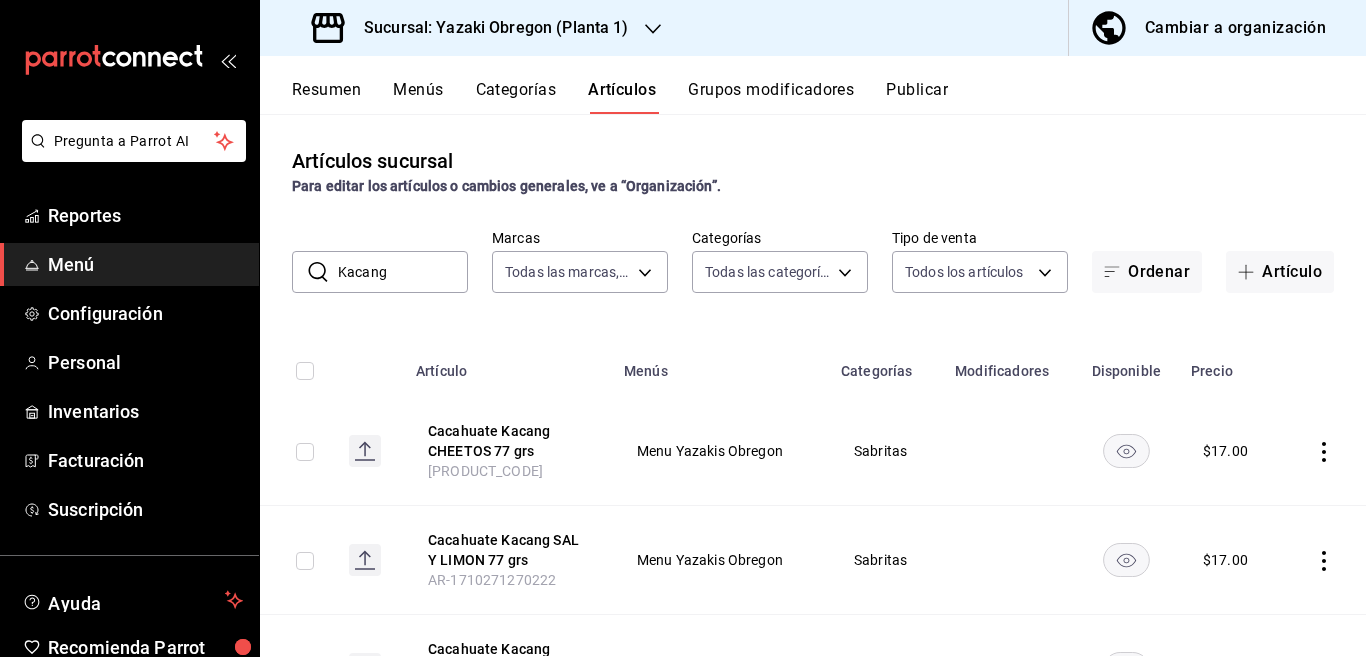 click on "Kacang" at bounding box center (403, 272) 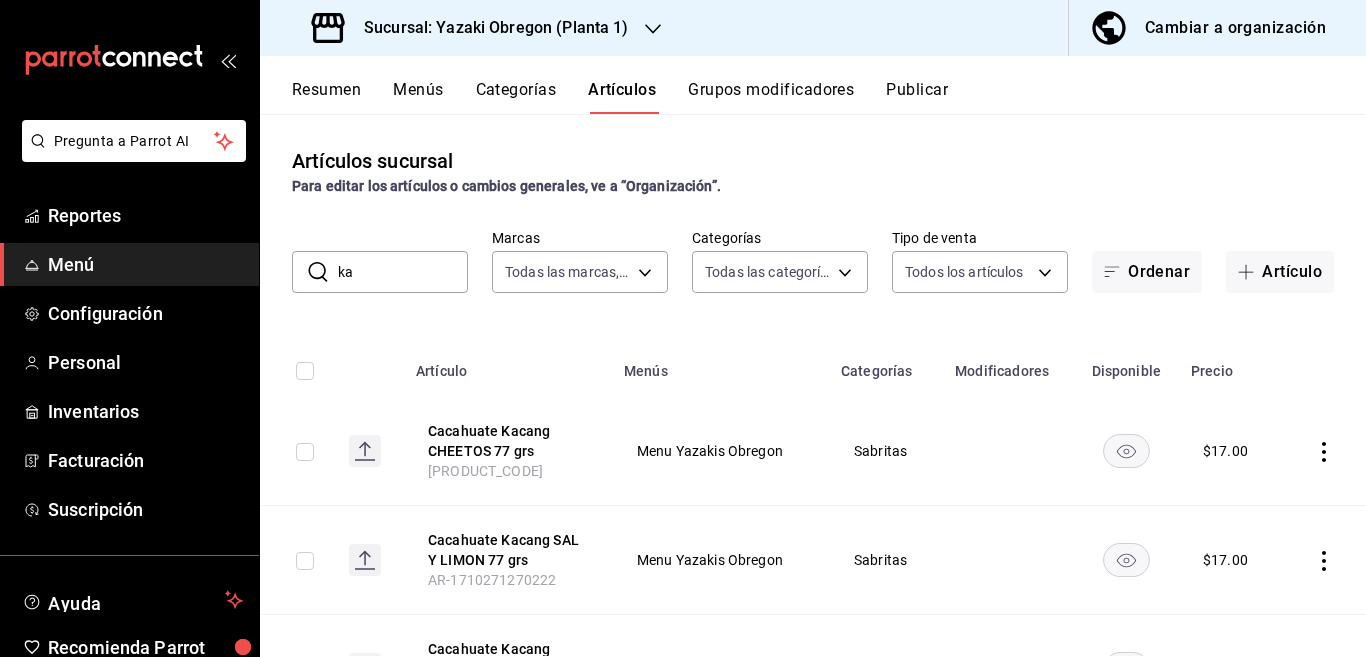 type on "k" 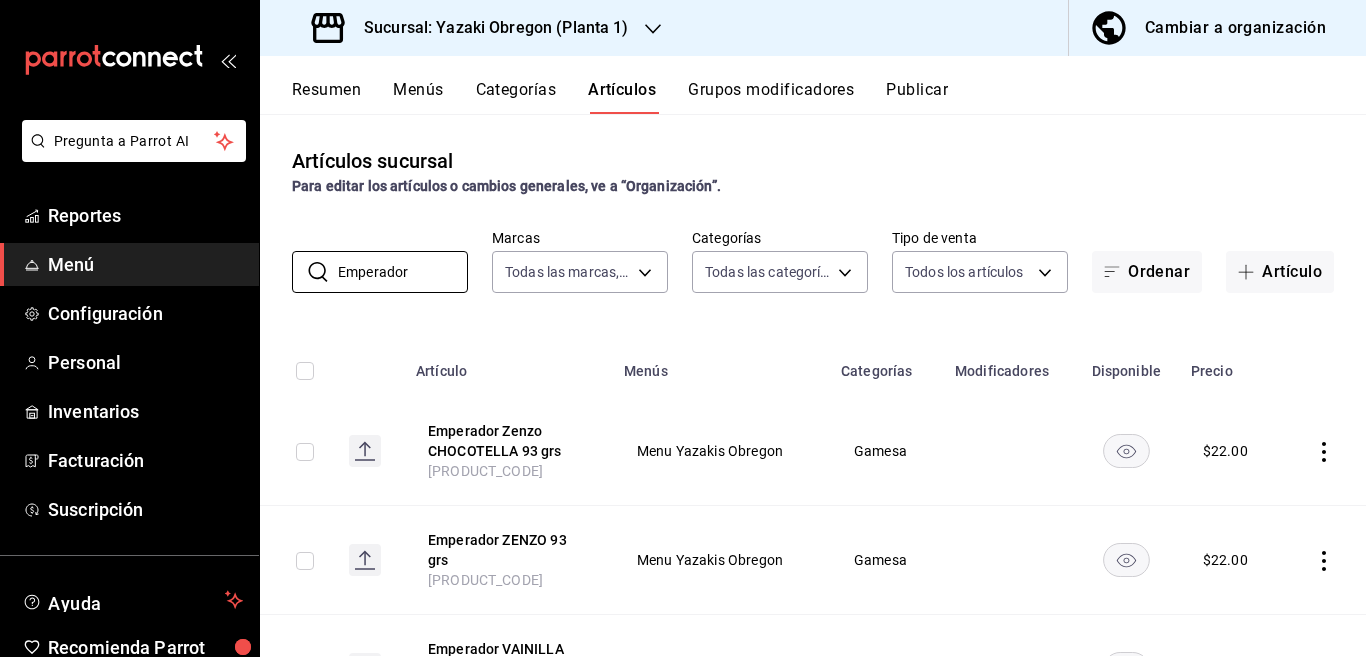 type on "Emperador" 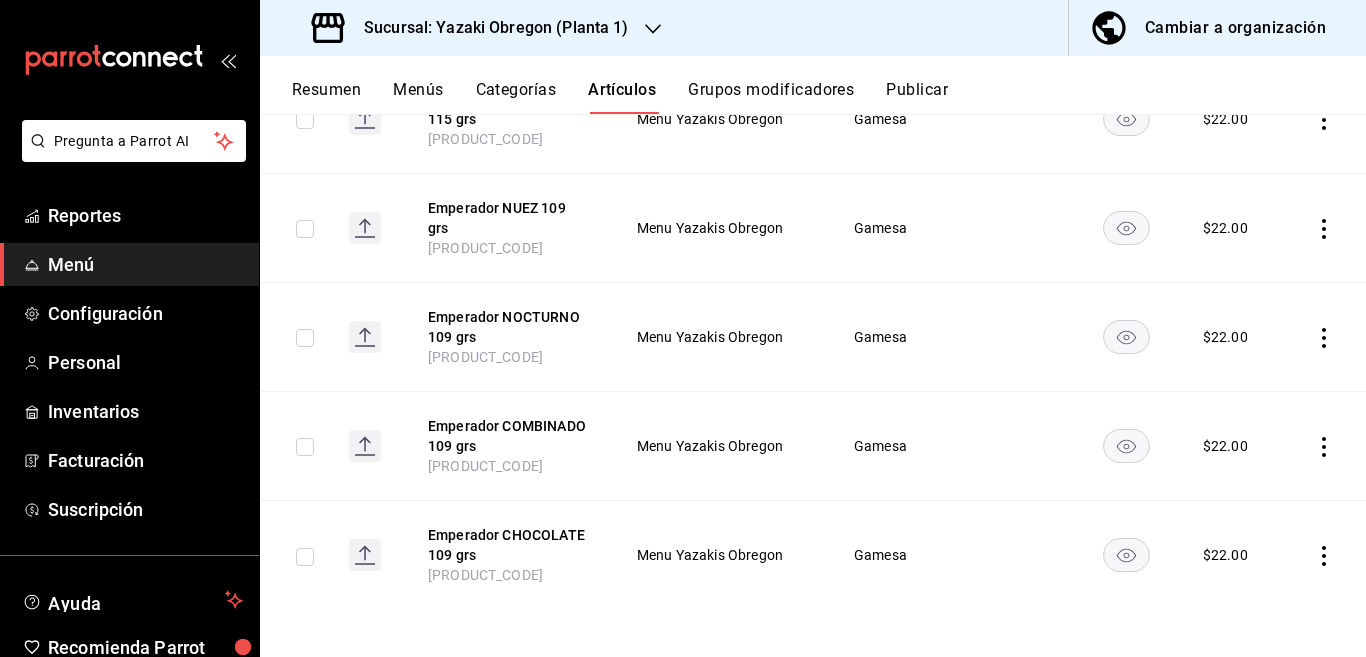 scroll, scrollTop: 660, scrollLeft: 0, axis: vertical 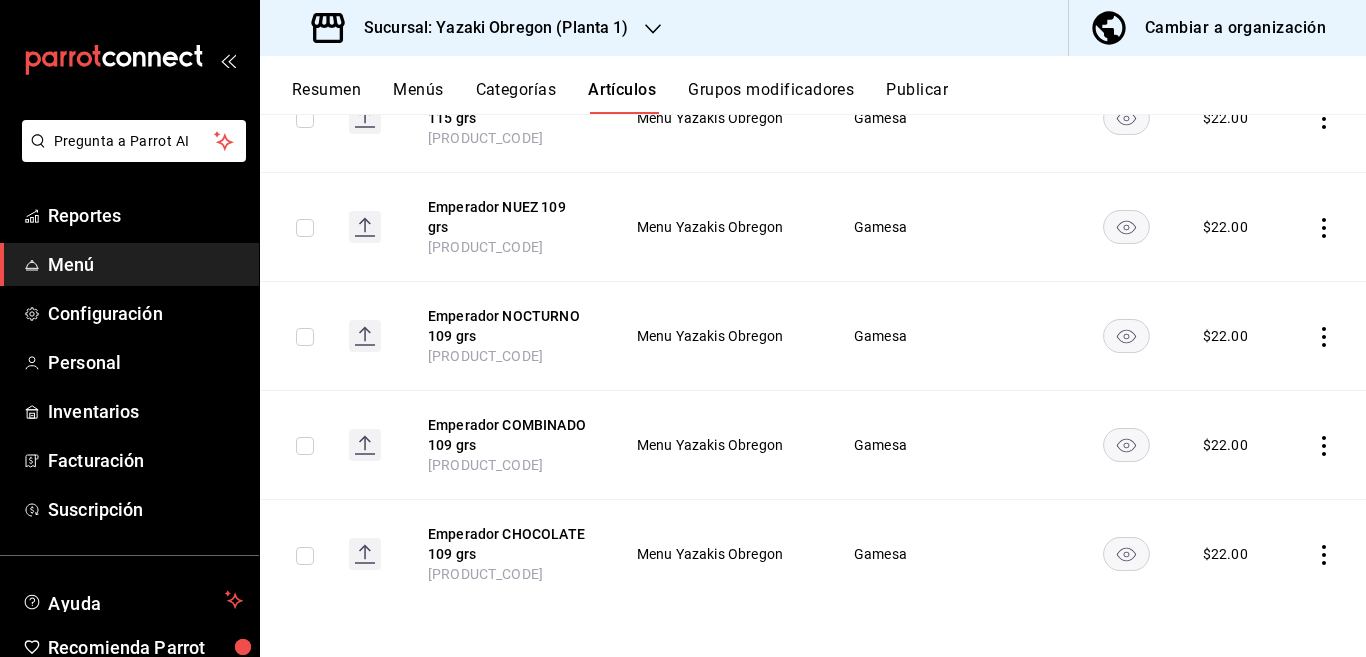 click 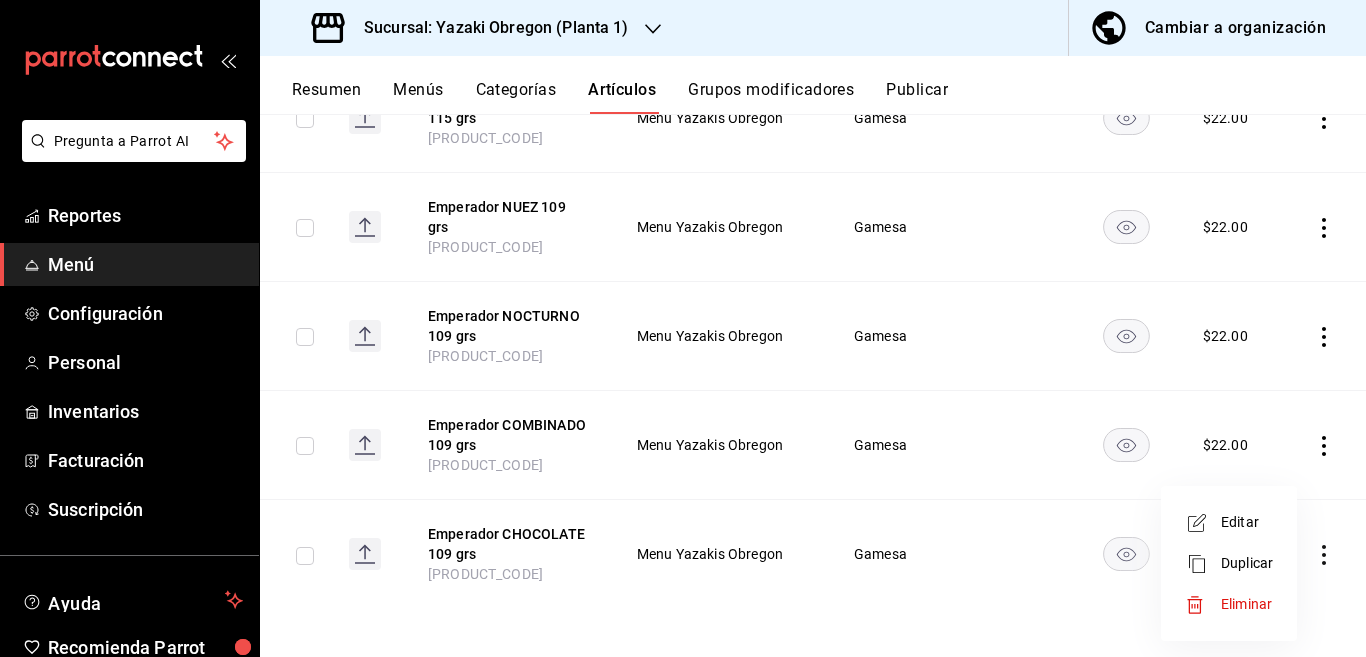 click on "Editar" at bounding box center (1247, 522) 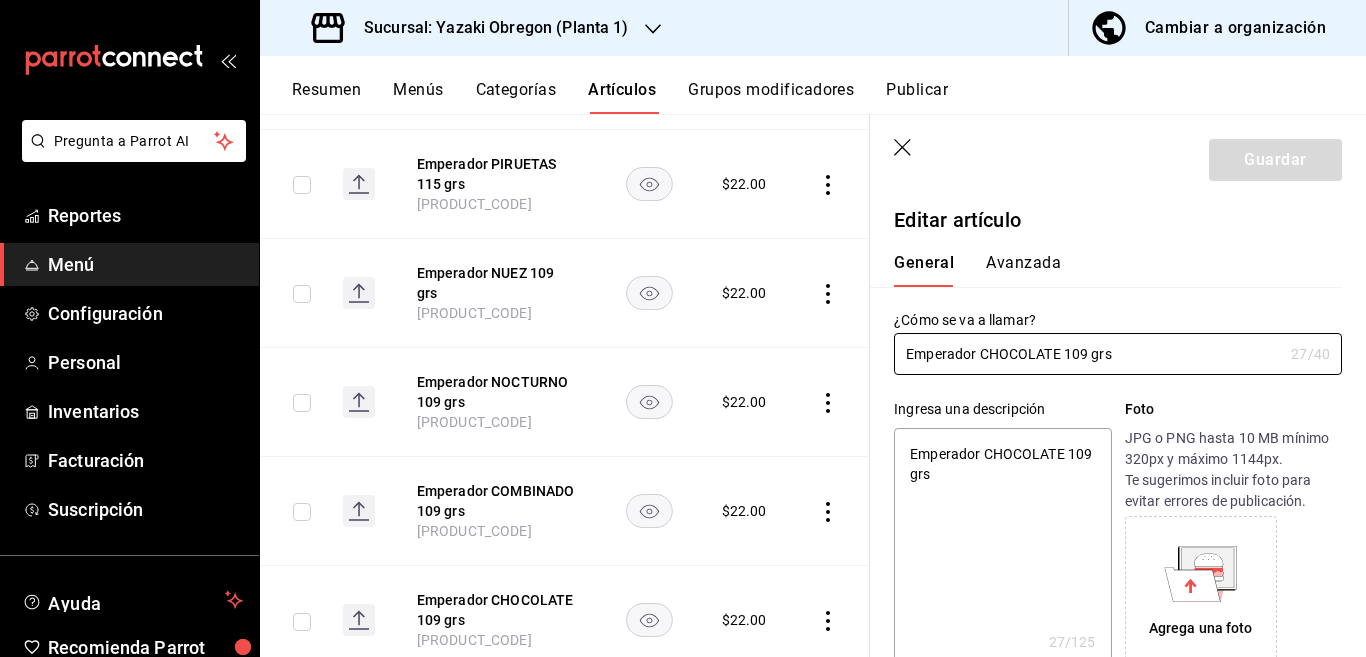 type on "x" 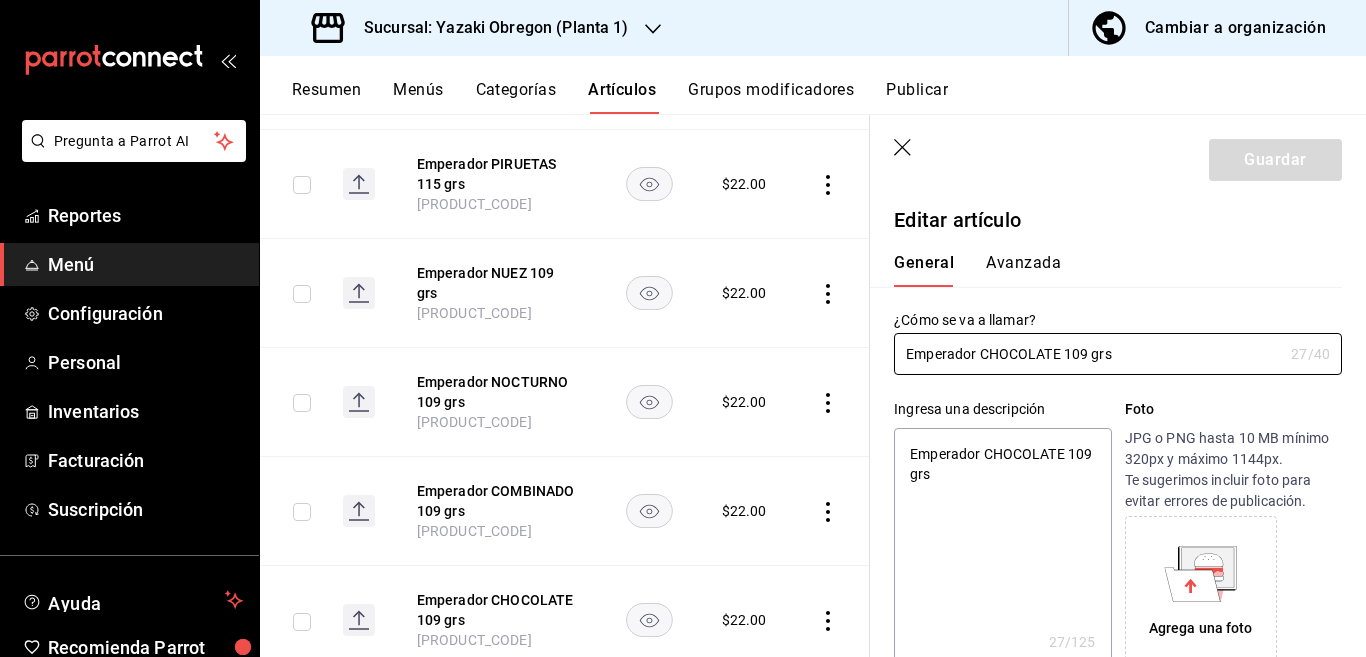 type on "$22.00" 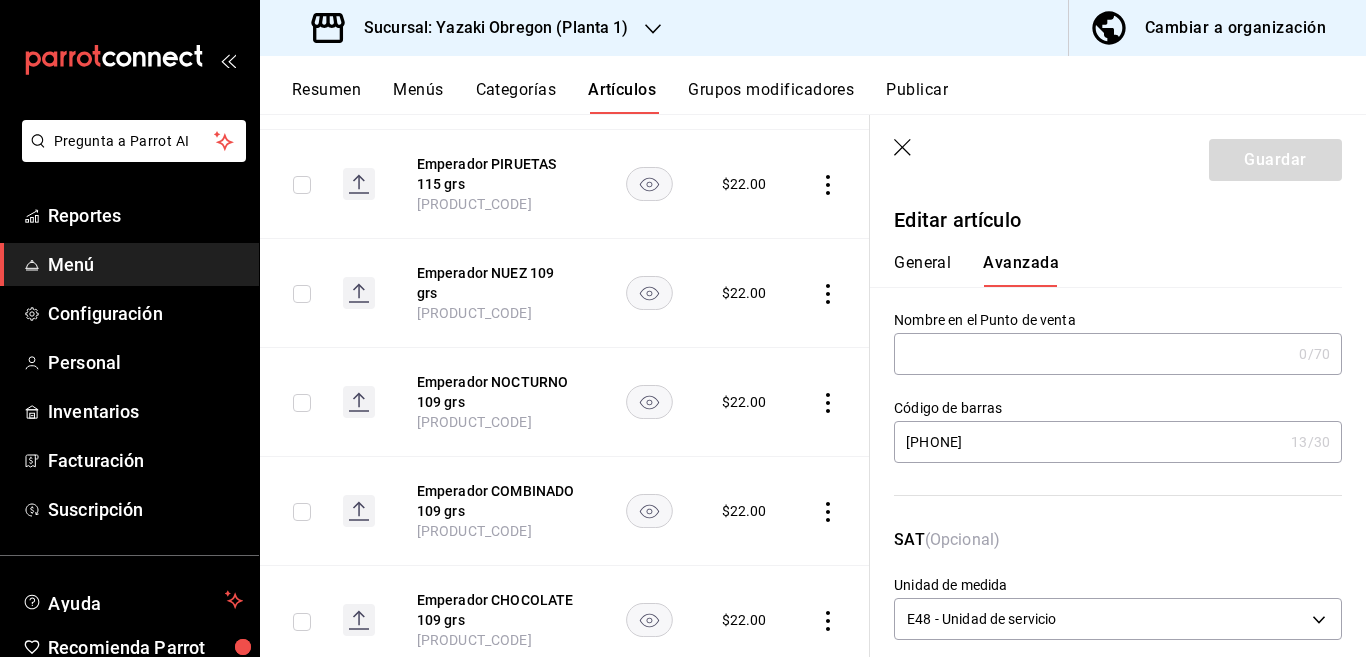 click on "[PHONE]" at bounding box center (1088, 442) 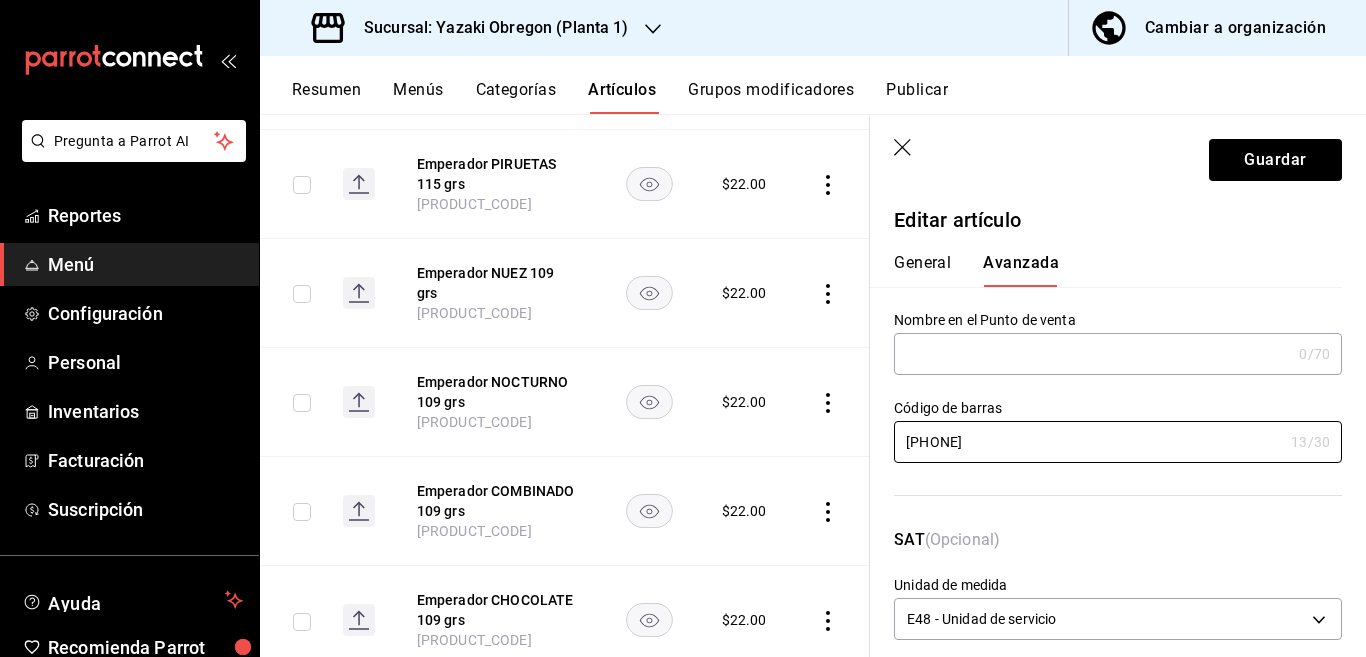 type on "[PHONE]" 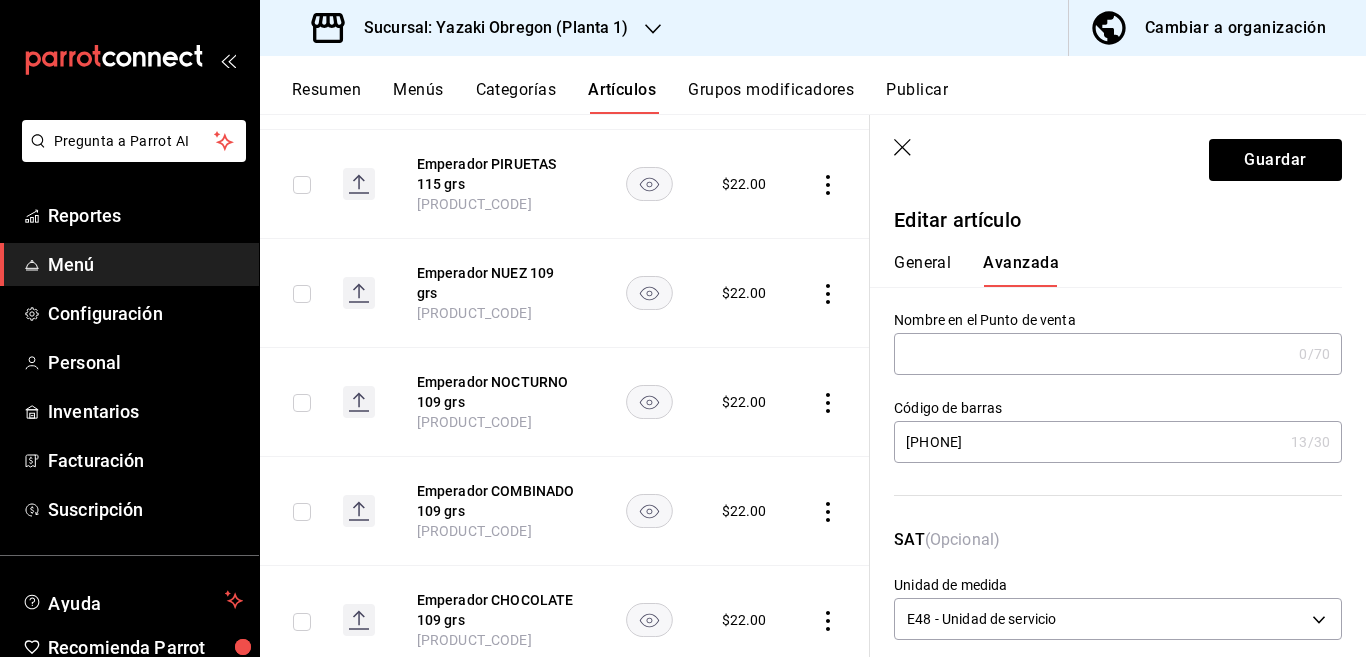 click on "General" at bounding box center [922, 270] 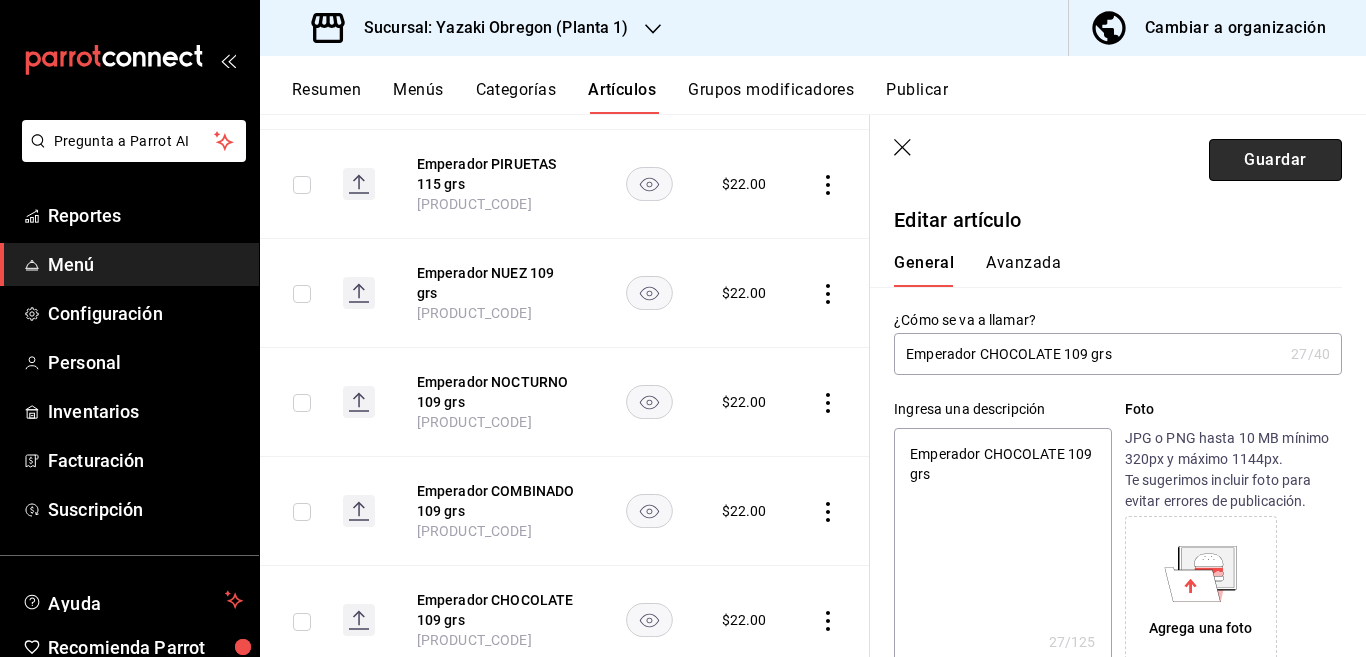 click on "Guardar" at bounding box center [1275, 160] 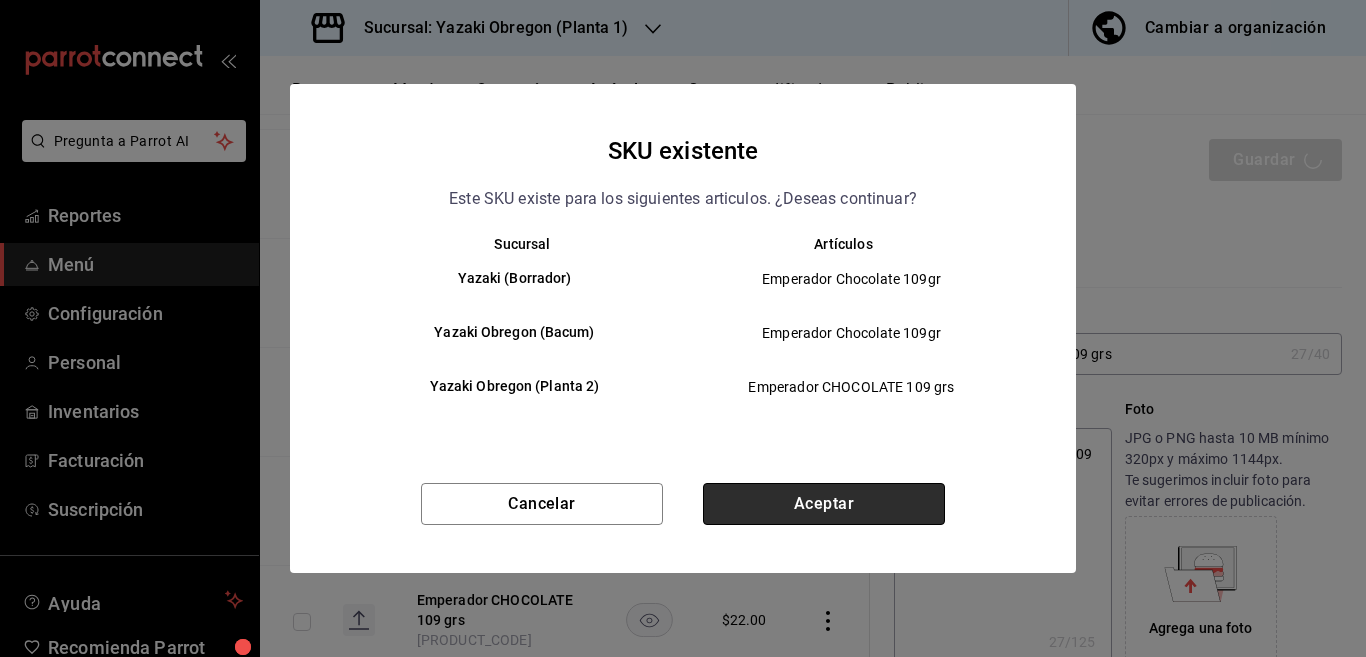 click on "Aceptar" at bounding box center [824, 504] 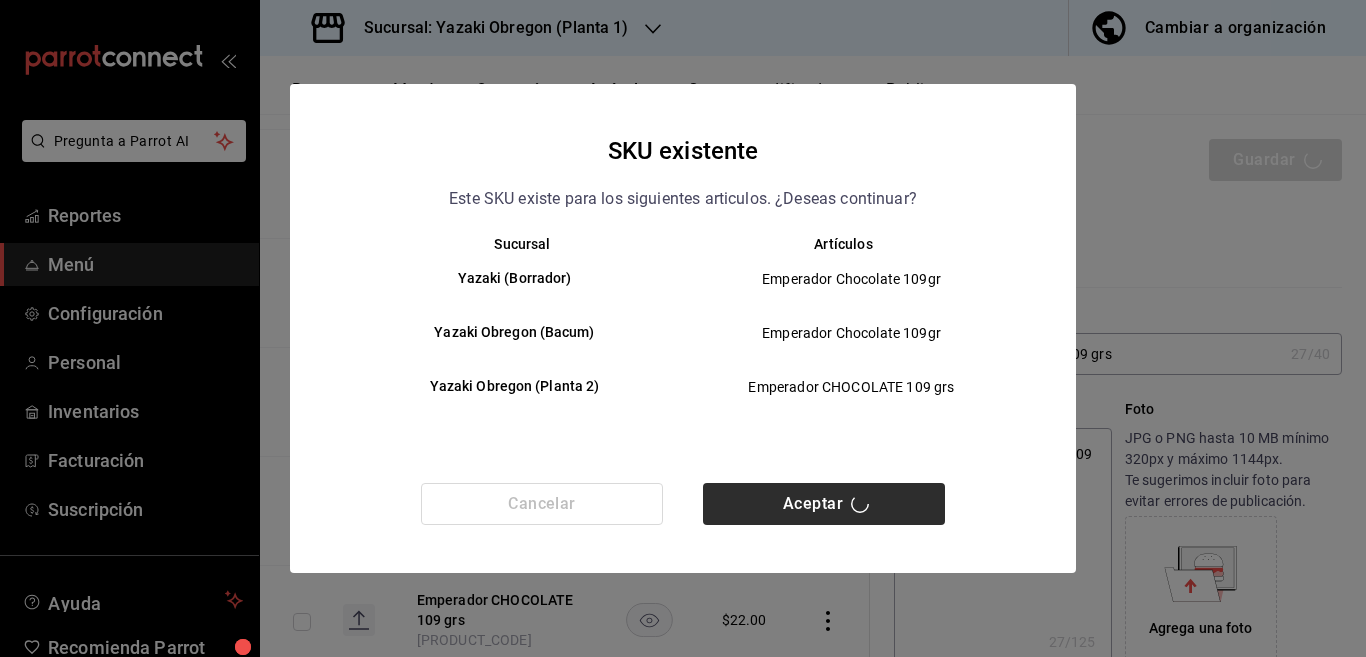 type on "x" 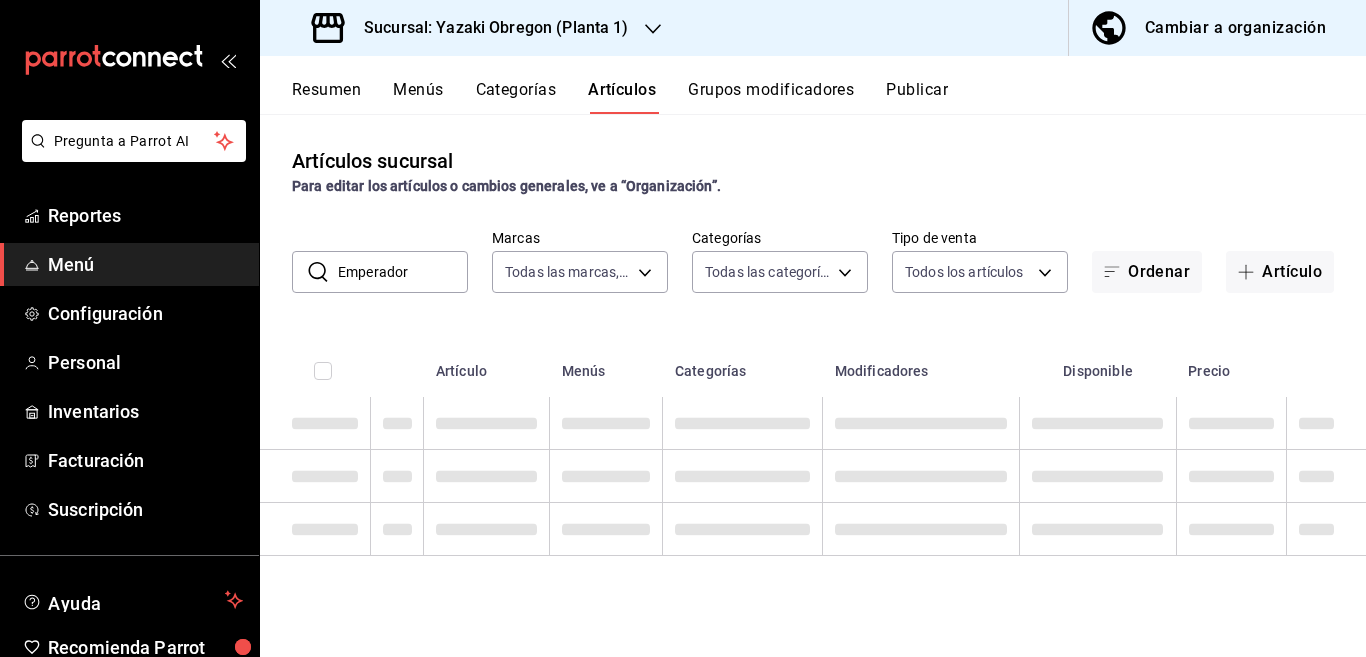 scroll, scrollTop: 0, scrollLeft: 0, axis: both 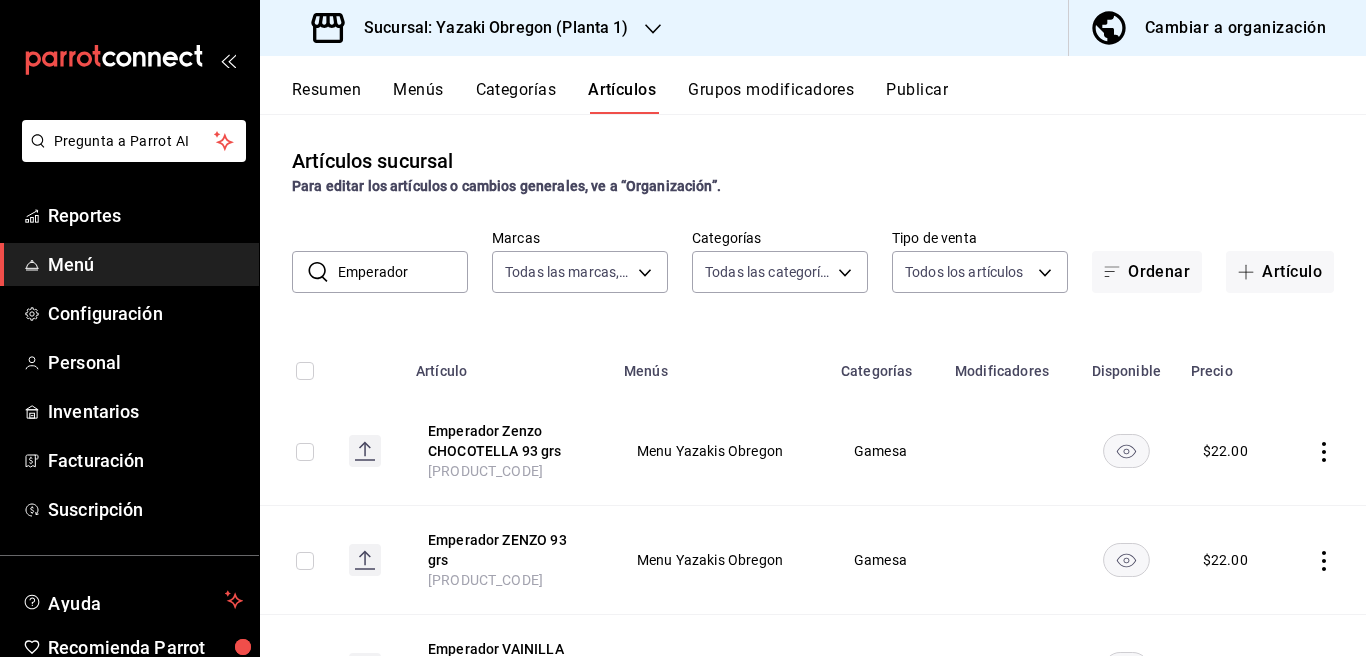 click on "Emperador" at bounding box center [403, 272] 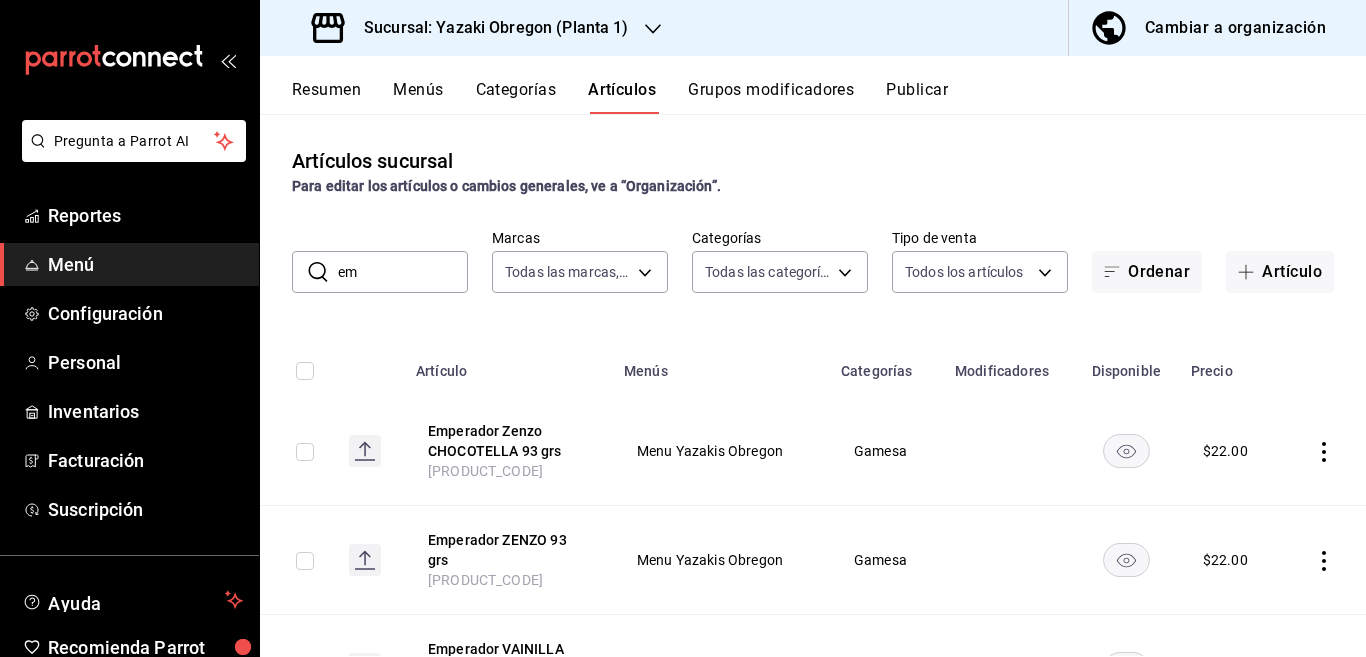 type on "e" 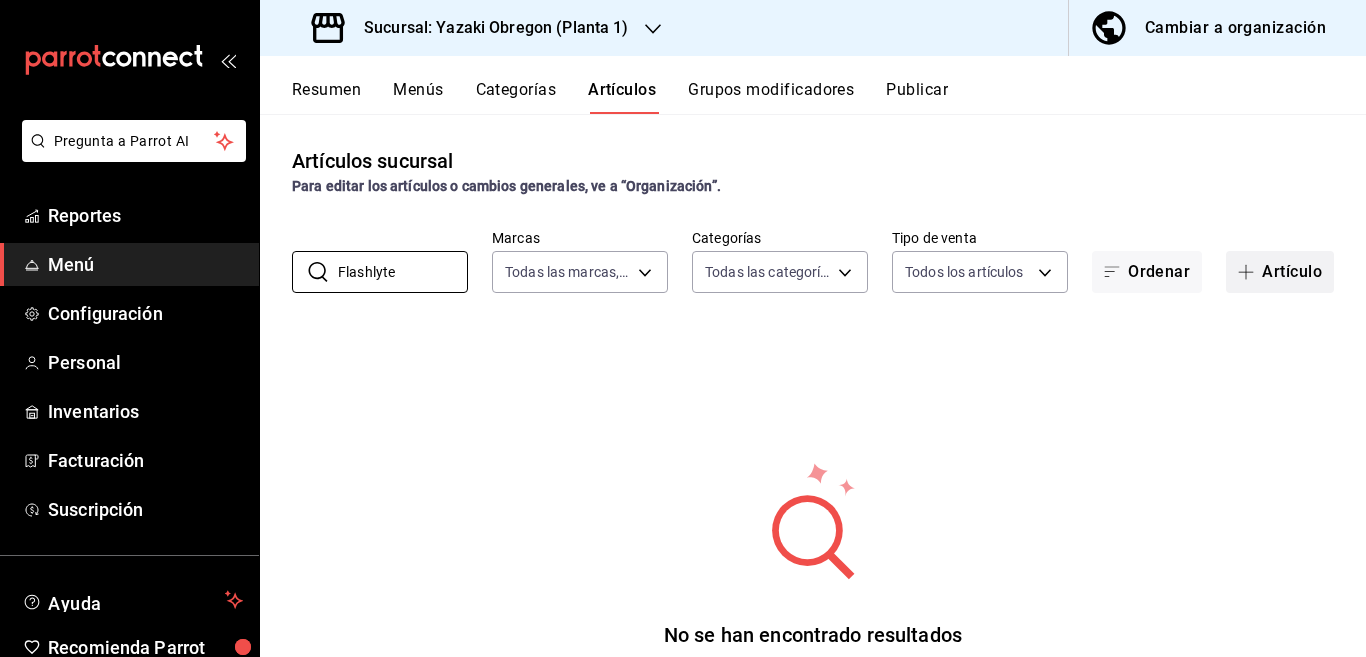 type on "Flashlyte" 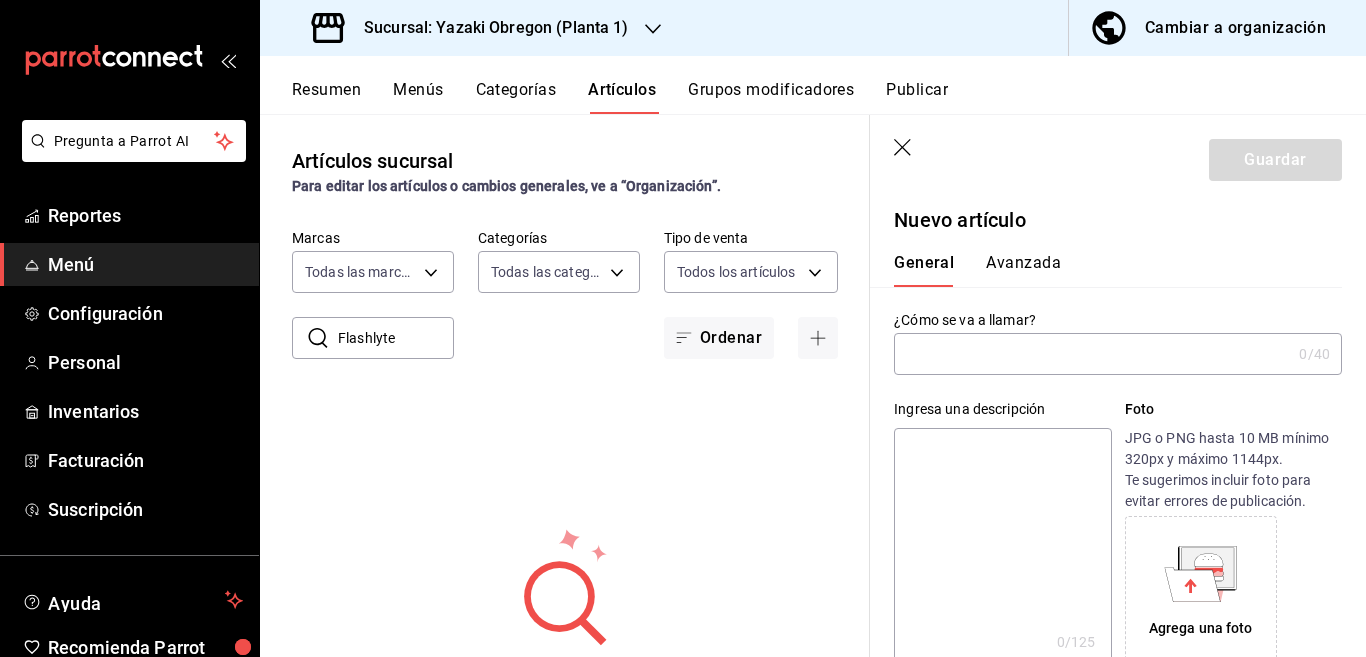 click on "Artículos sucursal Para editar los artículos o cambios generales, ve a “Organización”. ​ Flashlyte ​ Marcas Todas las marcas, Sin marca [UUID] Categorías Todas las categorías, Sin categoría [UUID],[UUID],[UUID],[UUID],[UUID],[UUID],[UUID],[UUID],[UUID],[UUID] Tipo de venta Todos los artículos ALL Ordenar No se han encontrado resultados Parece que no podemos encontrar ningún resultado basado en tu búsqueda, intenta de nuevo. Guardar Nuevo artículo General Avanzada ¿Cómo se va a llamar? 0 /40 ¿Cómo se va a llamar? Ingresa una descripción x 0 /125 ​ Foto JPG o PNG hasta 10 MB mínimo 320px y máximo 1144px. Agrega una foto Tipo de venta Precio fijo Venta por peso" at bounding box center (813, 385) 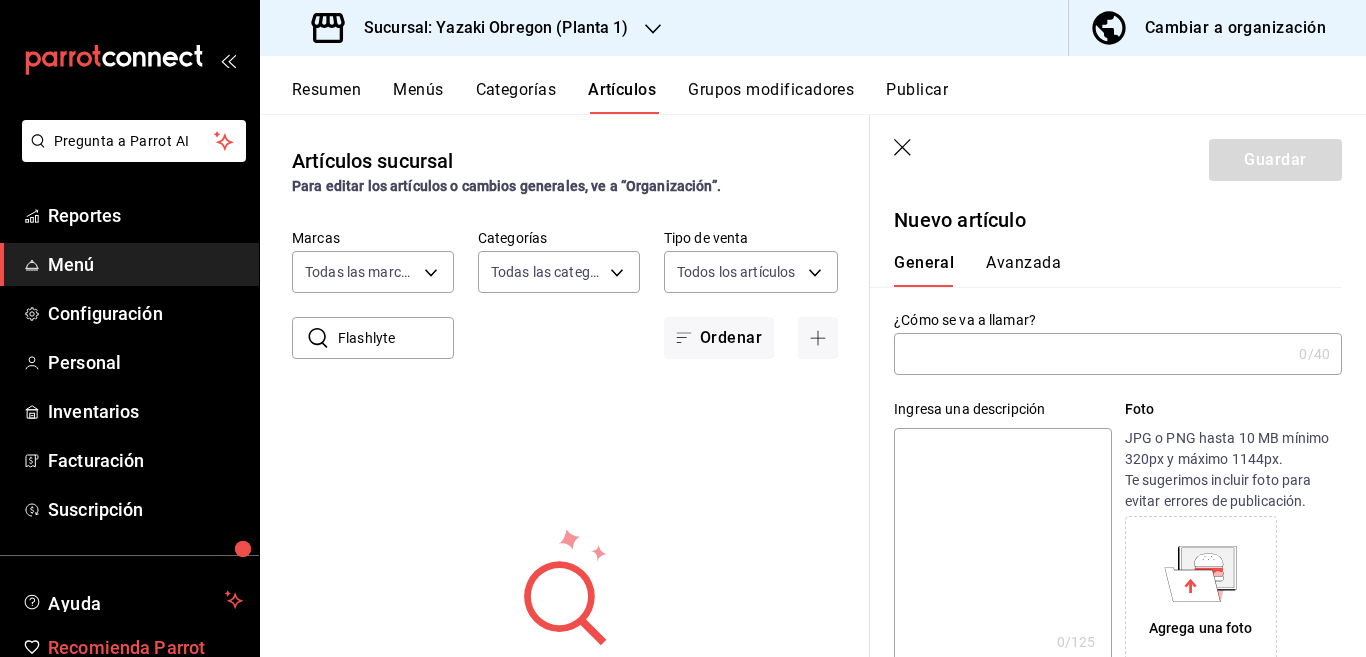 scroll, scrollTop: 98, scrollLeft: 0, axis: vertical 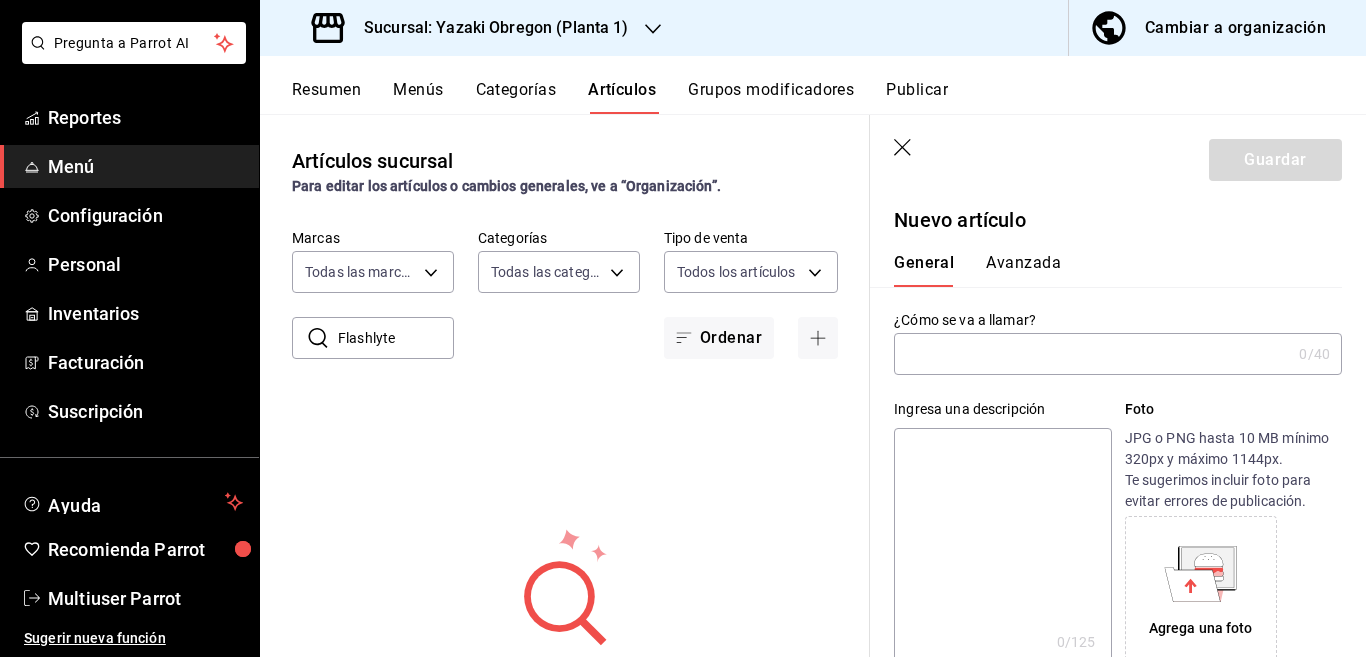 click on "Artículos sucursal Para editar los artículos o cambios generales, ve a “Organización”. ​ Flashlyte ​ Marcas Todas las marcas, Sin marca [UUID] Categorías Todas las categorías, Sin categoría [UUID],[UUID],[UUID],[UUID],[UUID],[UUID],[UUID],[UUID],[UUID],[UUID] Tipo de venta Todos los artículos ALL Ordenar No se han encontrado resultados Parece que no podemos encontrar ningún resultado basado en tu búsqueda, intenta de nuevo. Guardar Nuevo artículo General Avanzada ¿Cómo se va a llamar? 0 /40 ¿Cómo se va a llamar? Ingresa una descripción x 0 /125 ​ Foto JPG o PNG hasta 10 MB mínimo 320px y máximo 1144px. Agrega una foto Tipo de venta Precio fijo Venta por peso" at bounding box center (813, 385) 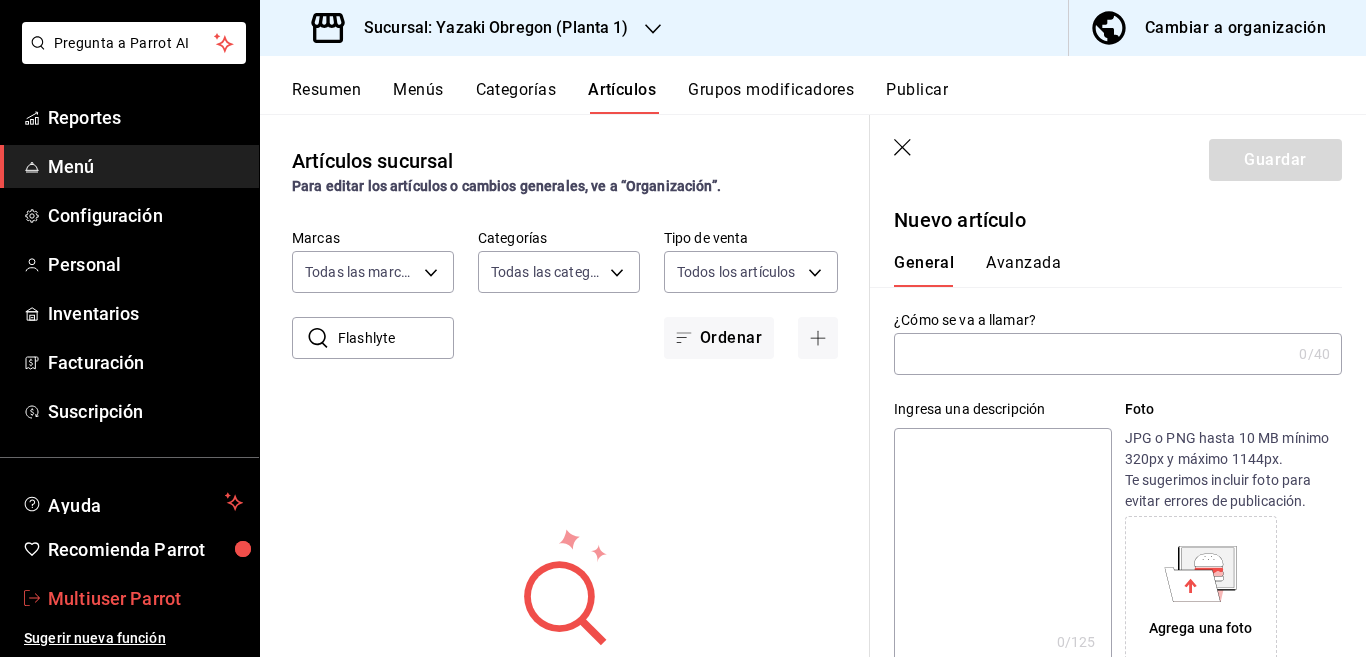 click on "Multiuser Parrot" at bounding box center [145, 598] 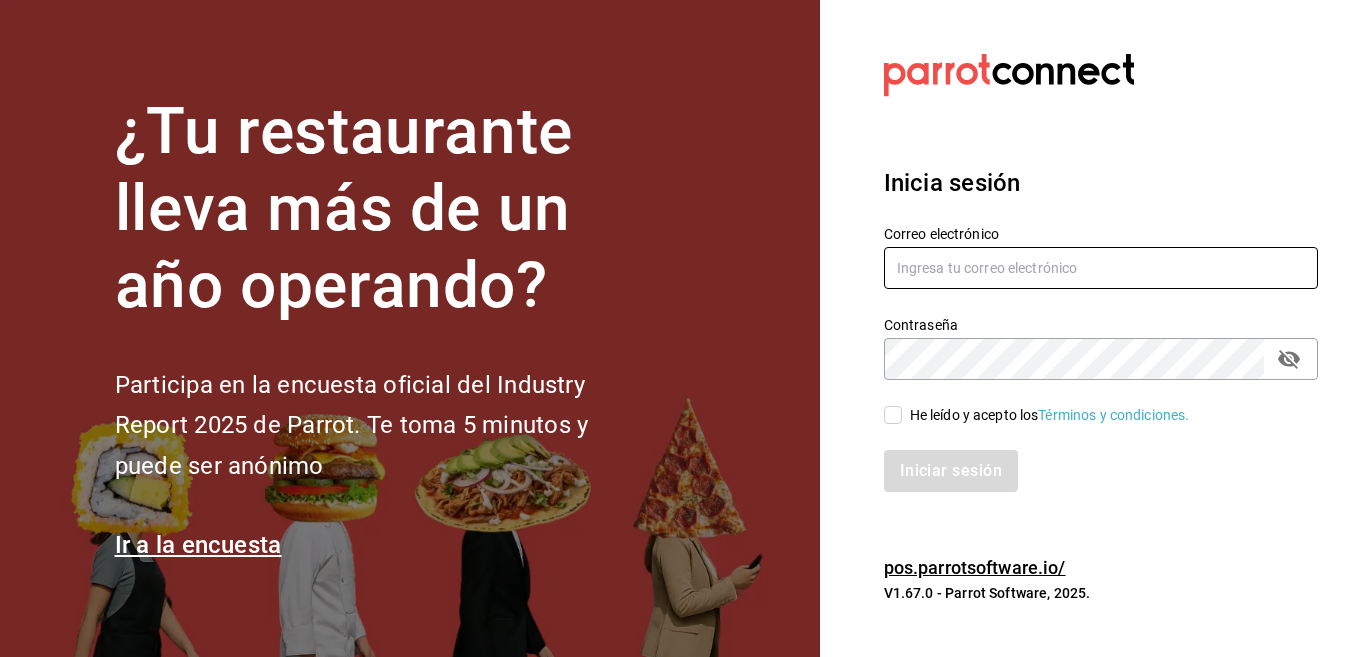 type on "[EMAIL]" 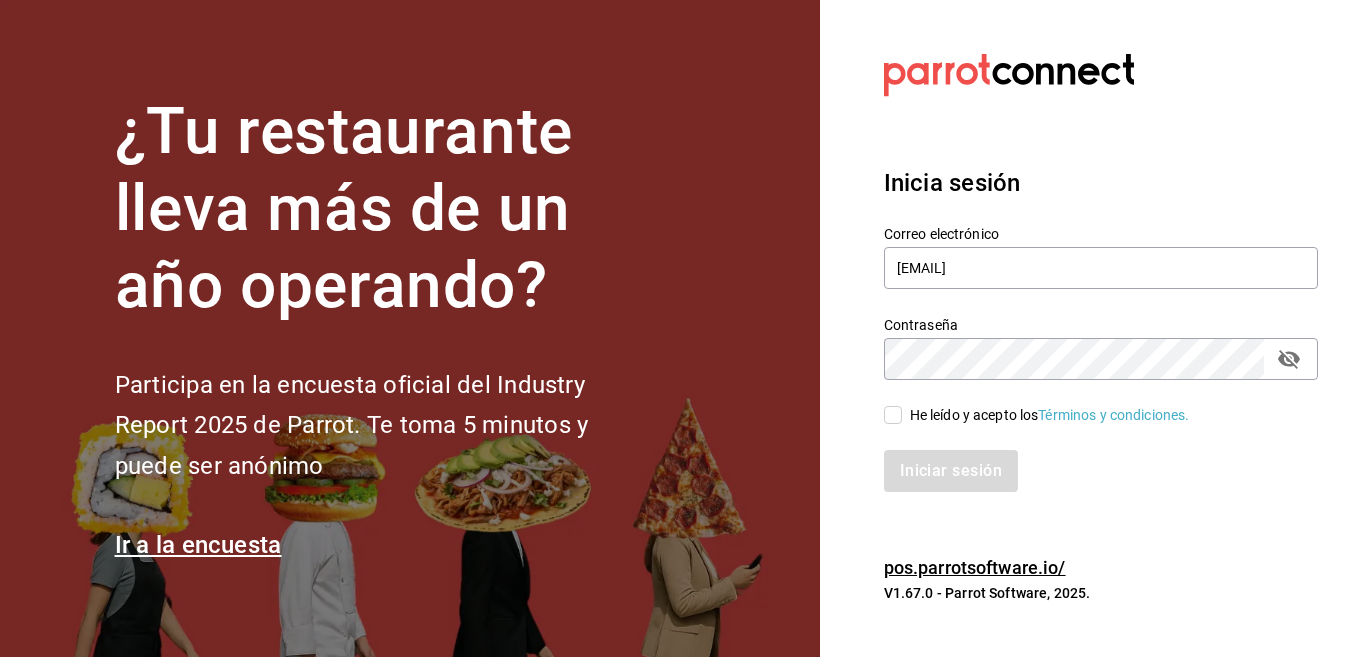 click on "He leído y acepto los  Términos y condiciones." at bounding box center [893, 415] 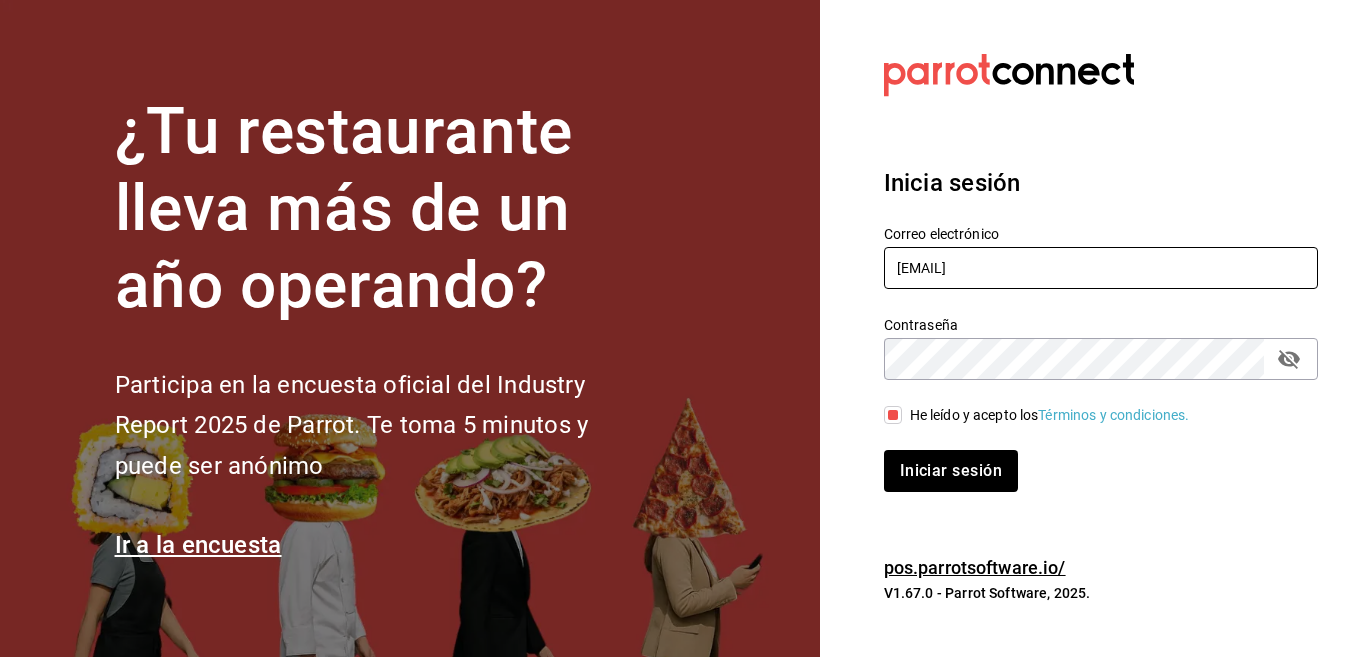 click on "[EMAIL]" at bounding box center (1101, 268) 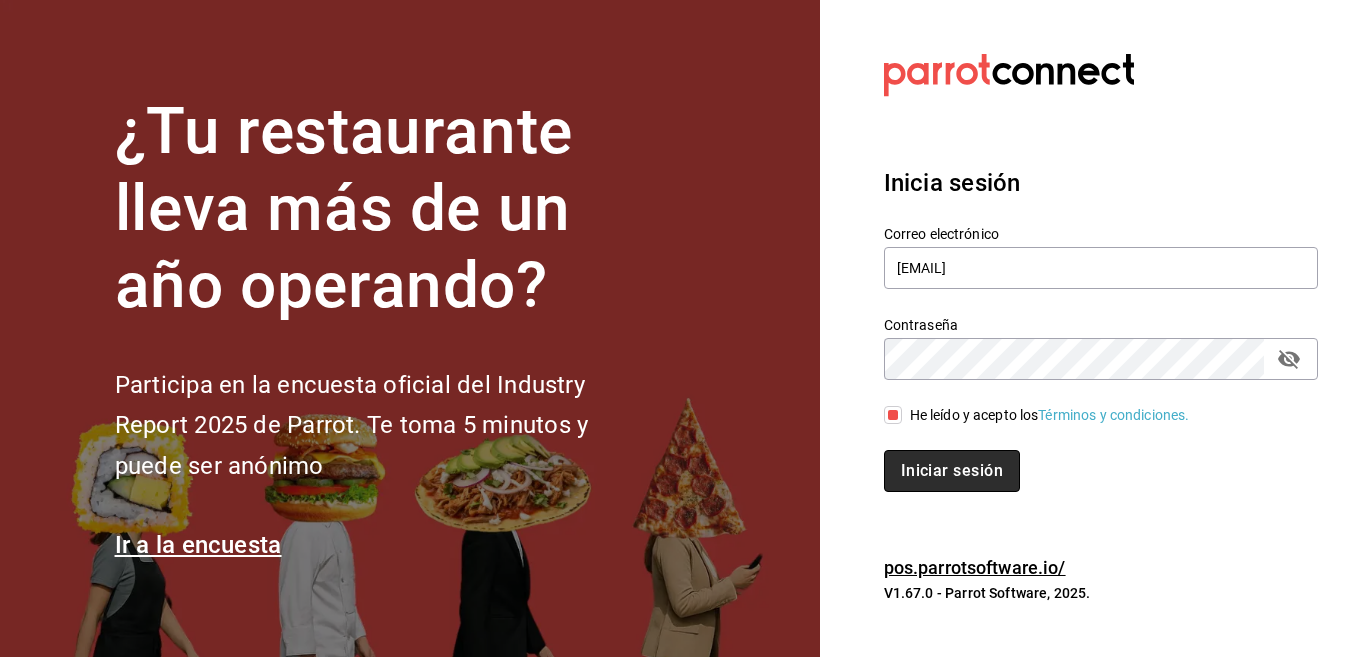 click on "Iniciar sesión" at bounding box center (952, 471) 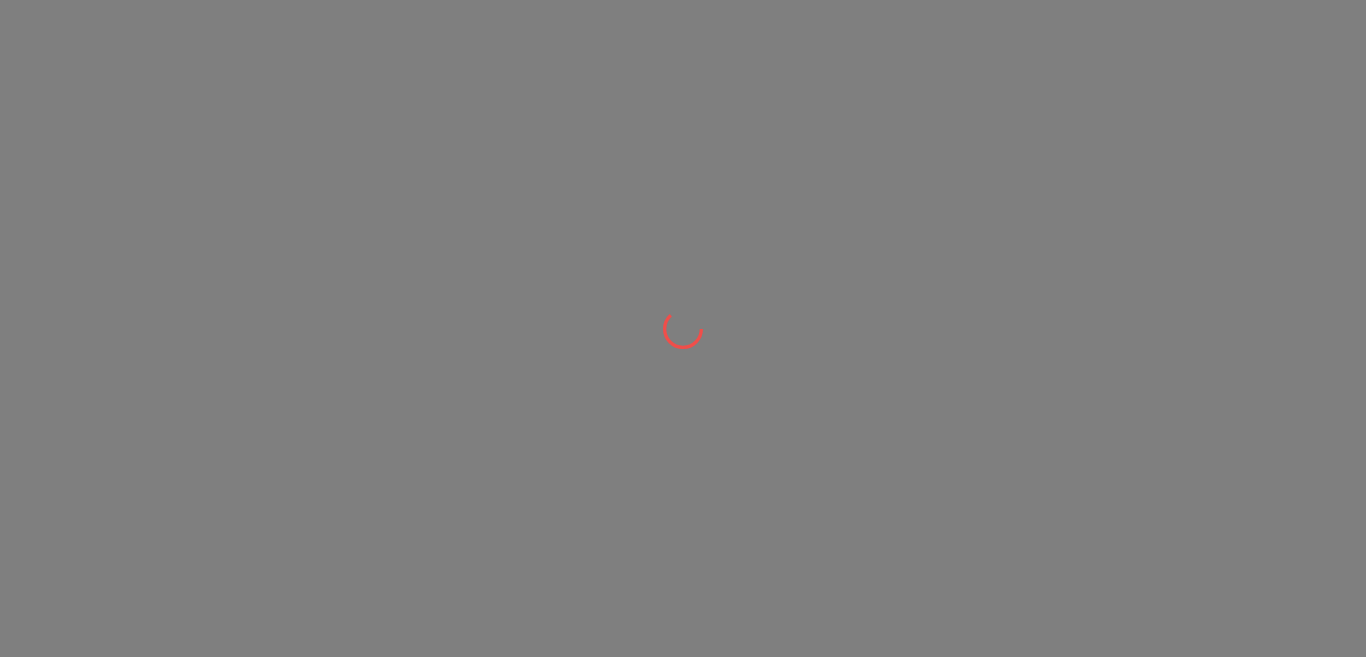 scroll, scrollTop: 0, scrollLeft: 0, axis: both 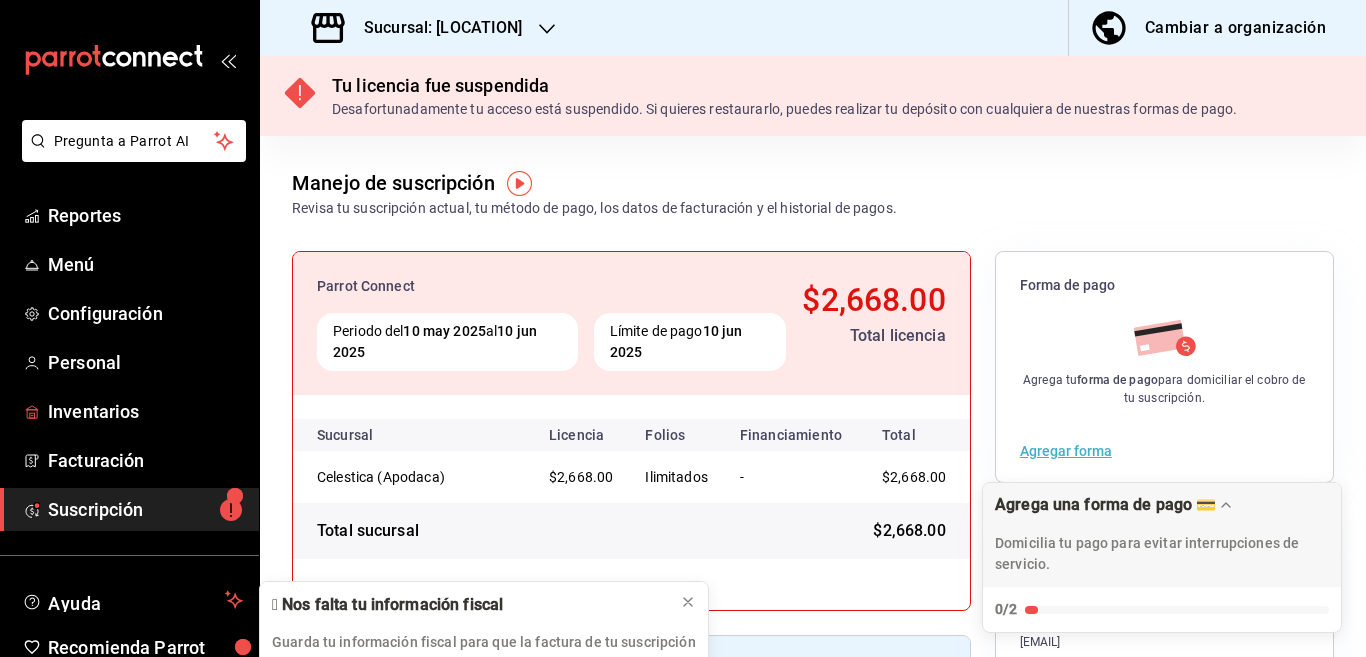 click 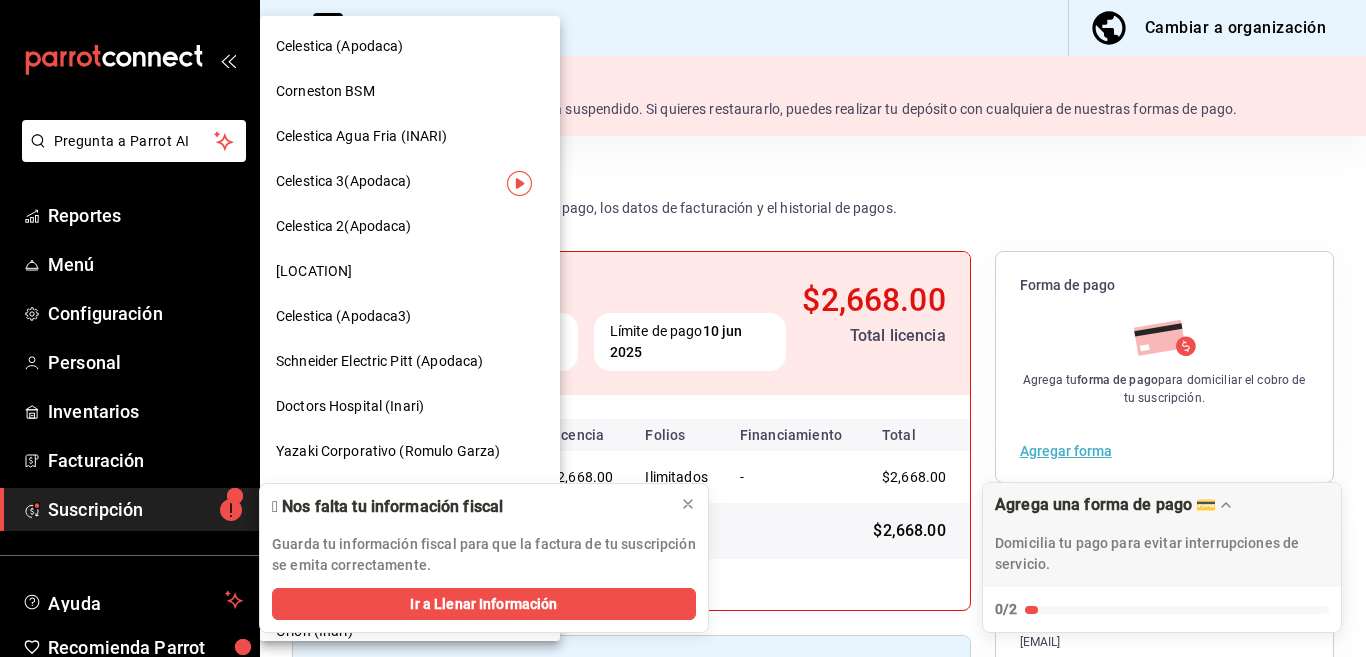 scroll, scrollTop: 0, scrollLeft: 0, axis: both 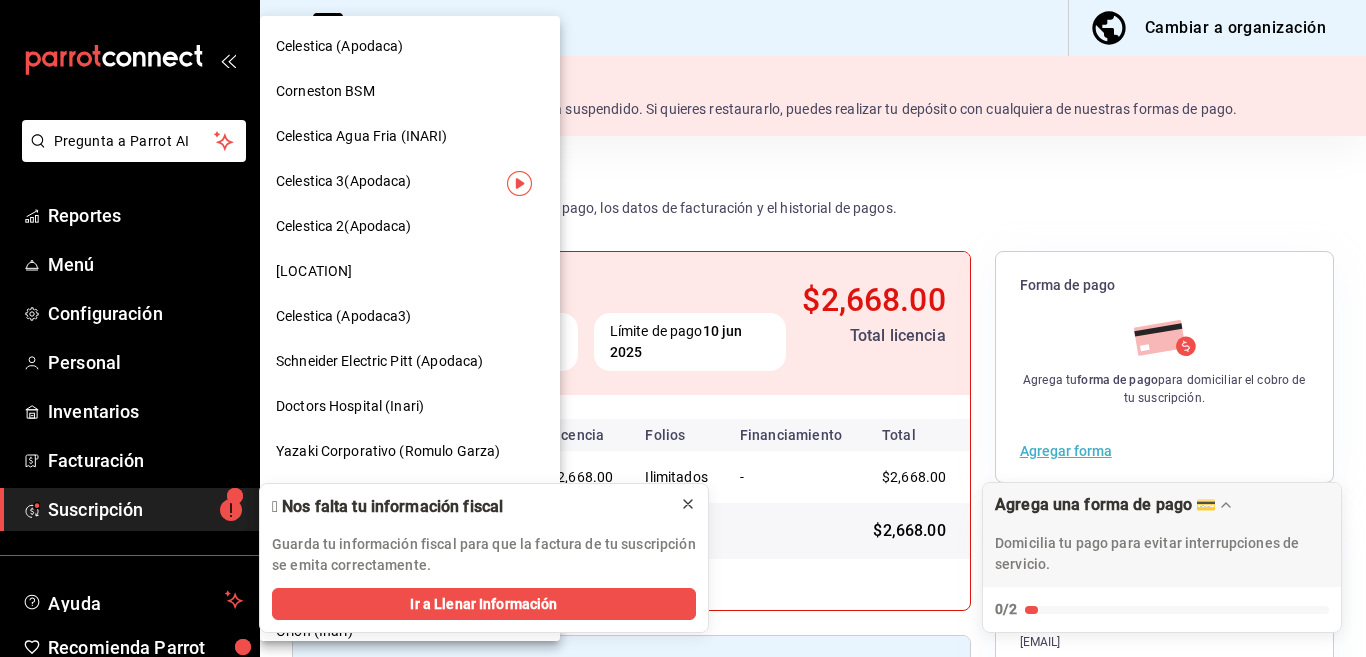 click 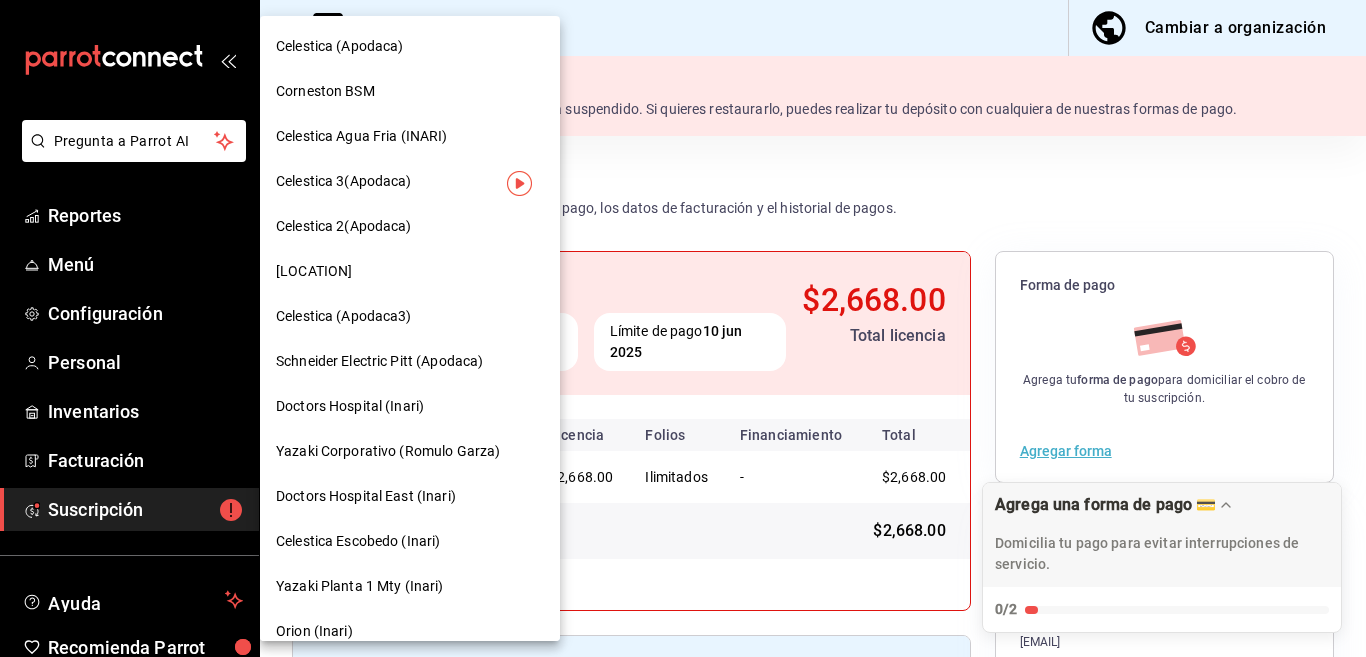 click on "Corneston BSM" at bounding box center [325, 91] 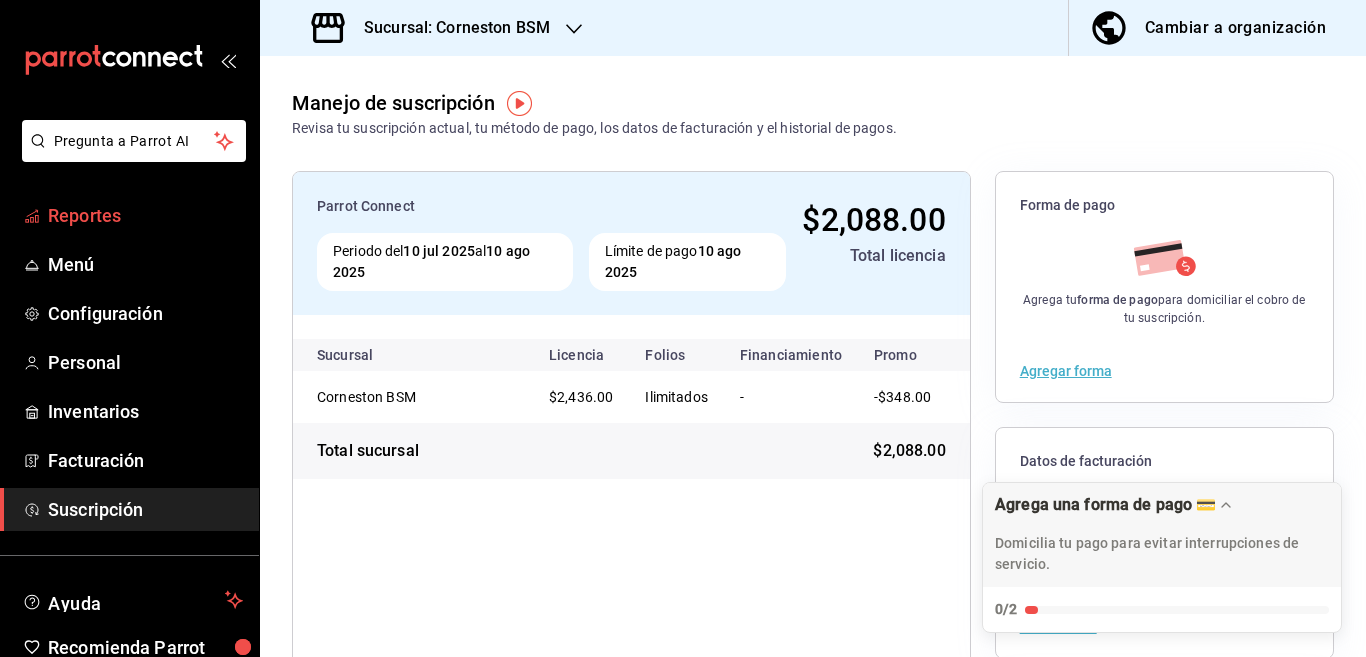 click on "Reportes" at bounding box center (145, 215) 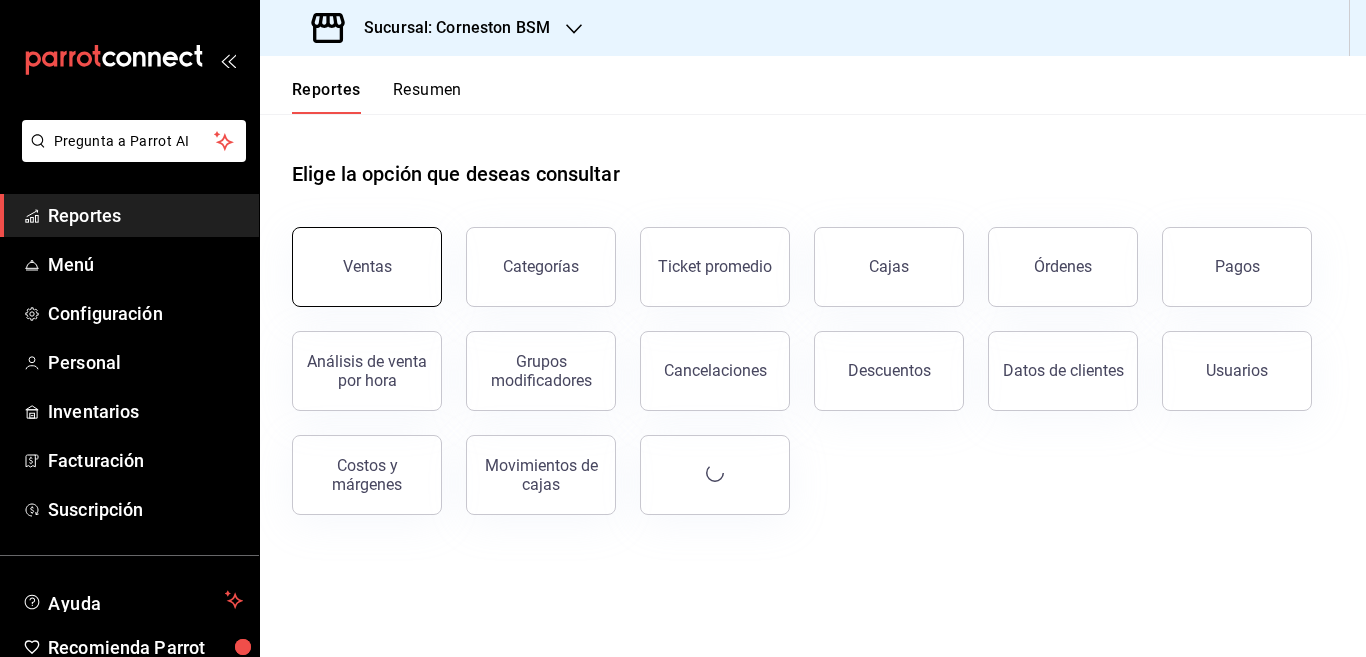 click on "Ventas" at bounding box center (367, 266) 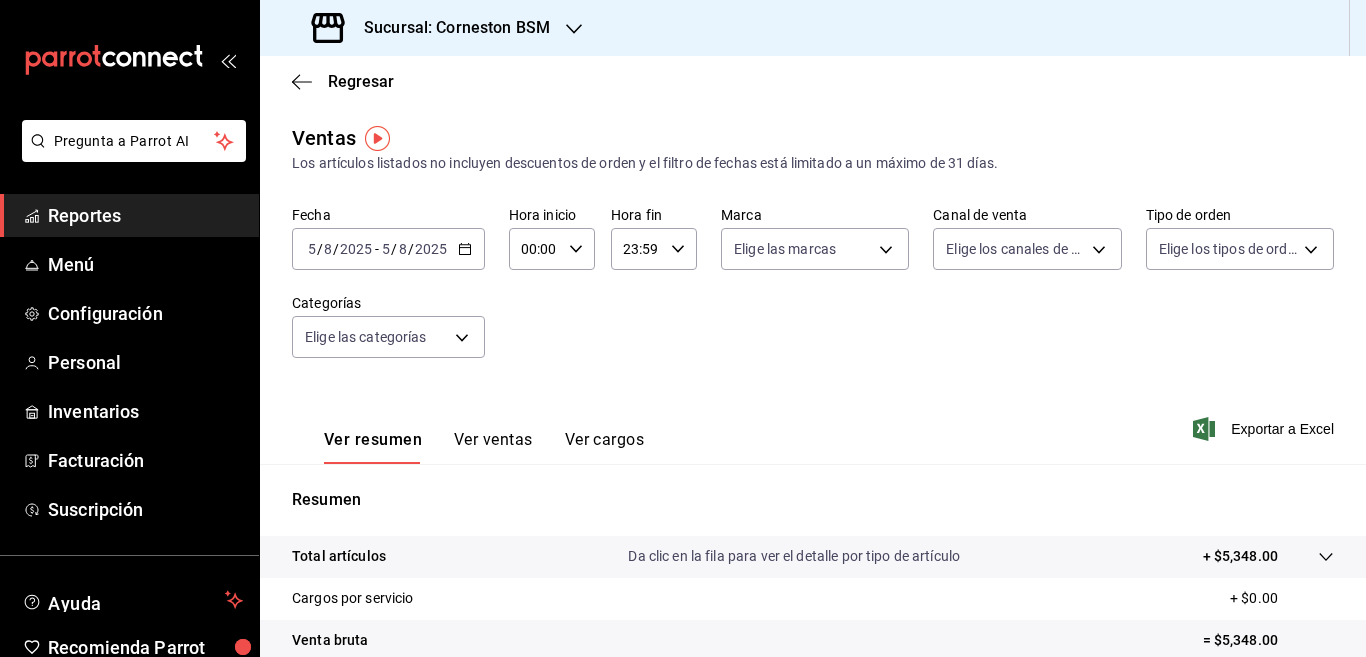 click 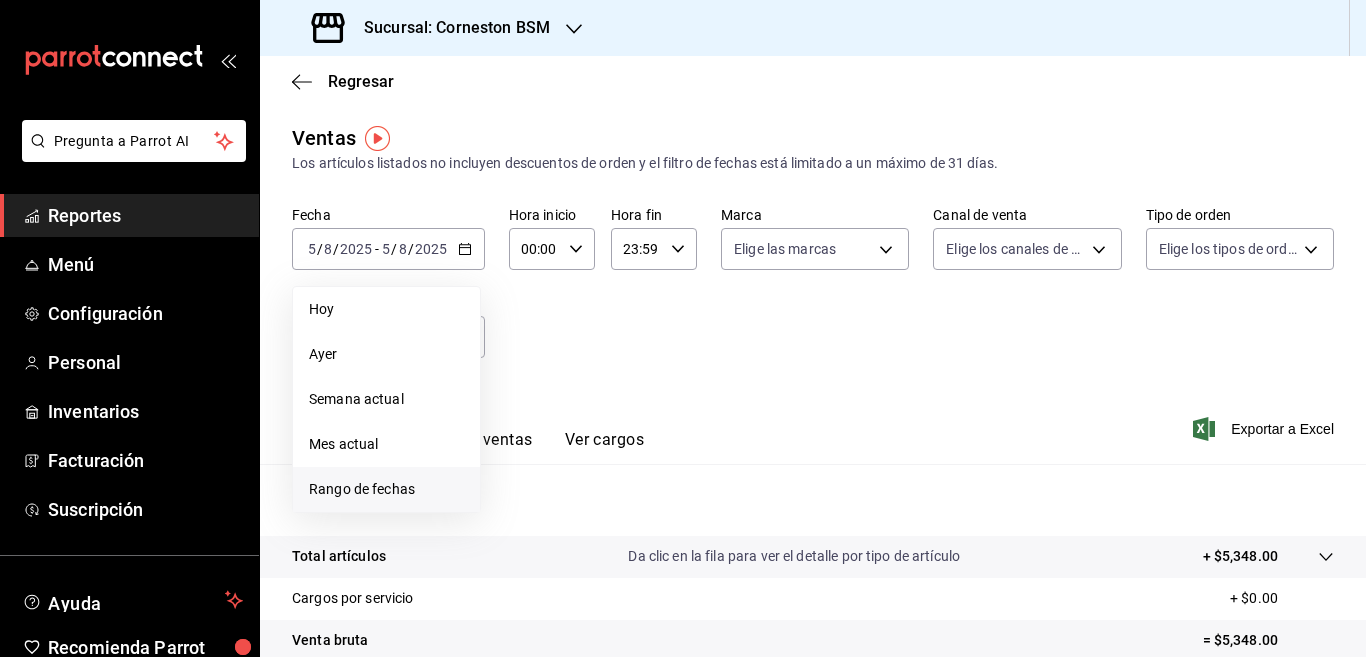 click on "Rango de fechas" at bounding box center (386, 489) 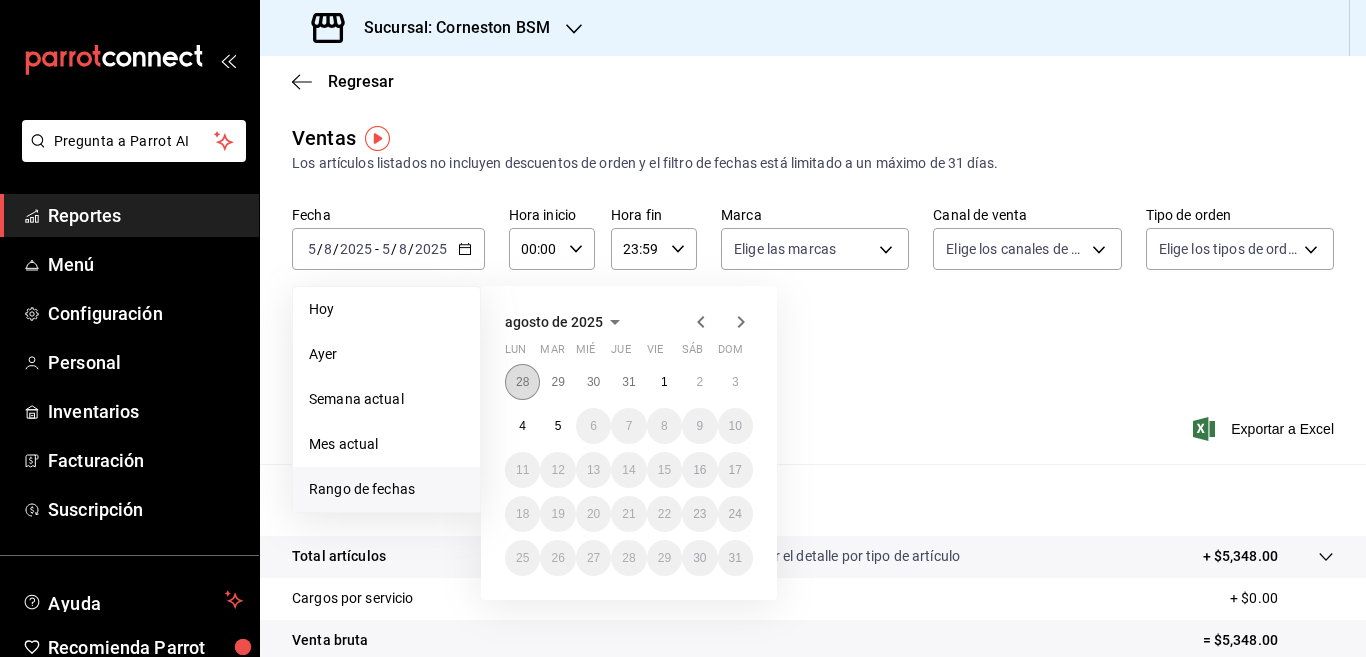 click on "28" at bounding box center (522, 382) 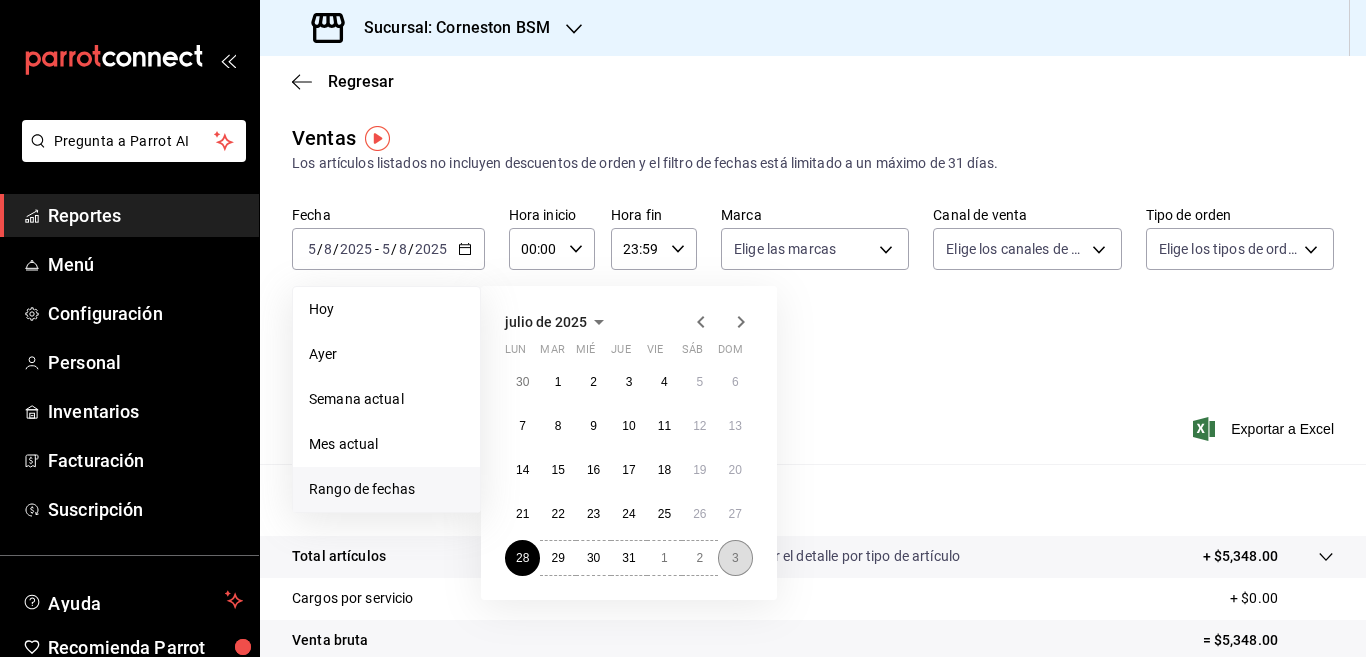 click on "3" at bounding box center (735, 558) 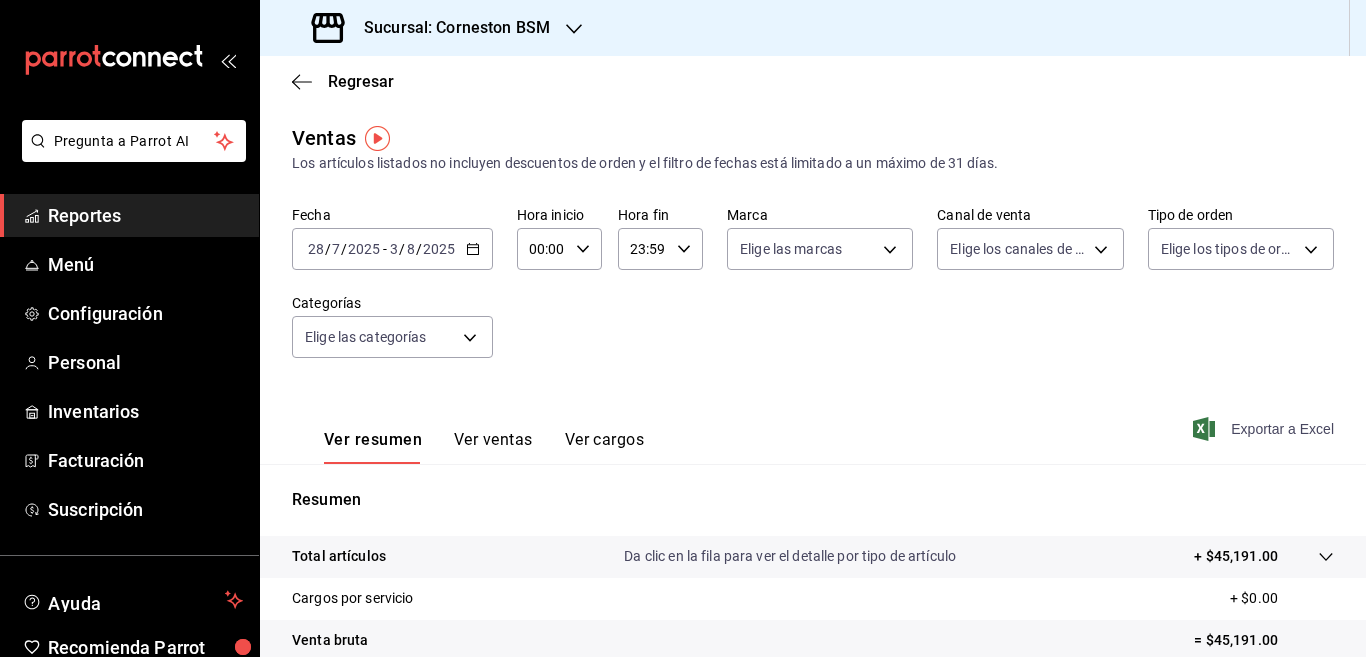 click on "Exportar a Excel" at bounding box center [1265, 429] 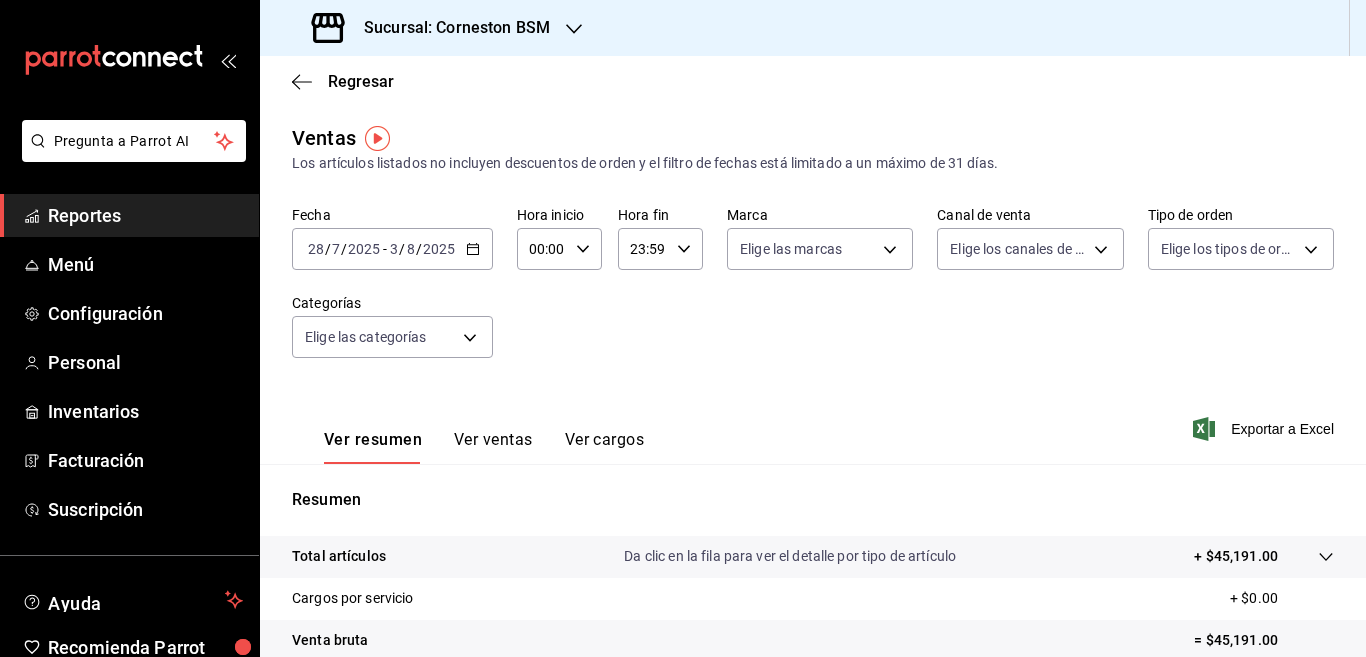 click on "Reportes" at bounding box center [145, 215] 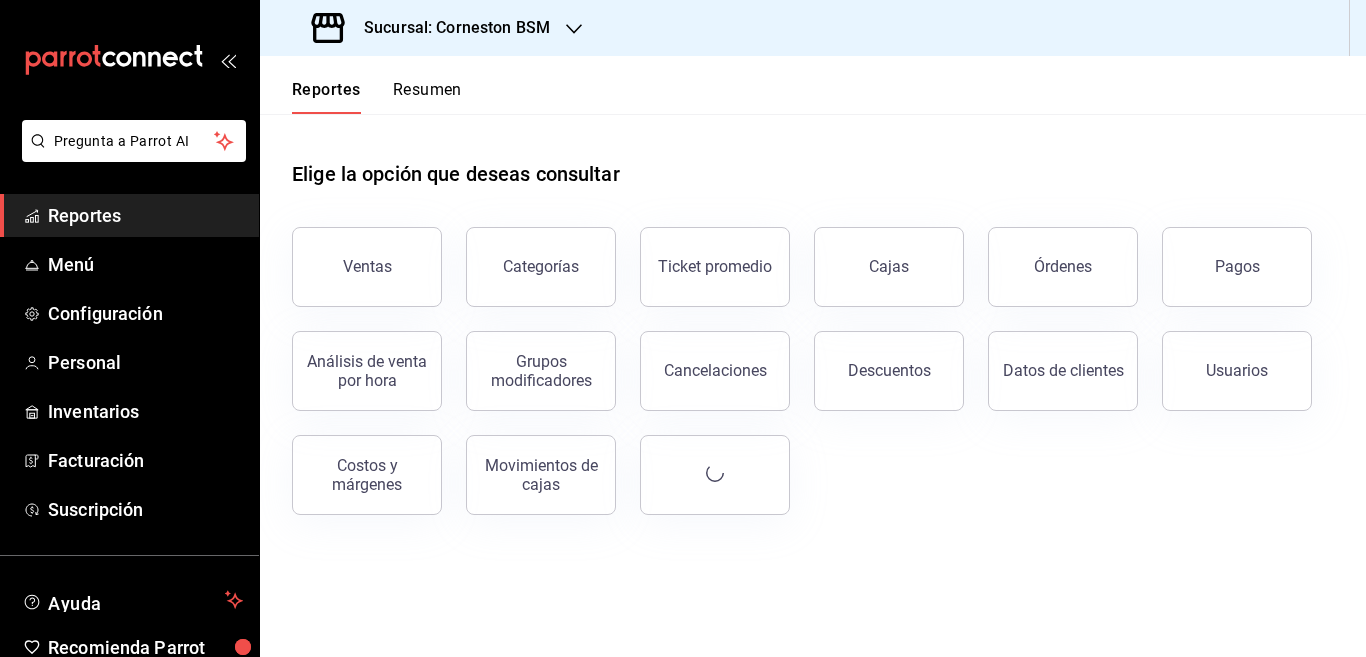 click on "Pagos" at bounding box center (1237, 266) 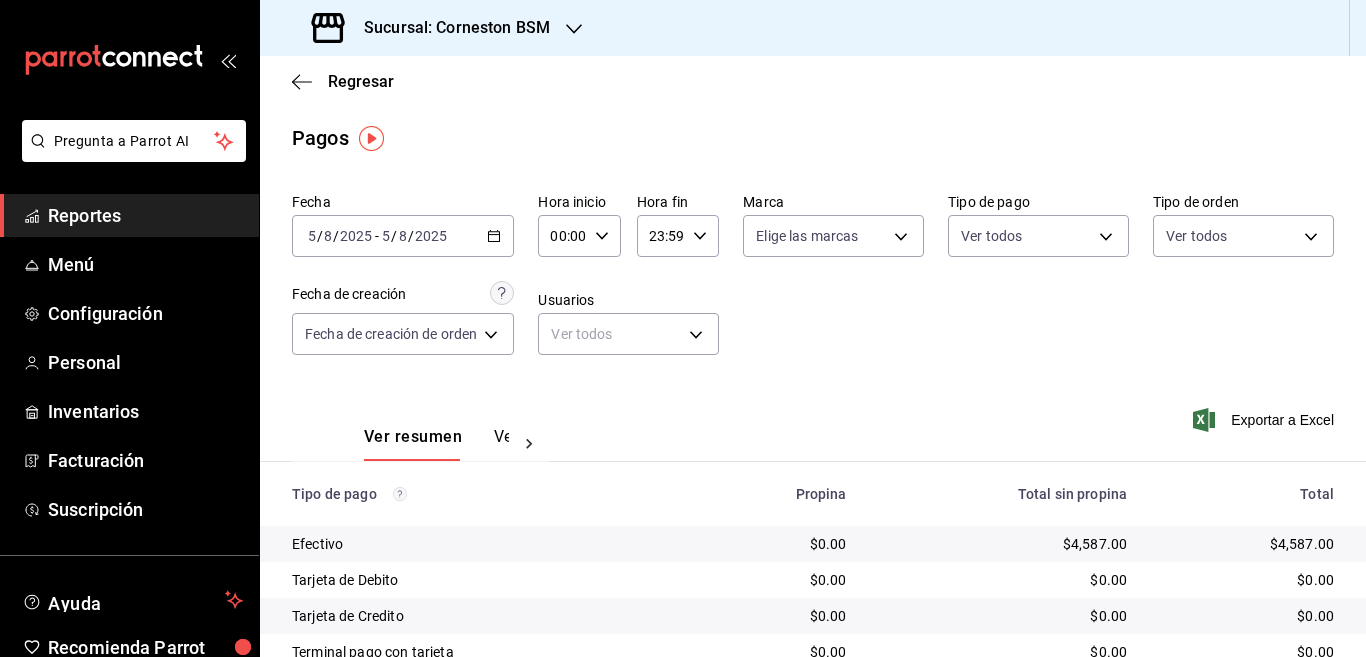 click 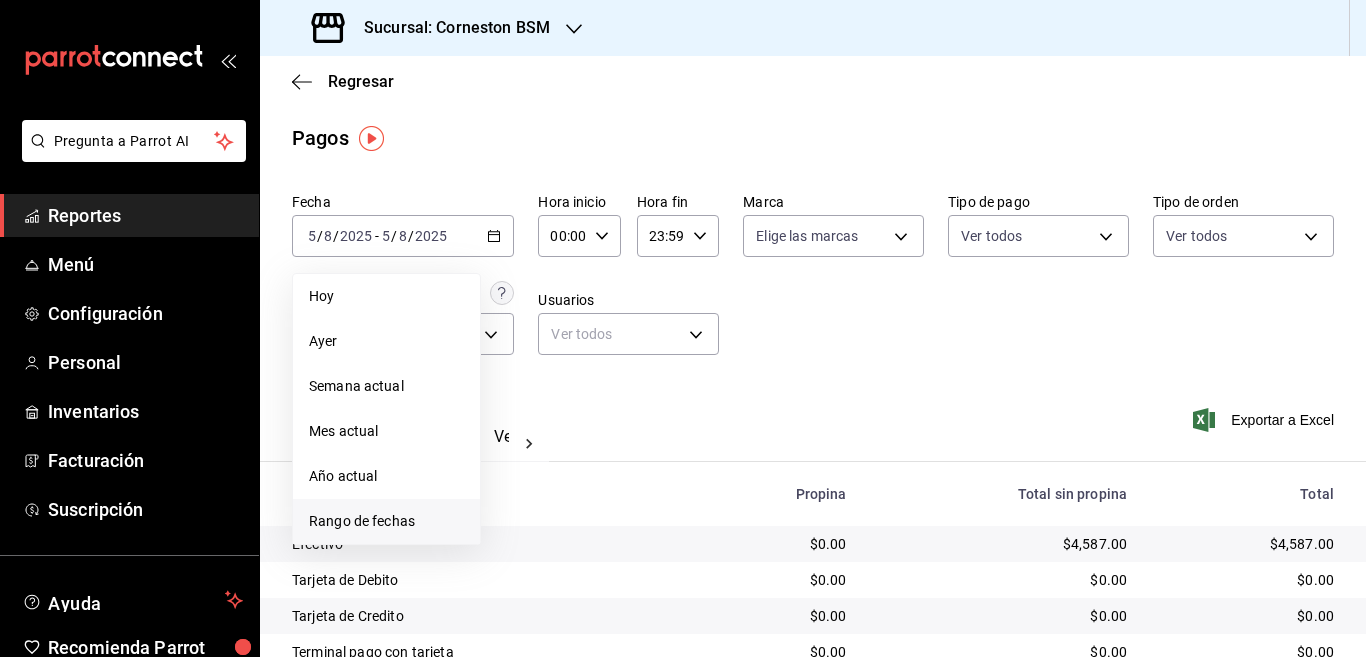 click on "Rango de fechas" at bounding box center [386, 521] 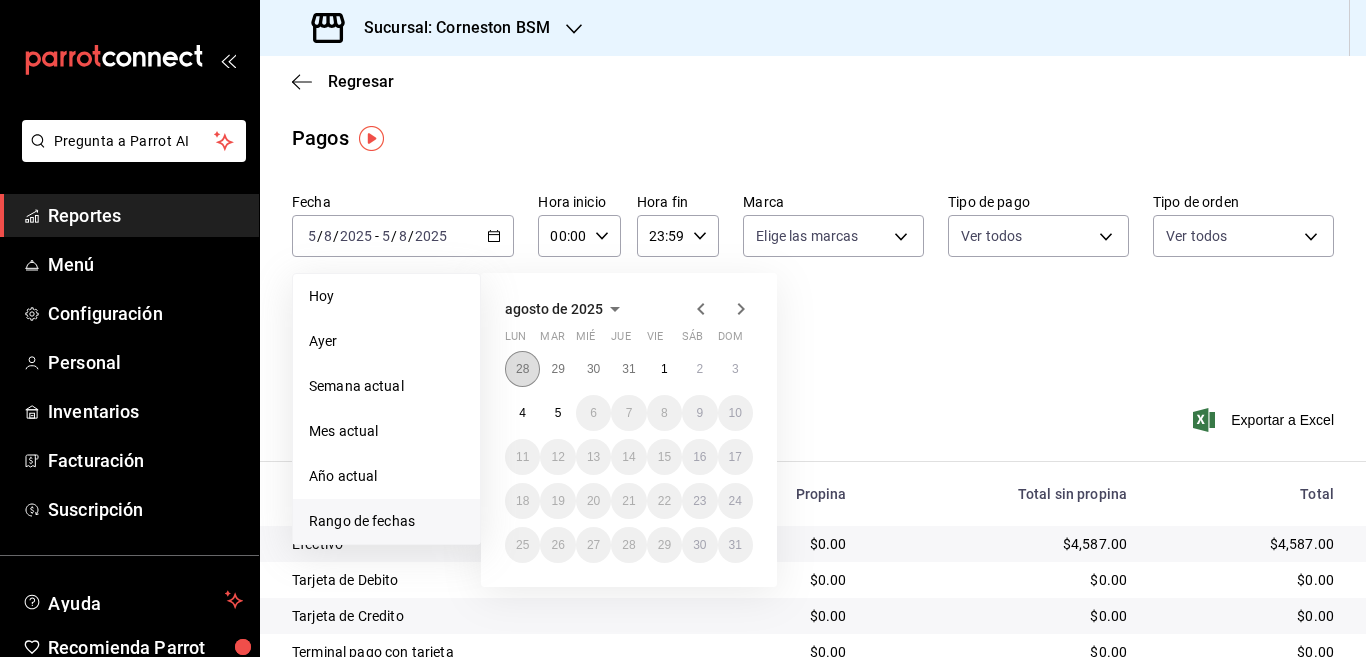 click on "28" at bounding box center [522, 369] 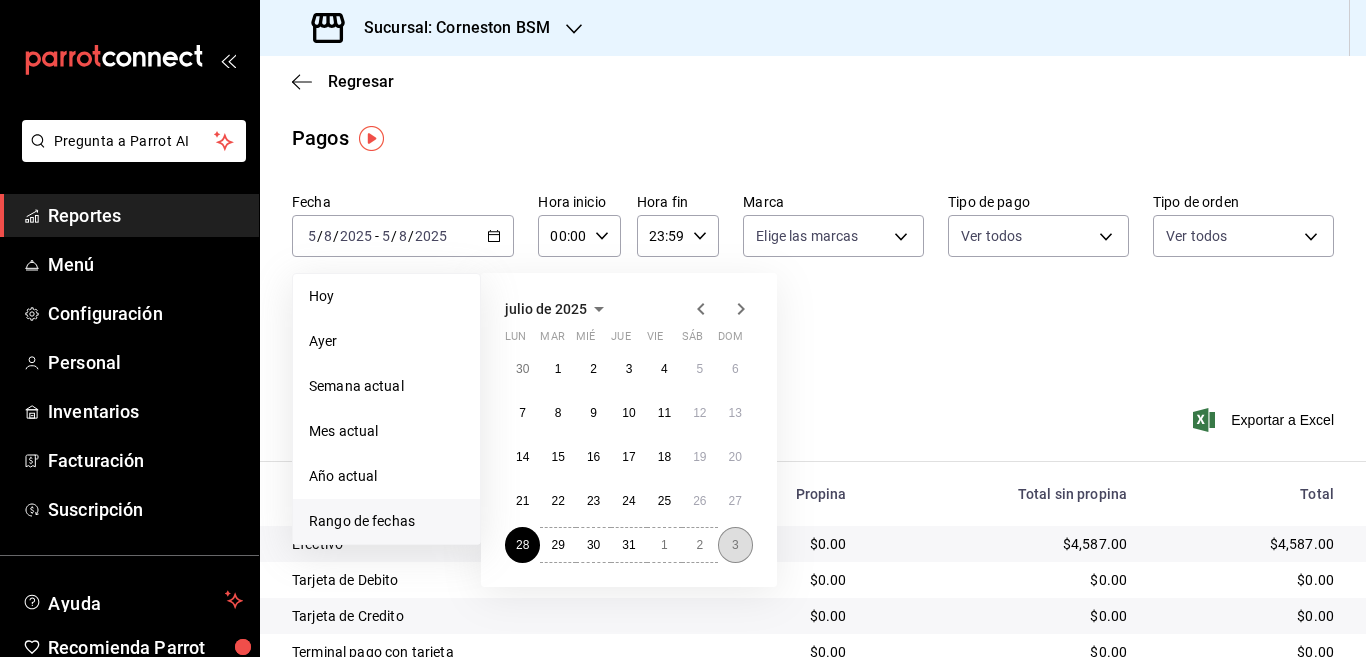 click on "3" at bounding box center (735, 545) 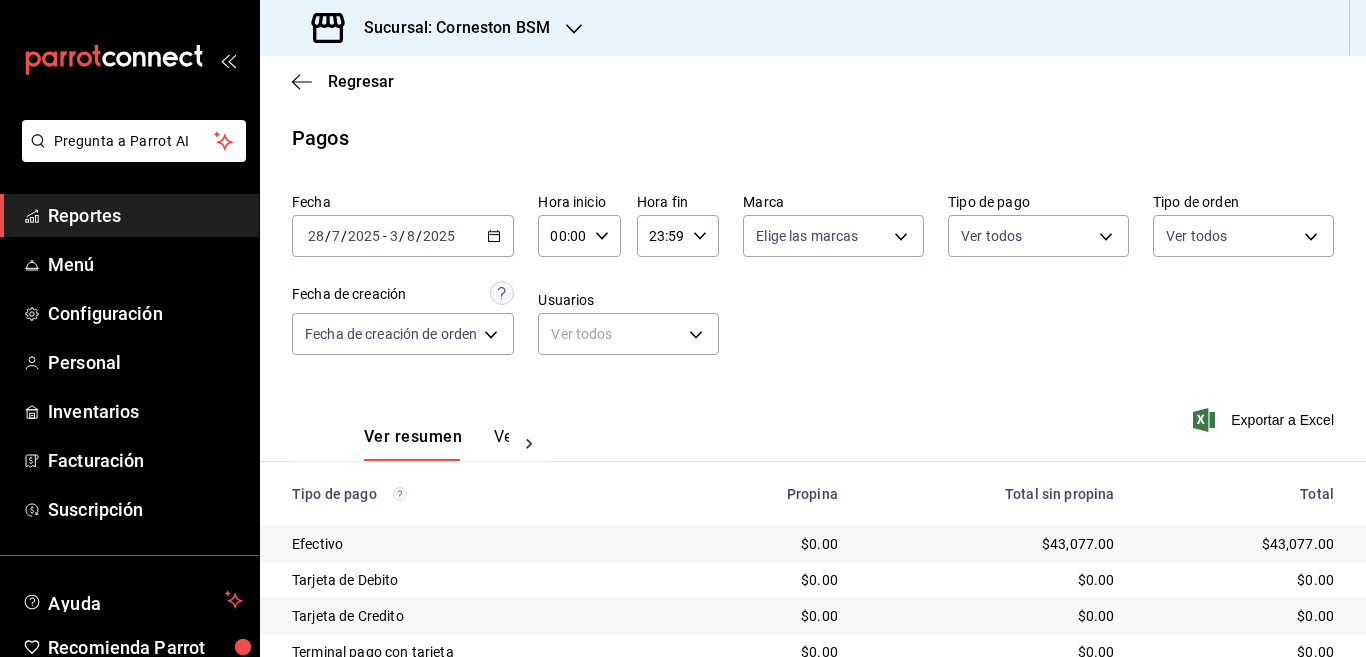 scroll, scrollTop: 0, scrollLeft: 0, axis: both 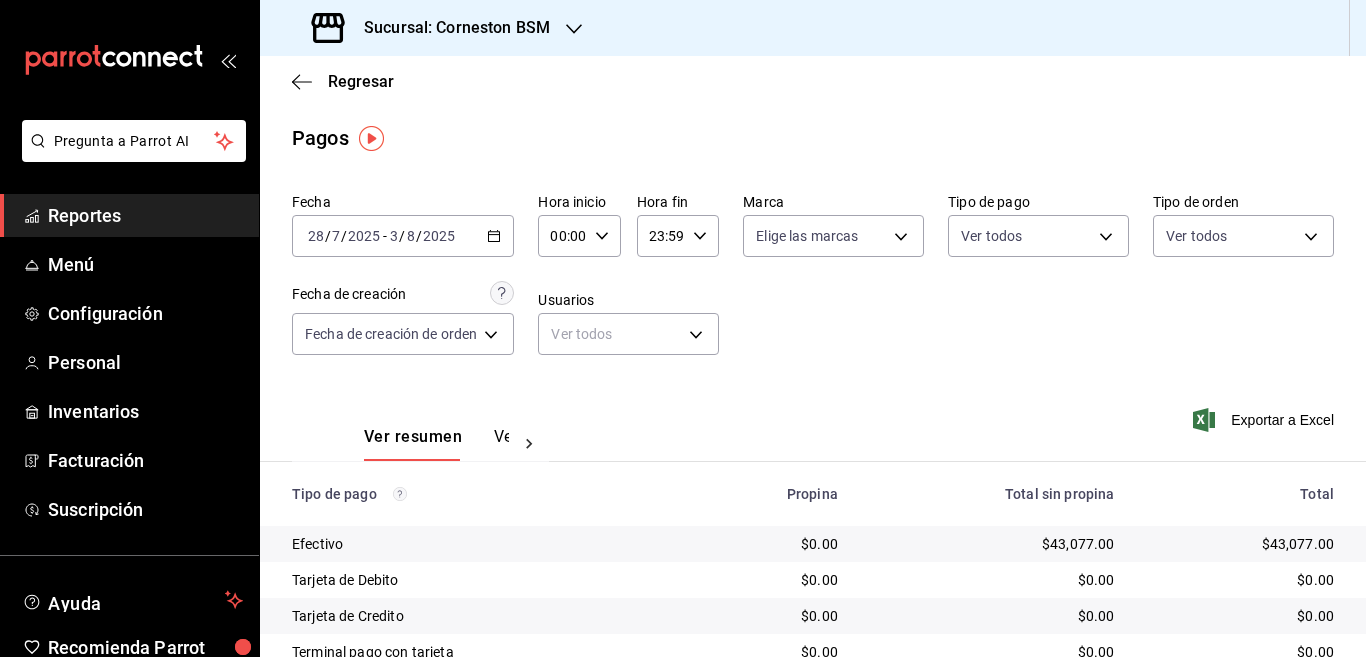 click 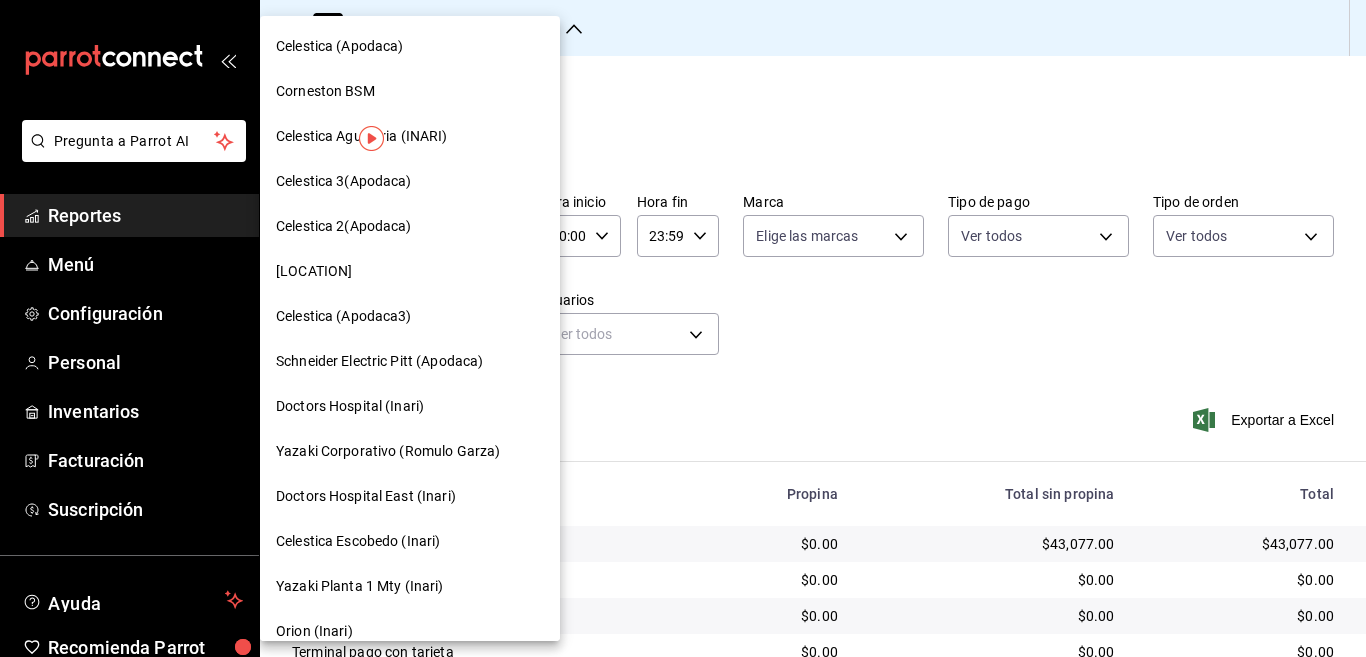 click on "Schneider Electric Pitt (Apodaca)" at bounding box center (379, 361) 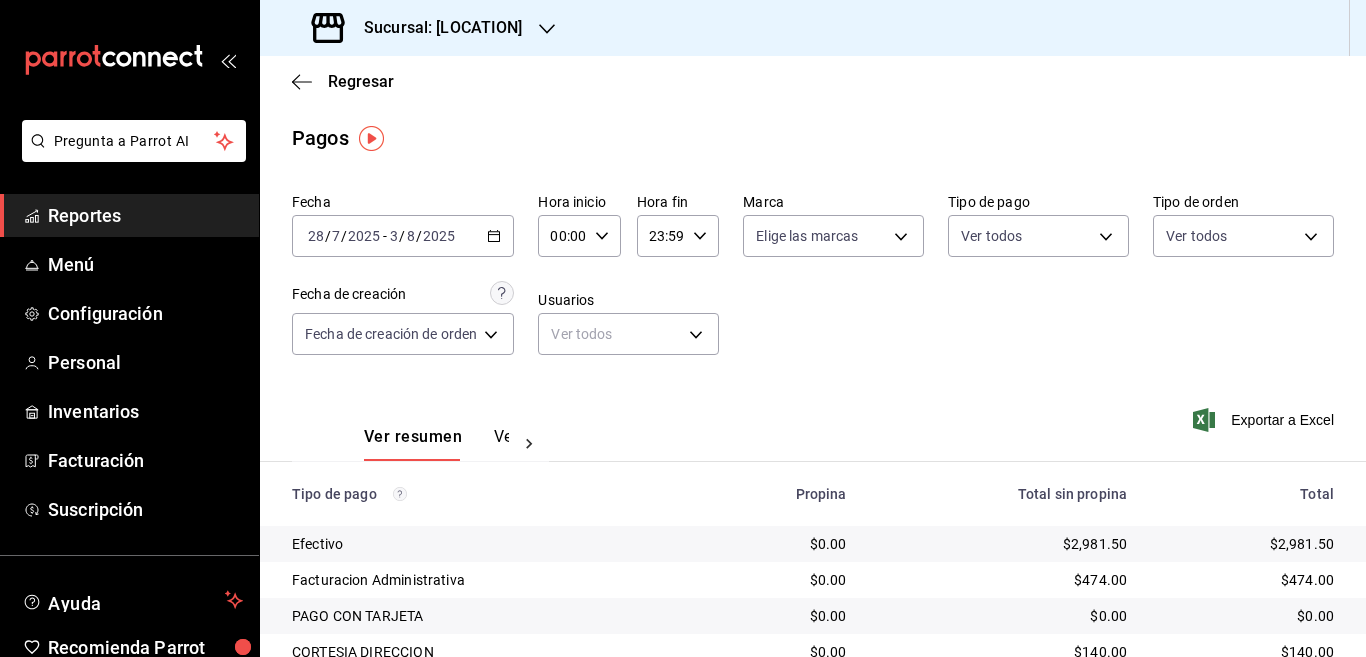 click 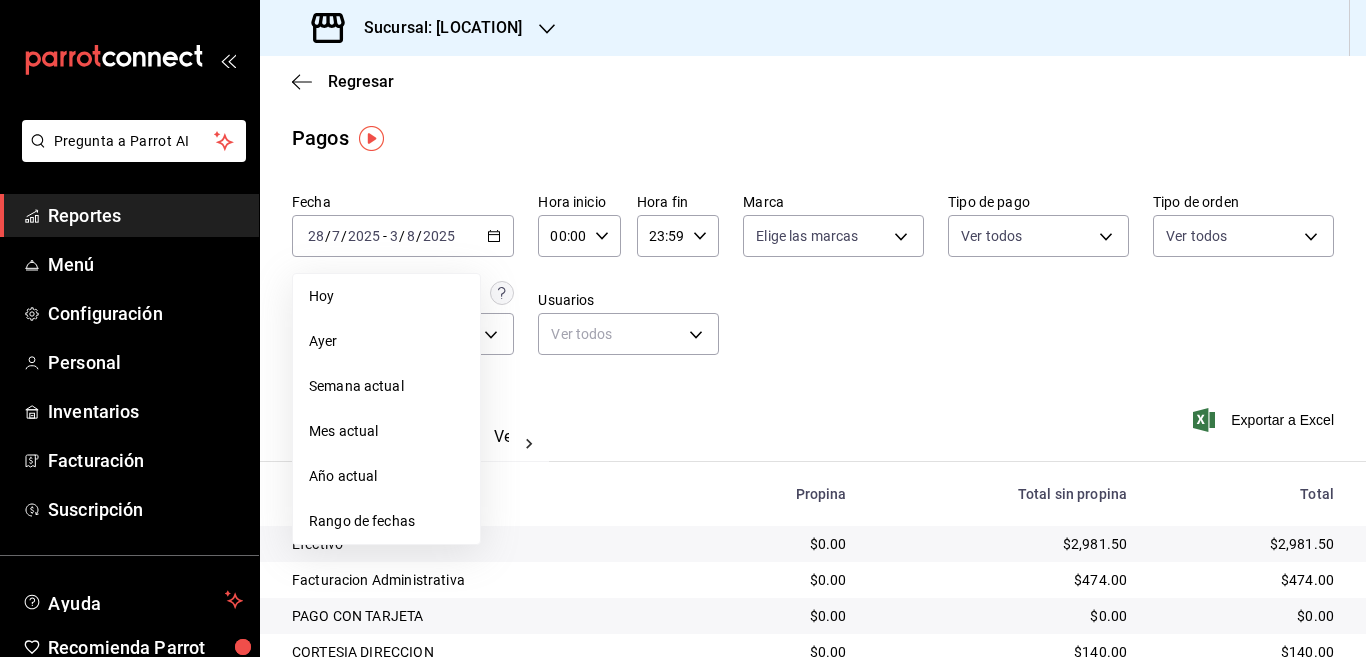 scroll, scrollTop: 0, scrollLeft: 0, axis: both 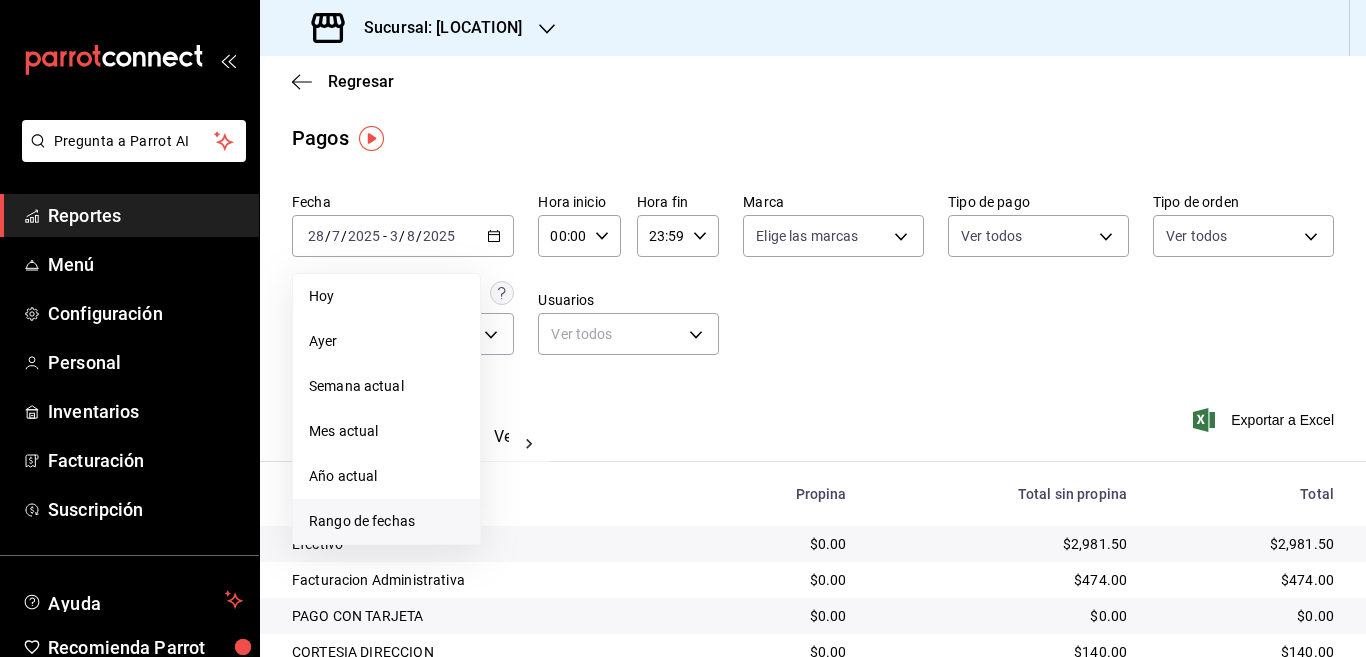 click on "Rango de fechas" at bounding box center [386, 521] 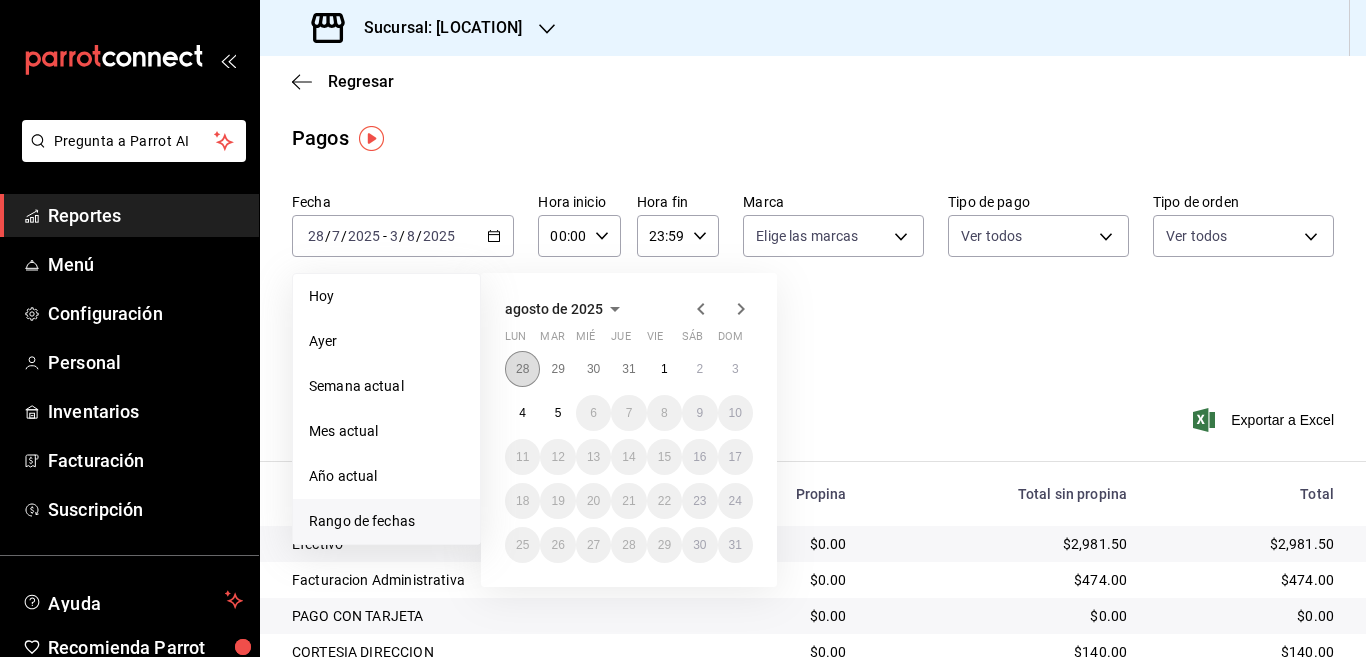 click on "28" at bounding box center [522, 369] 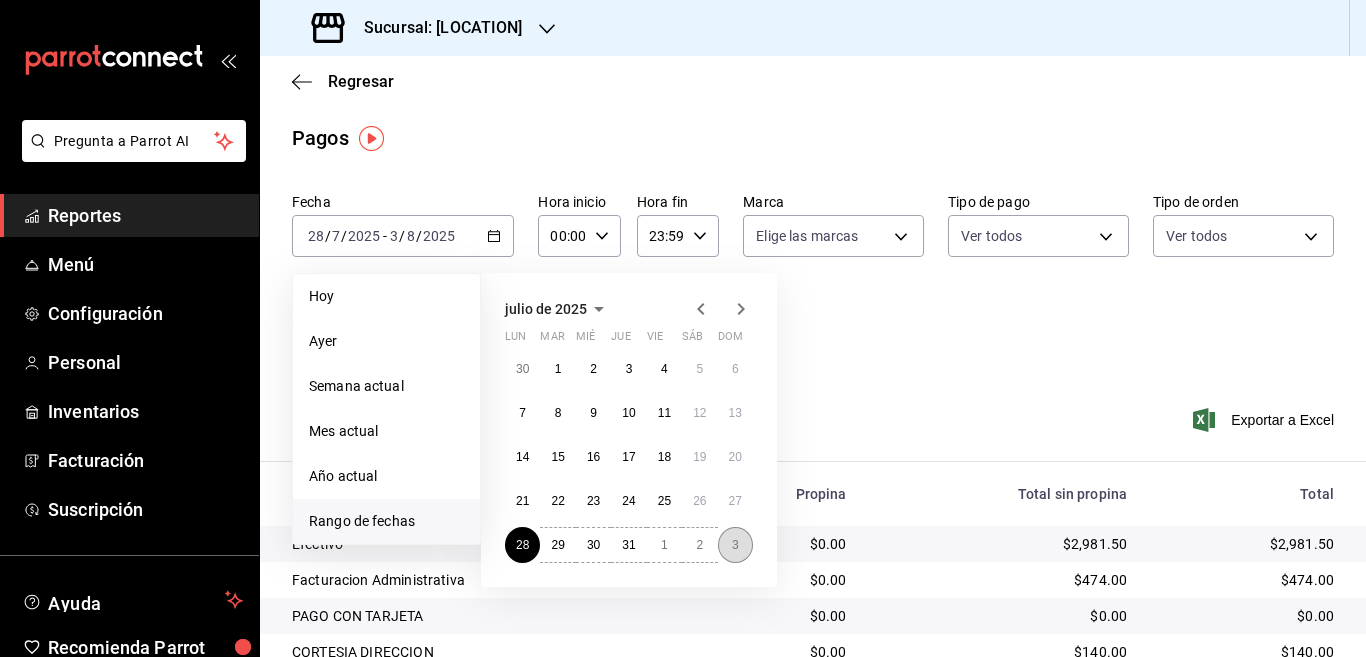 click on "3" at bounding box center [735, 545] 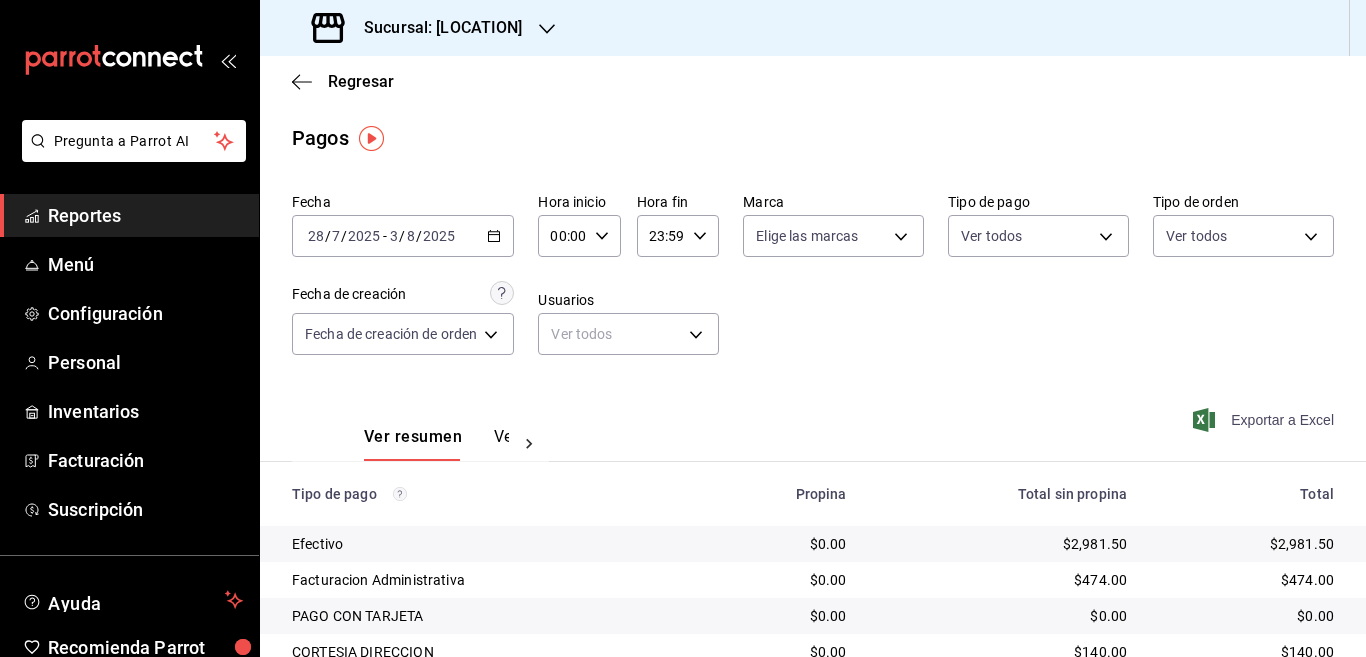 click on "Exportar a Excel" at bounding box center [1265, 420] 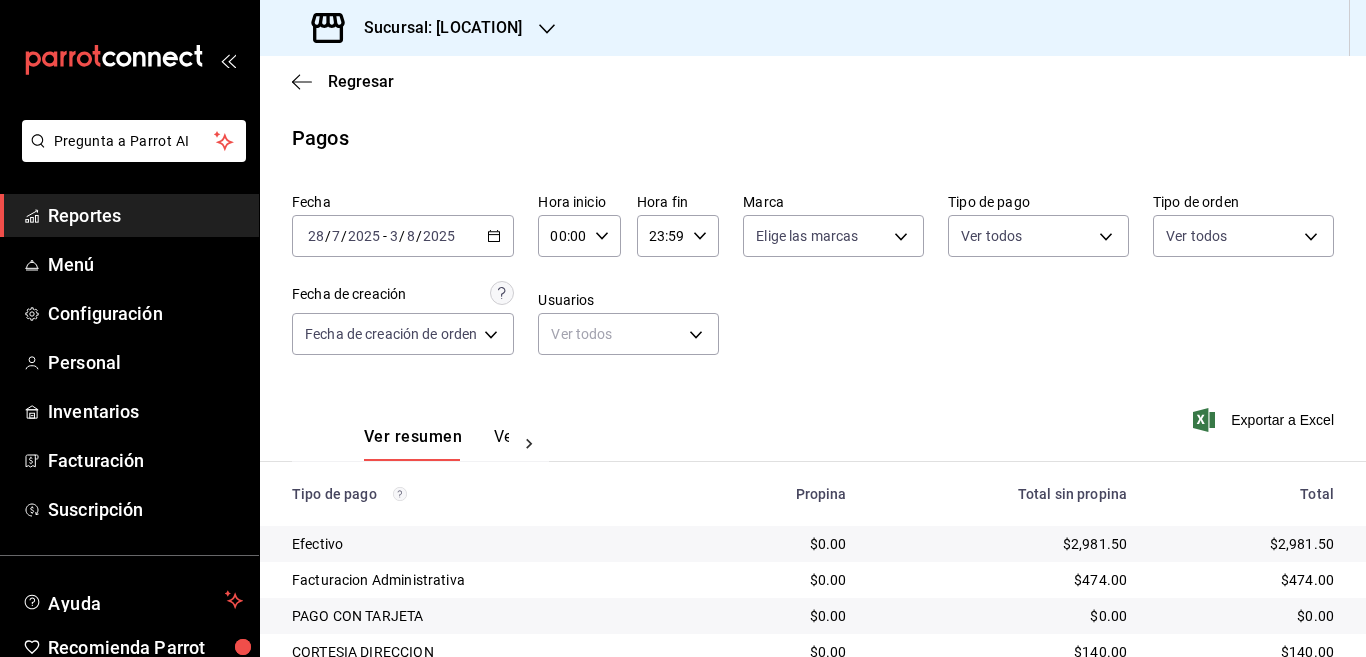 scroll, scrollTop: 118, scrollLeft: 0, axis: vertical 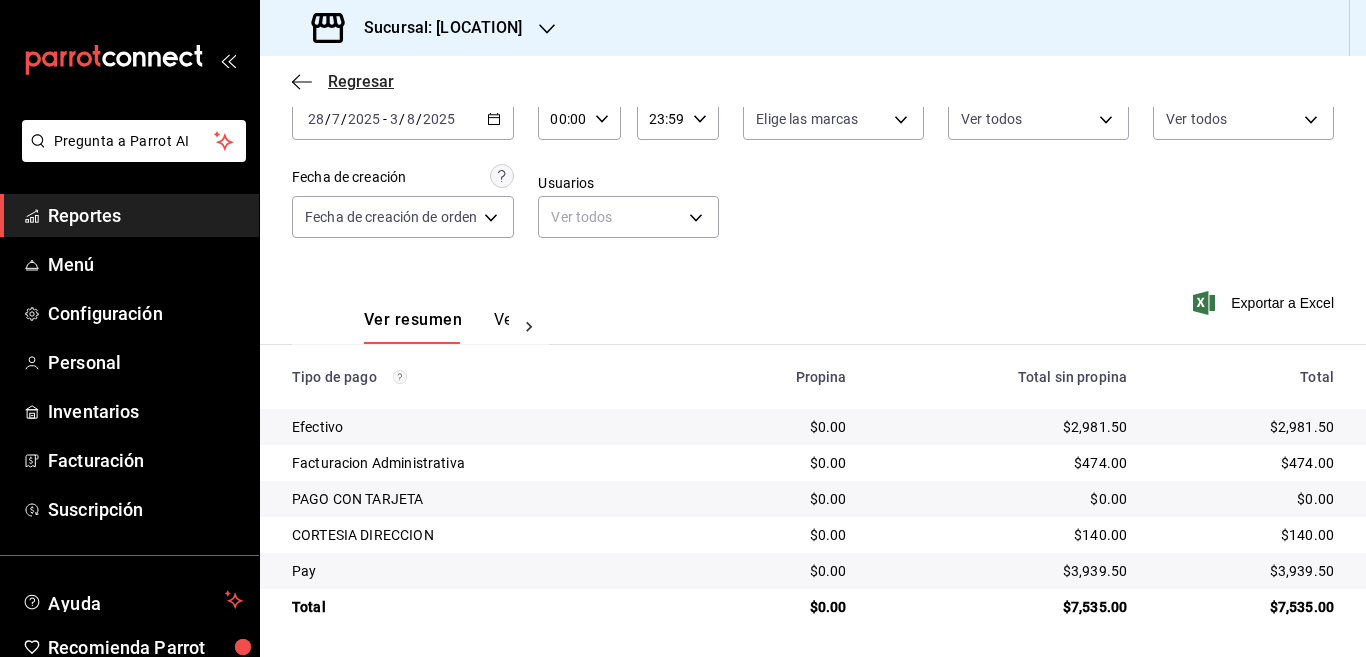 click 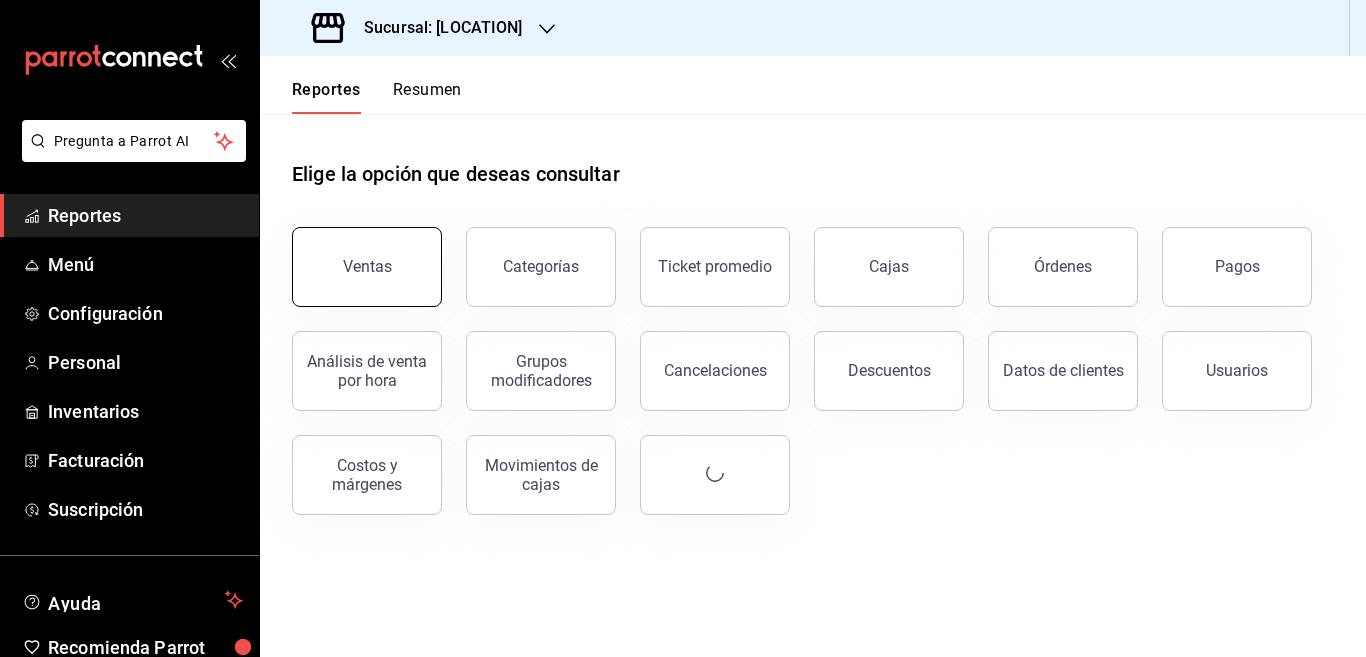 click on "Ventas" at bounding box center [367, 266] 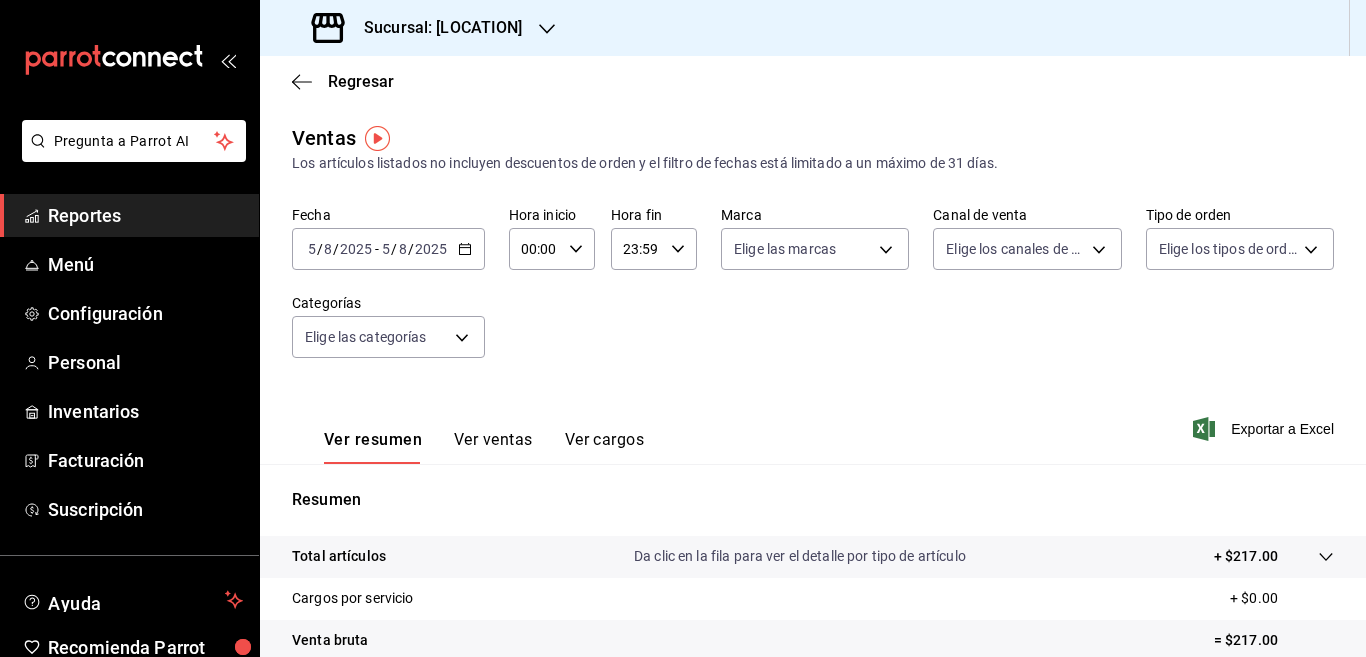 scroll, scrollTop: 0, scrollLeft: 0, axis: both 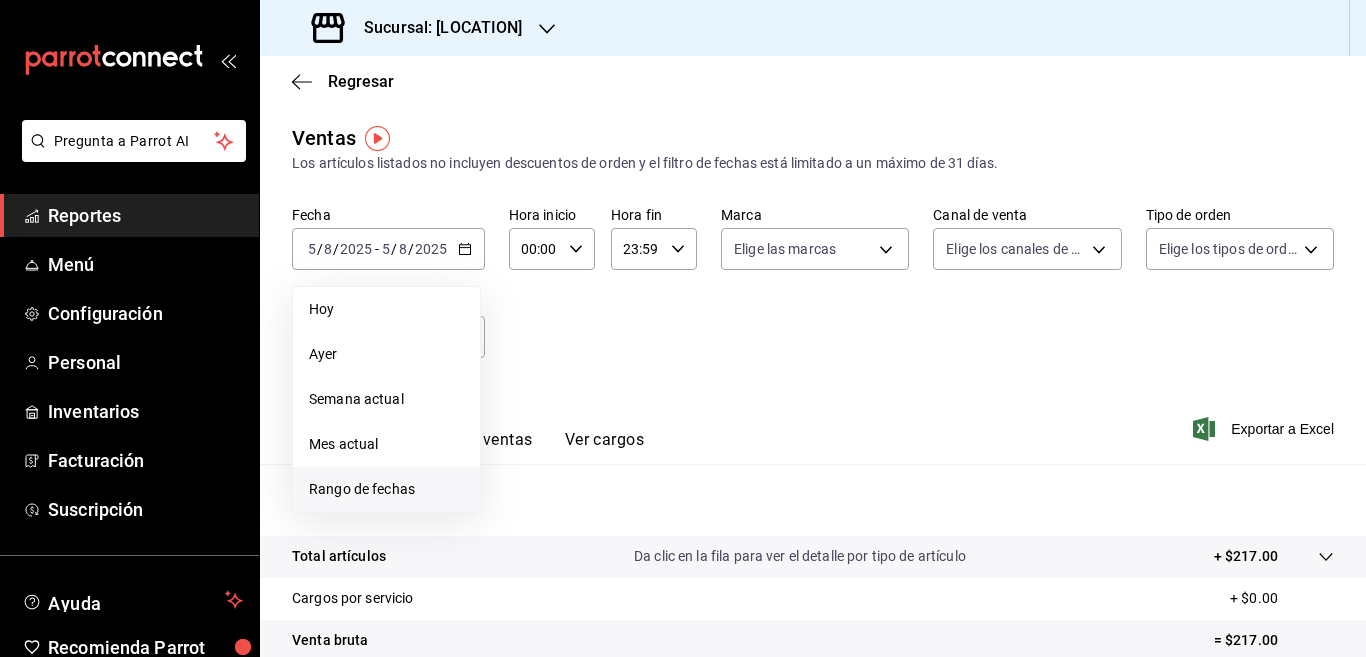 click on "Rango de fechas" at bounding box center [386, 489] 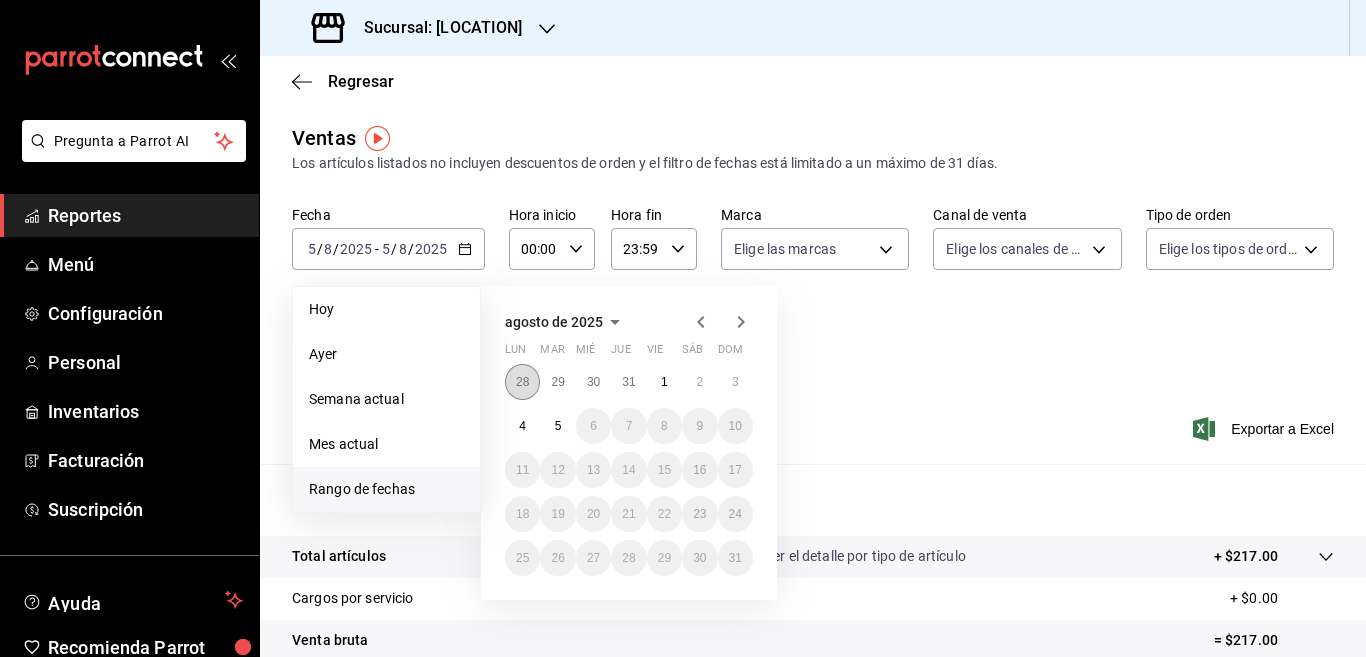 click on "28" at bounding box center [522, 382] 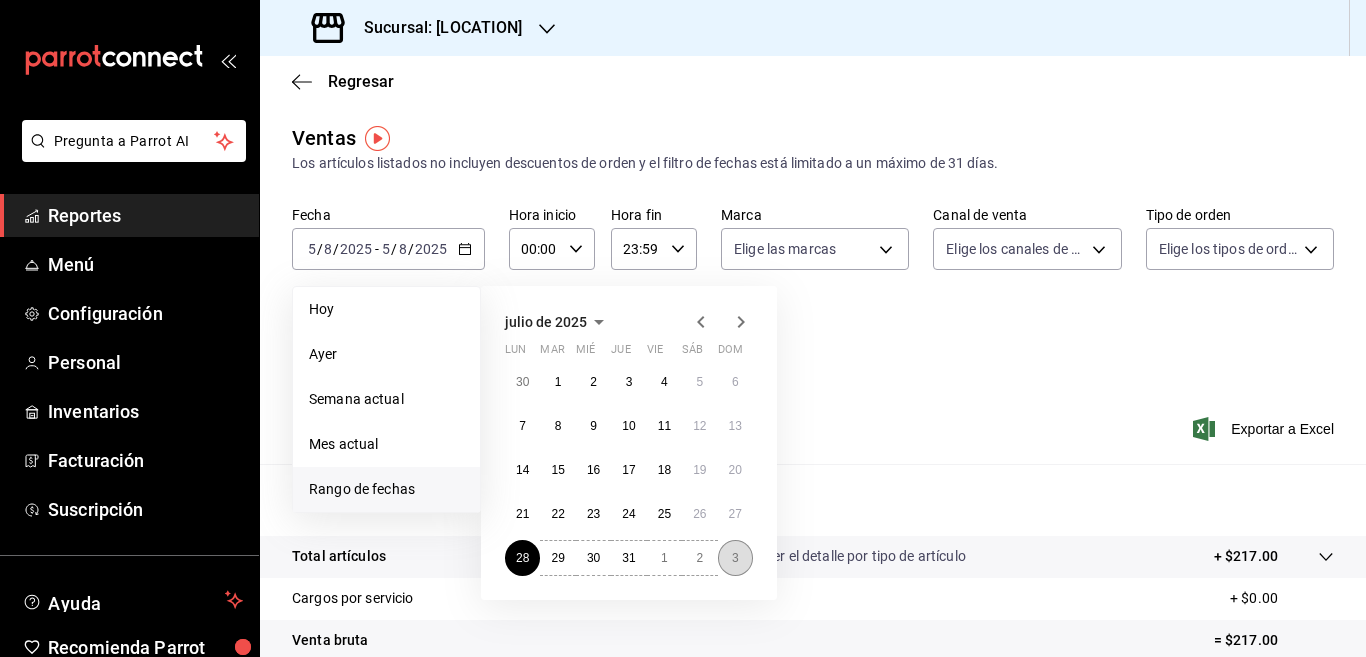 click on "3" at bounding box center [735, 558] 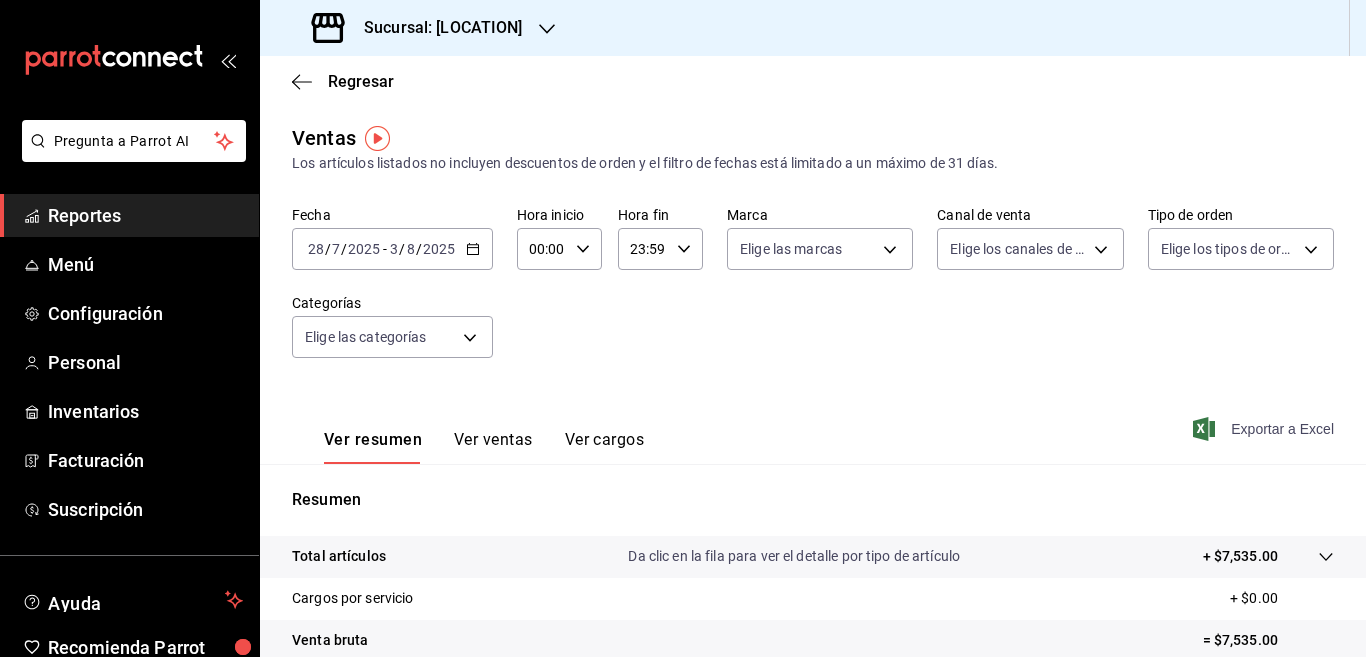 click on "Exportar a Excel" at bounding box center (1265, 429) 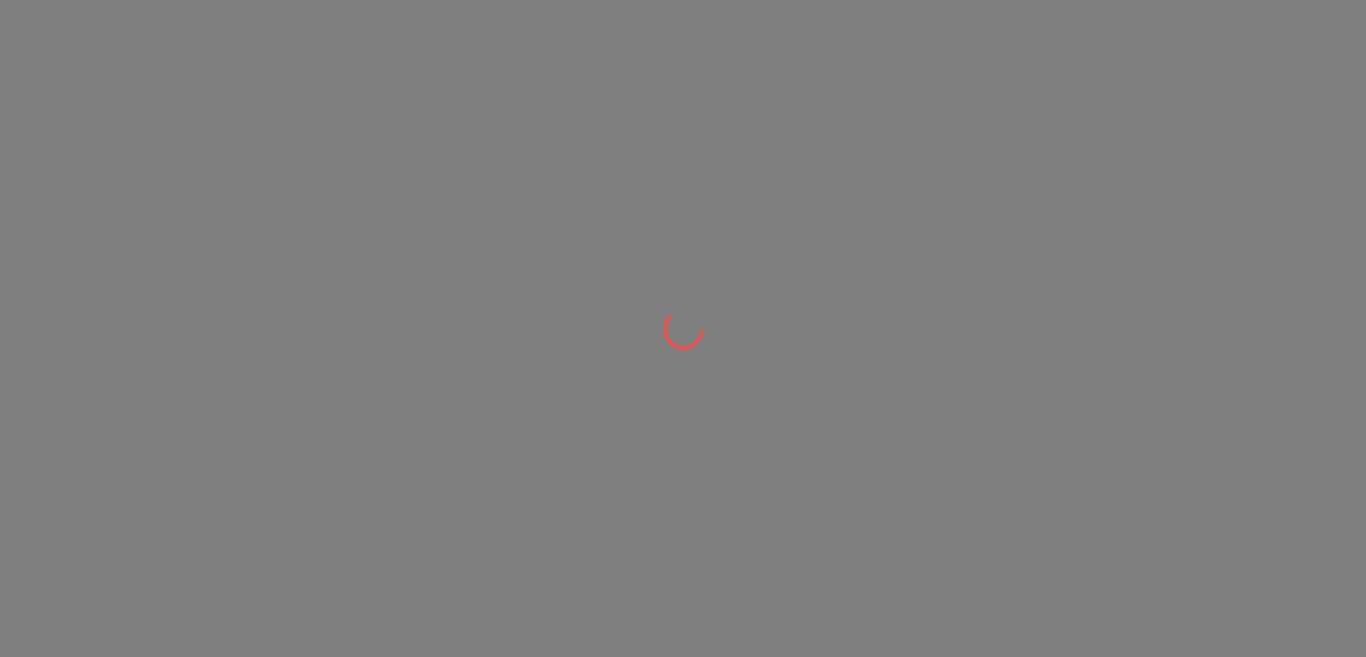 scroll, scrollTop: 0, scrollLeft: 0, axis: both 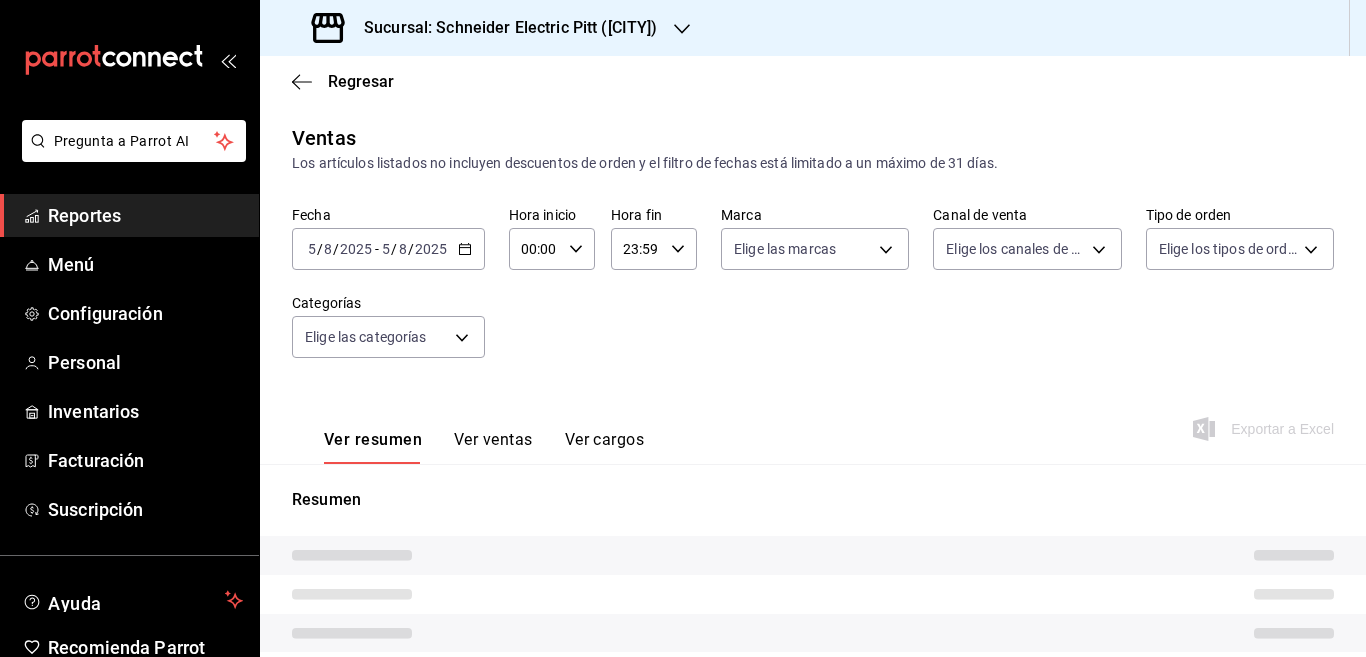 click 